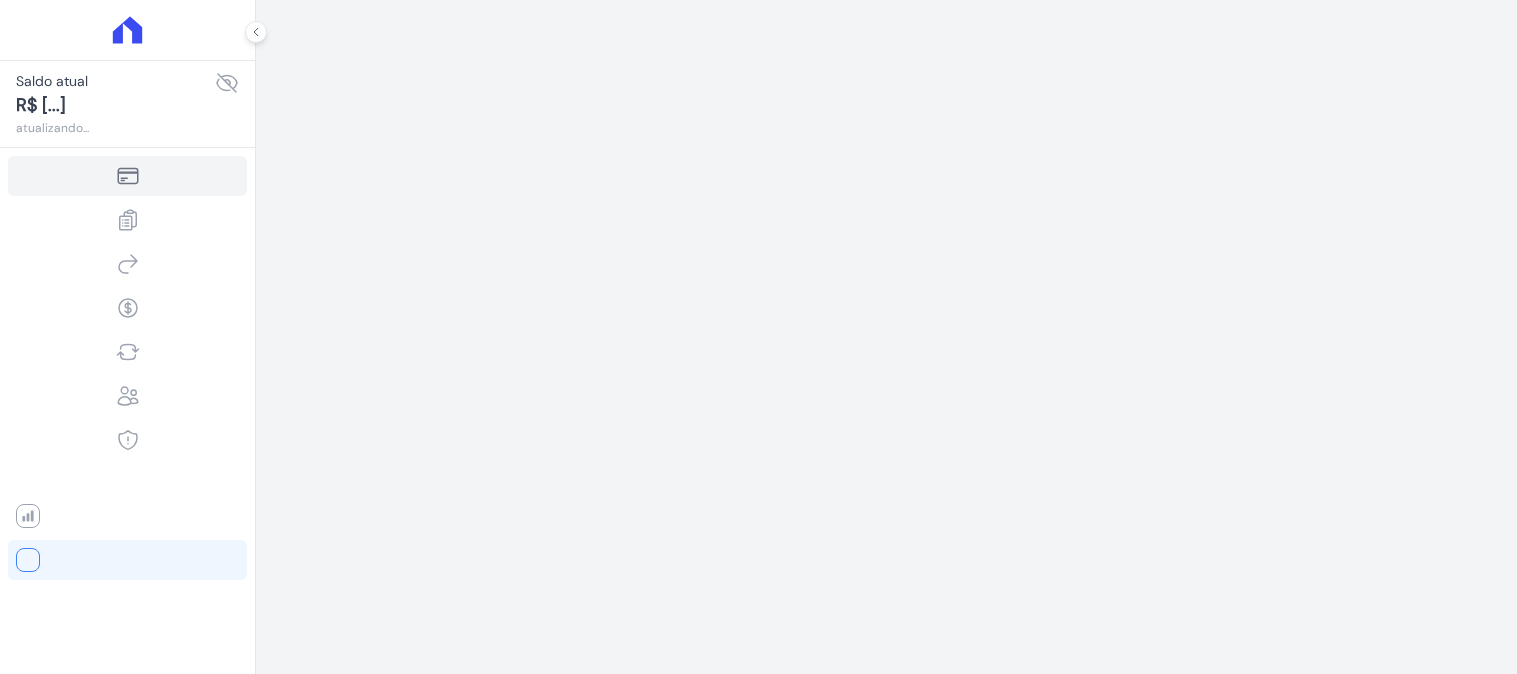 scroll, scrollTop: 0, scrollLeft: 0, axis: both 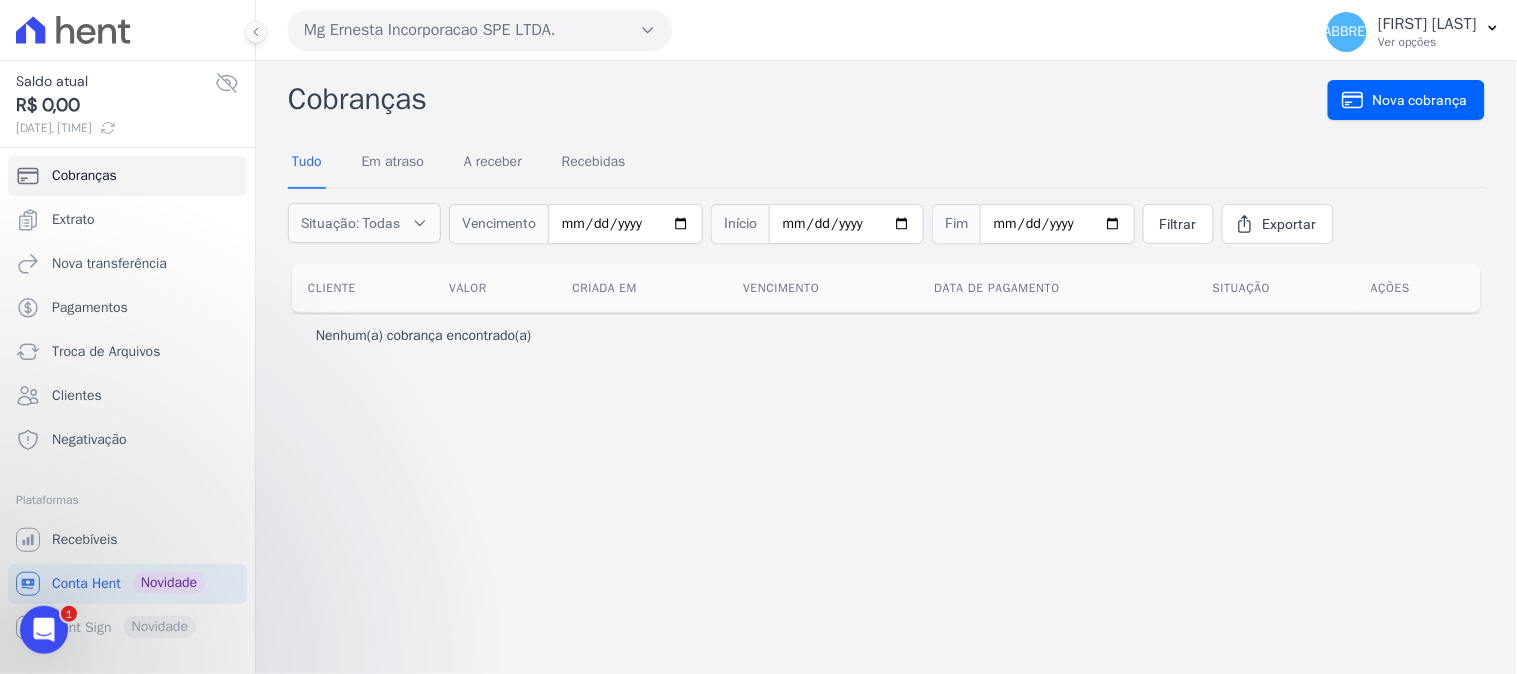 click 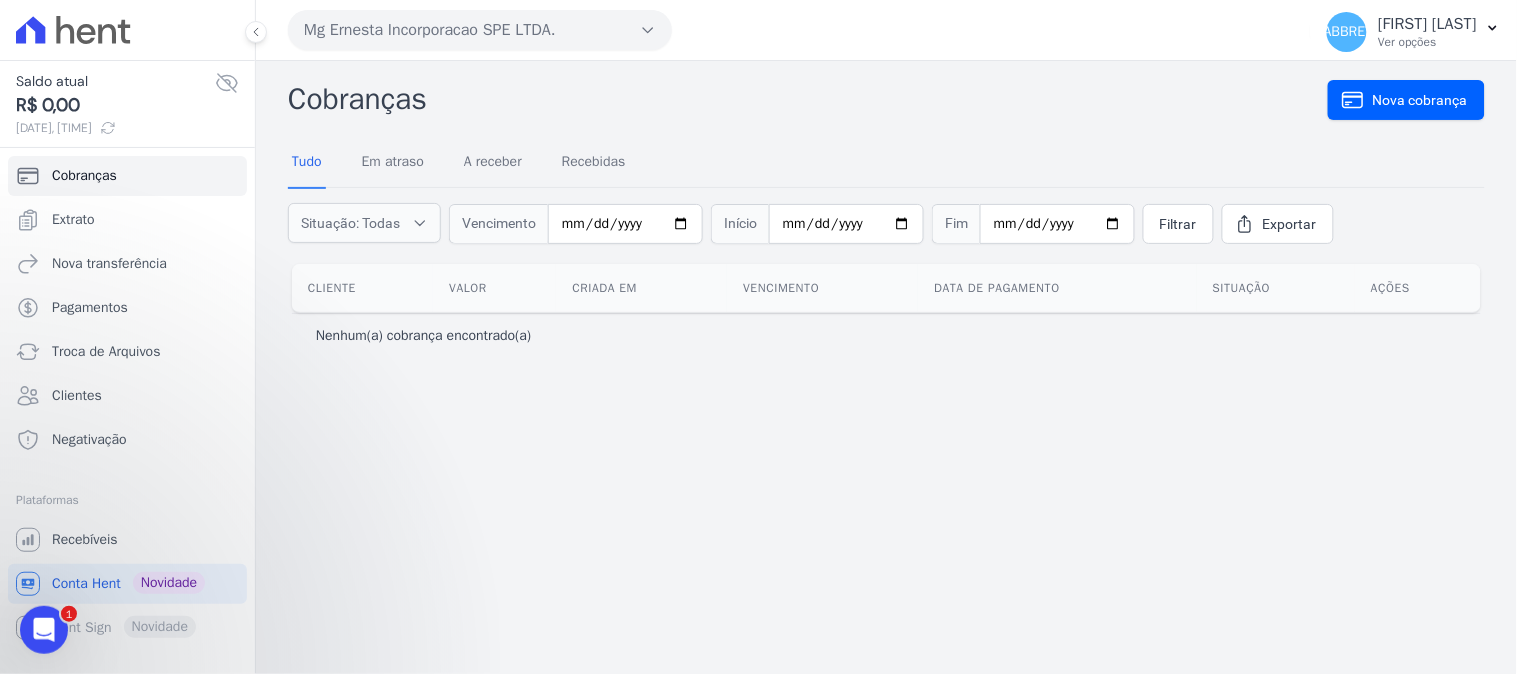click 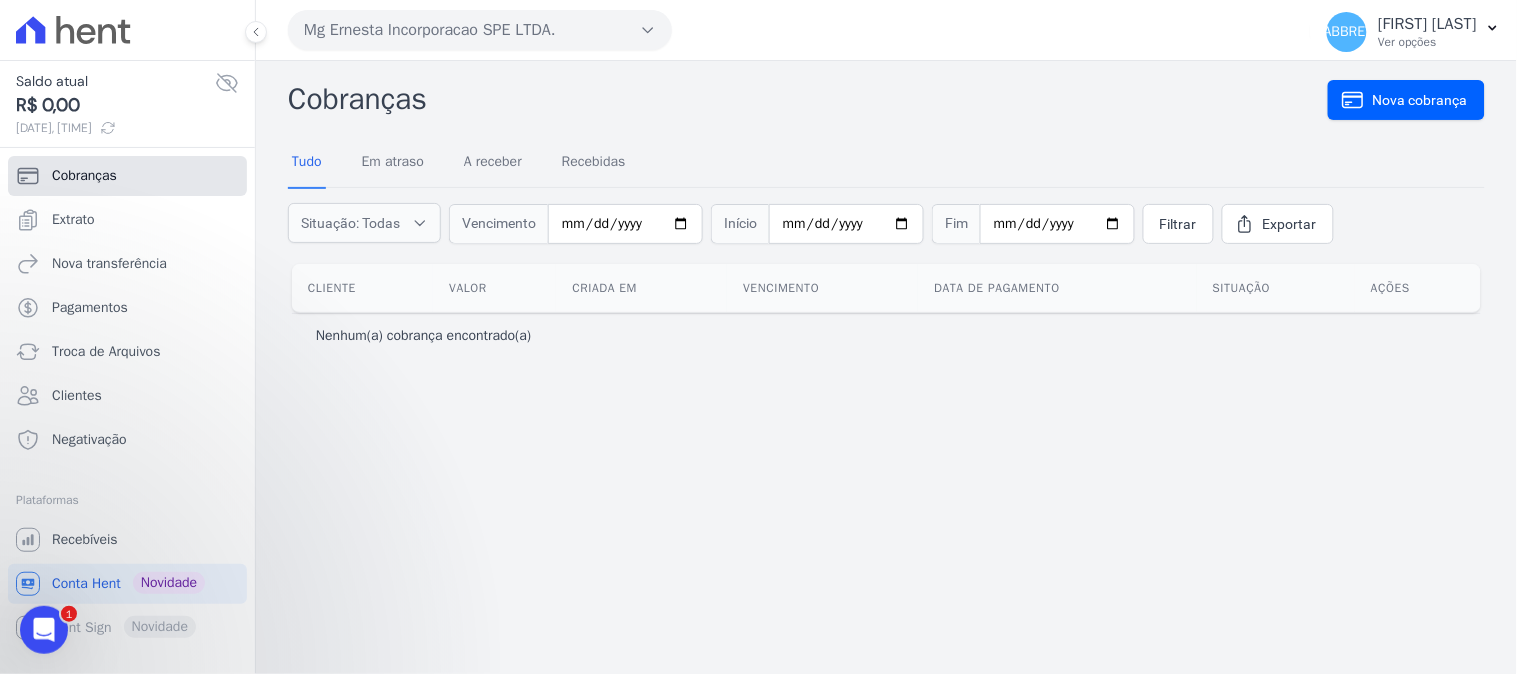 click on "Cobranças" at bounding box center [84, 176] 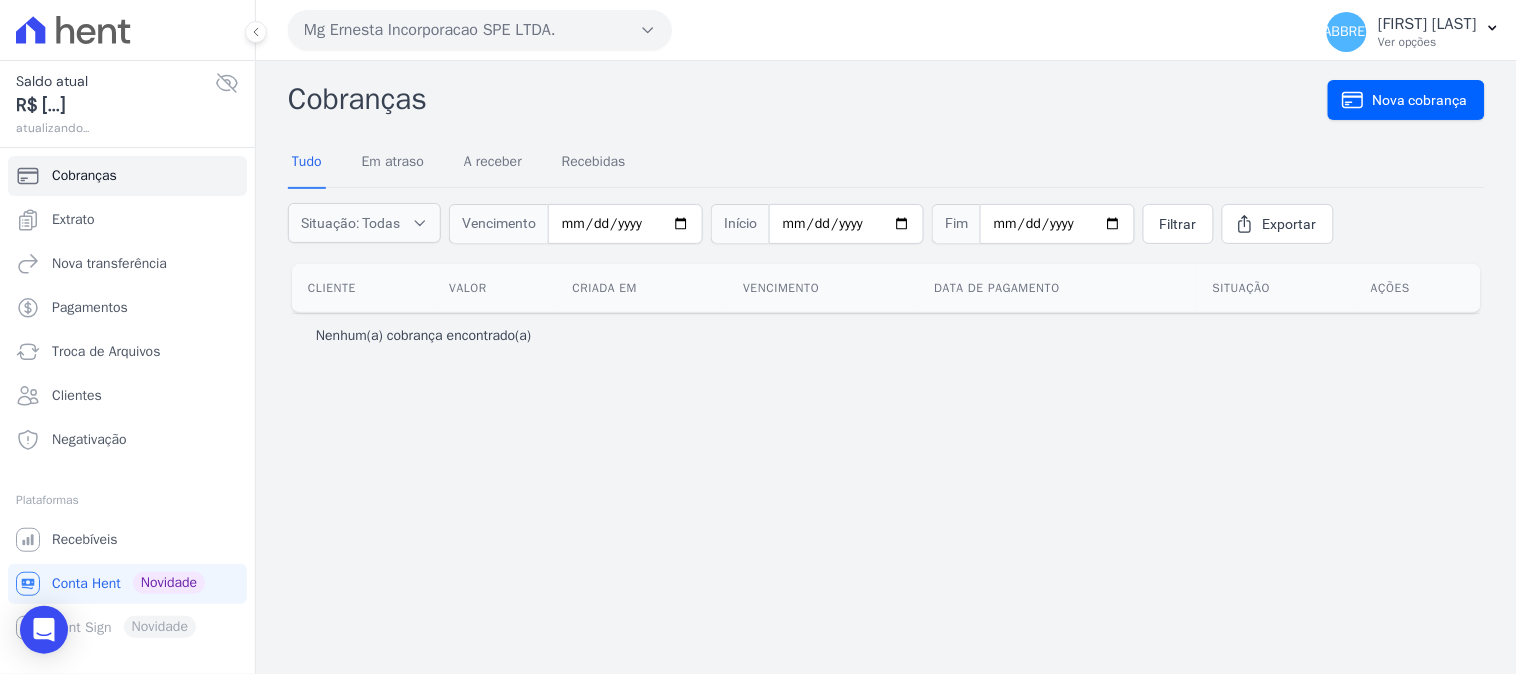 click 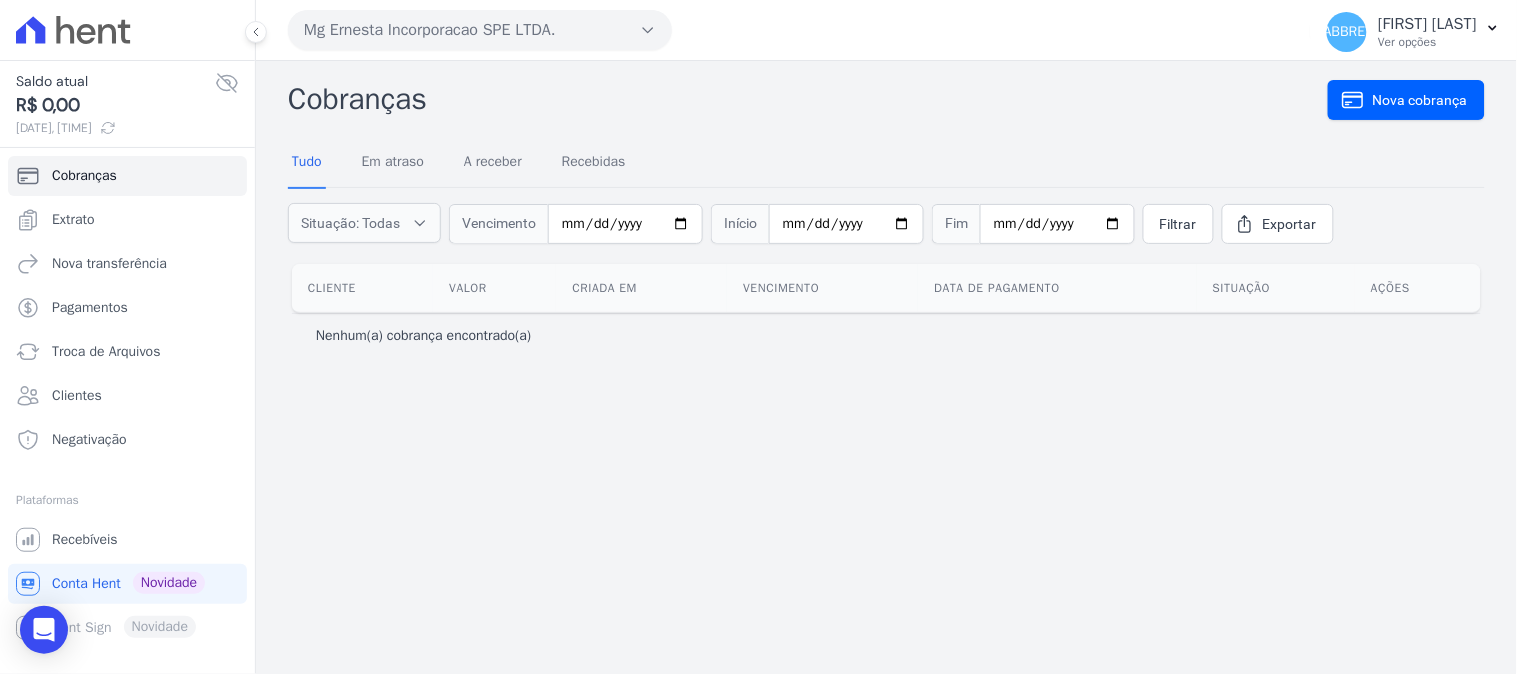 click at bounding box center [127, 30] 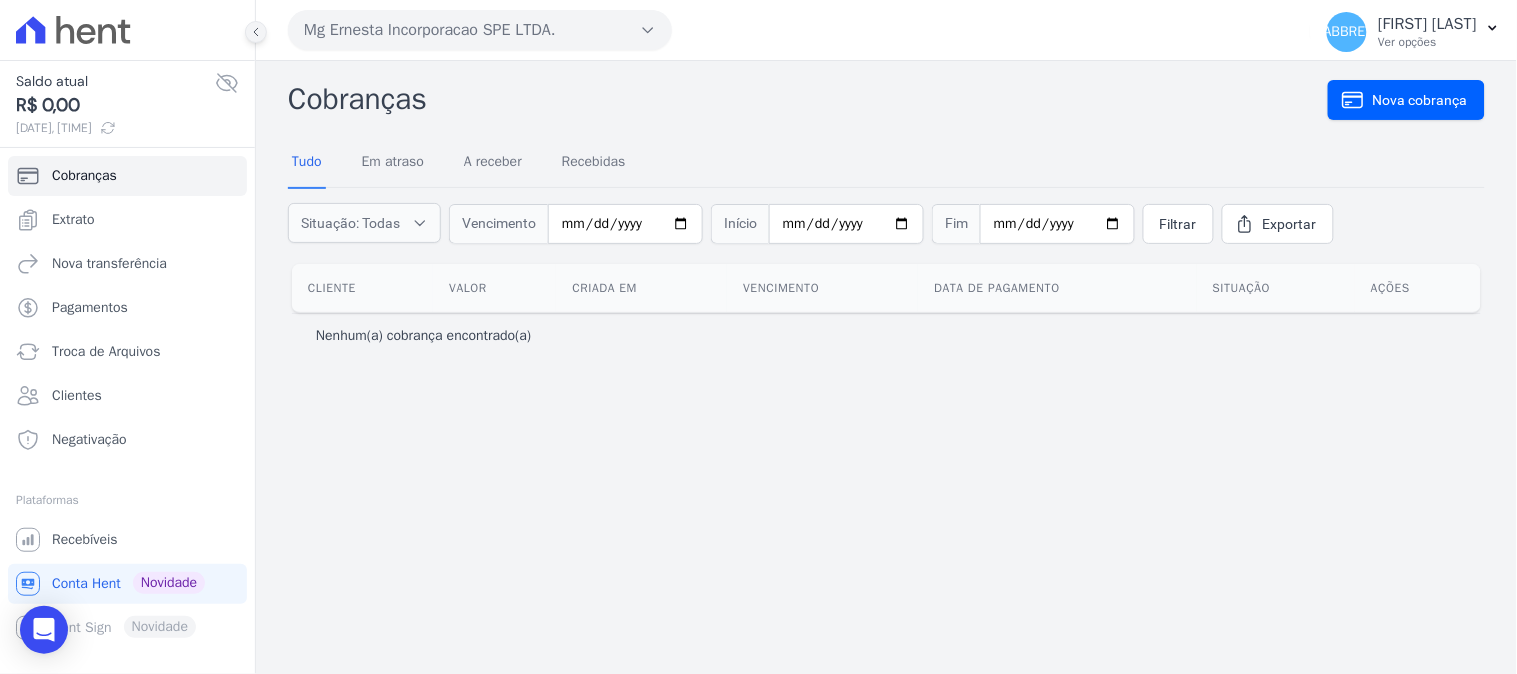 click 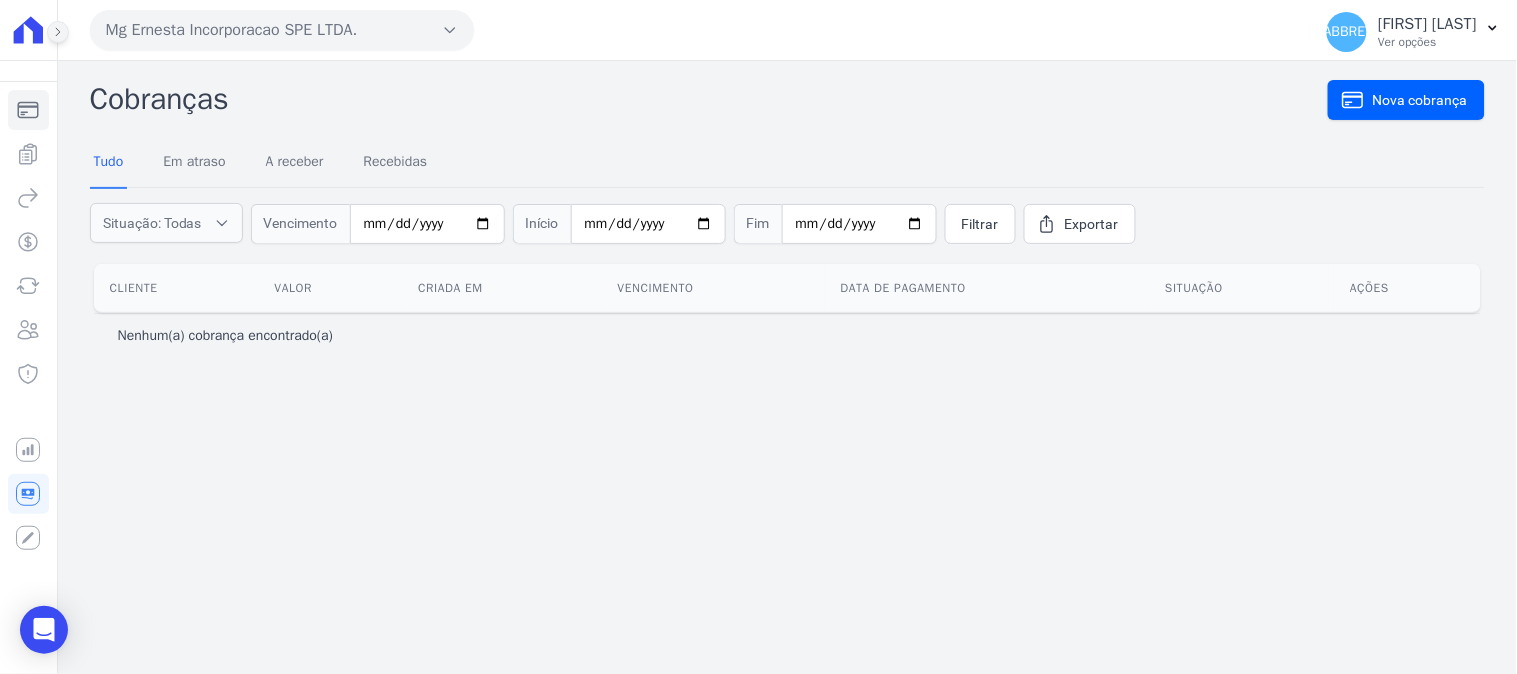 click 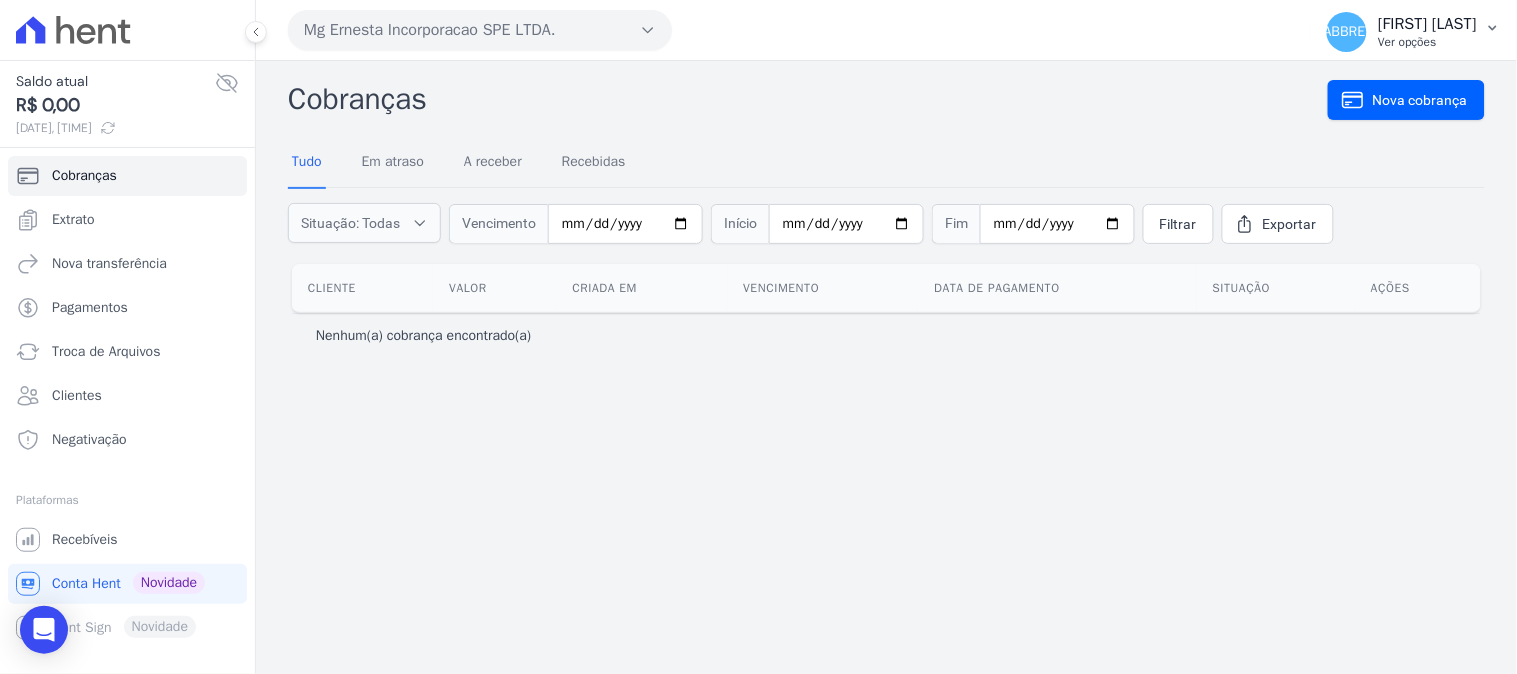 click on "Ver opções" at bounding box center (1428, 42) 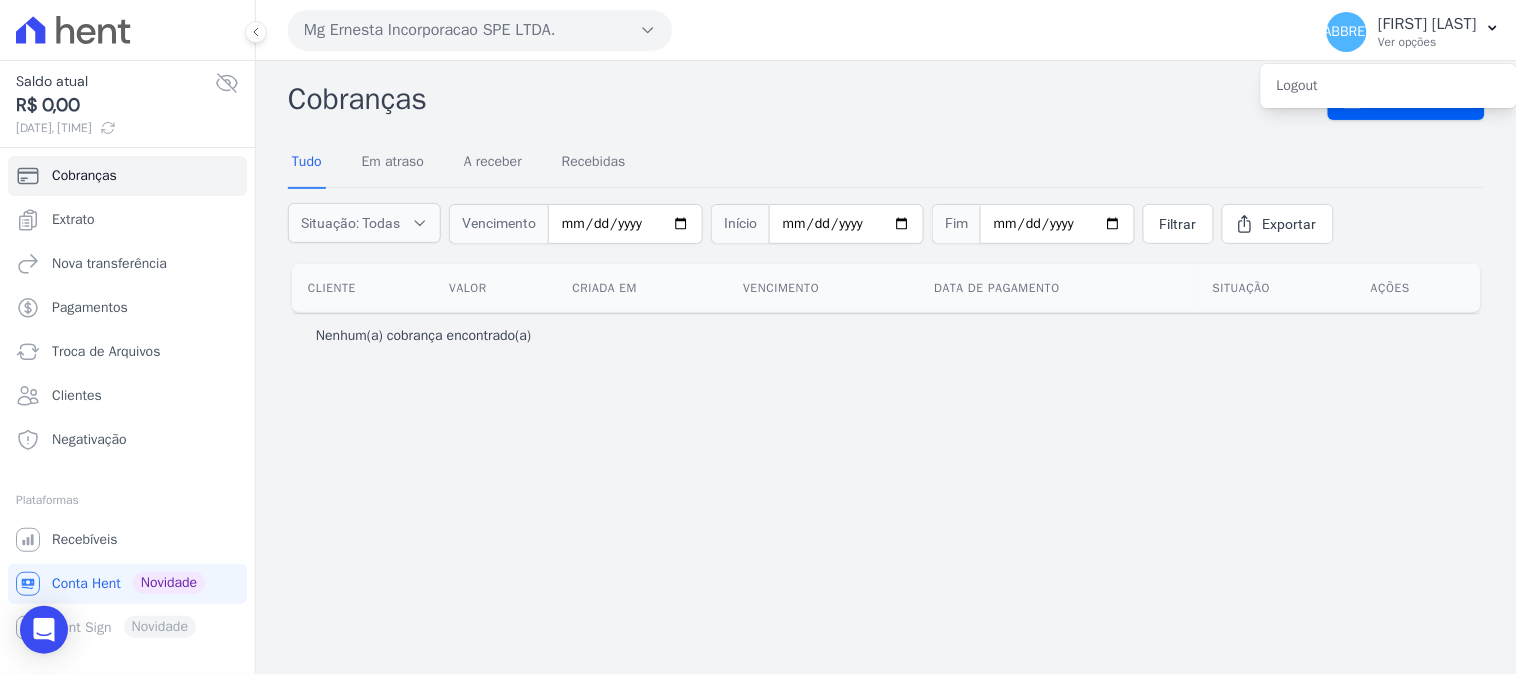 click on "Cobranças
Nova cobrança
Tudo
Em atraso
A receber
Recebidas
Situação: Todas
Em atraso
A receber
Recebidas
Fim" at bounding box center [886, 367] 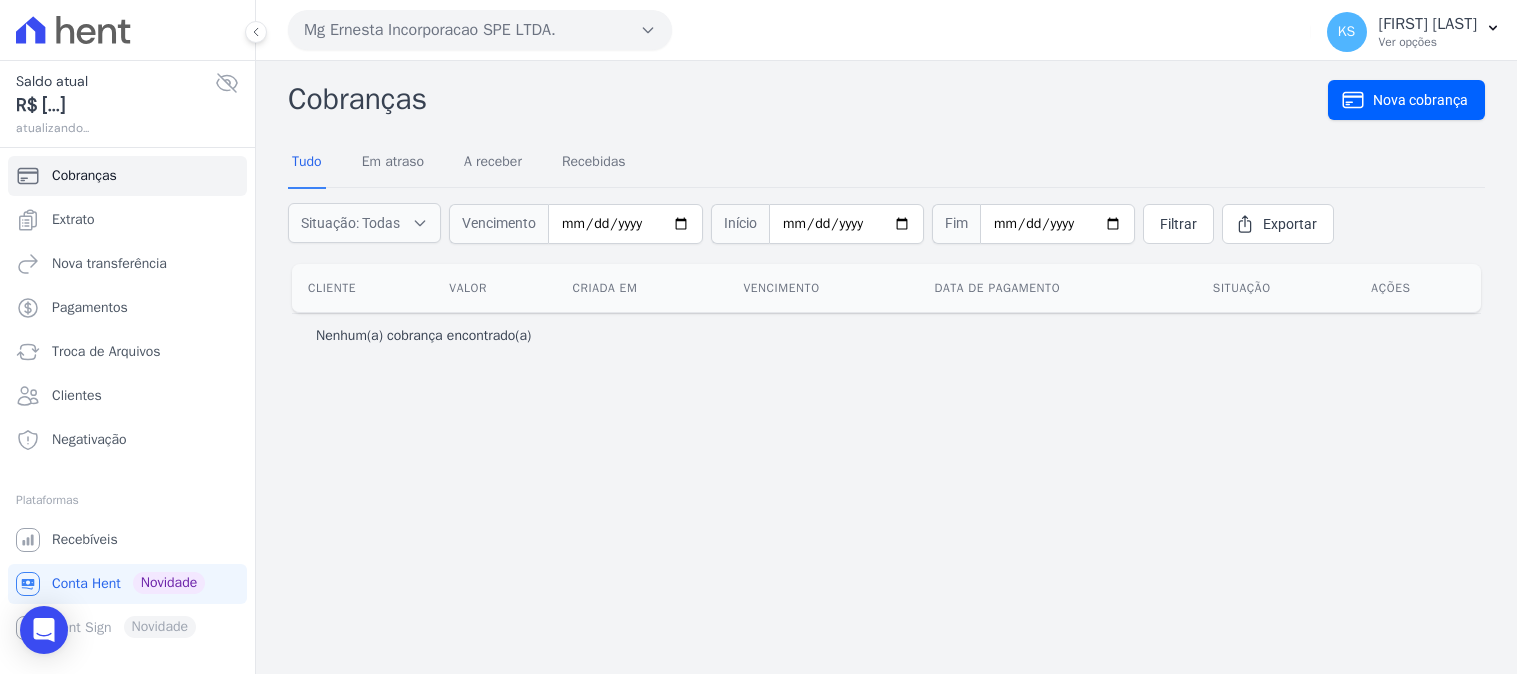 scroll, scrollTop: 0, scrollLeft: 0, axis: both 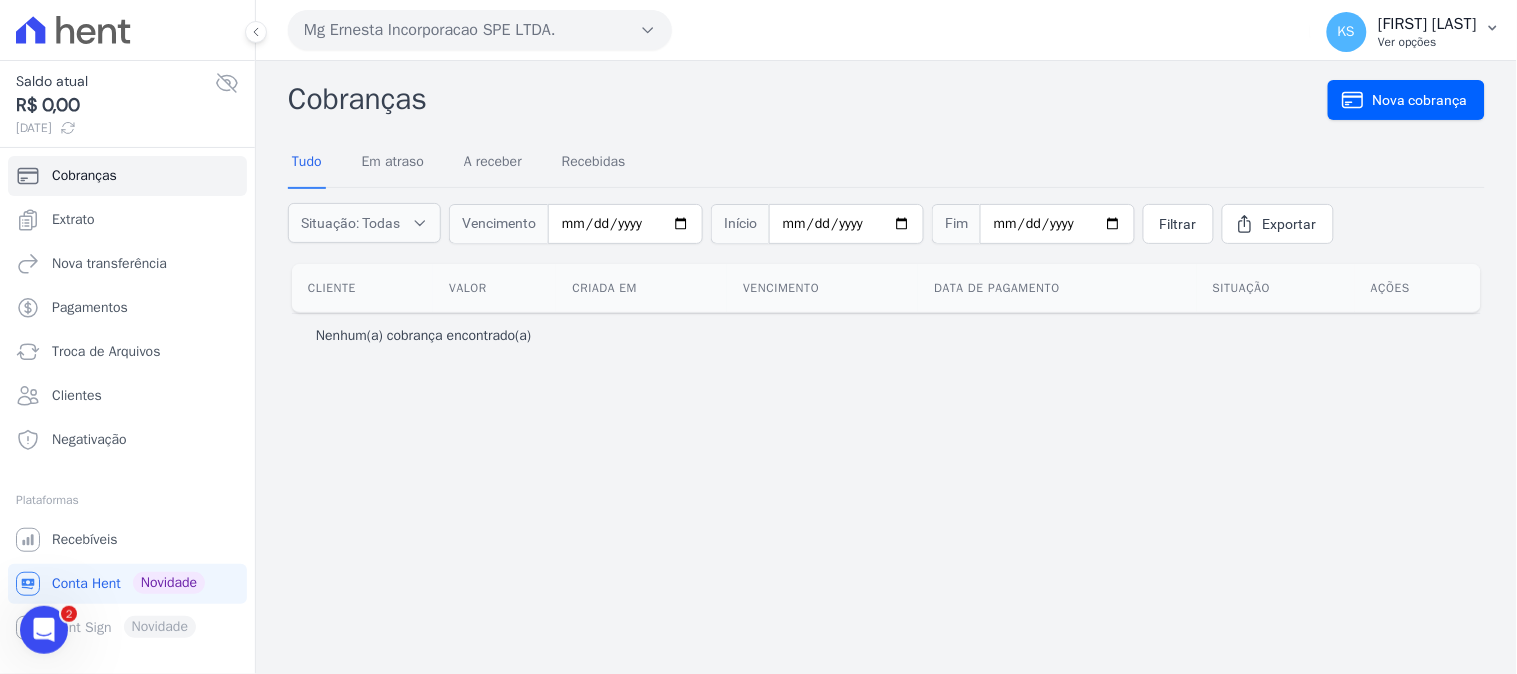 click on "[FIRST] [LAST]" at bounding box center (1428, 24) 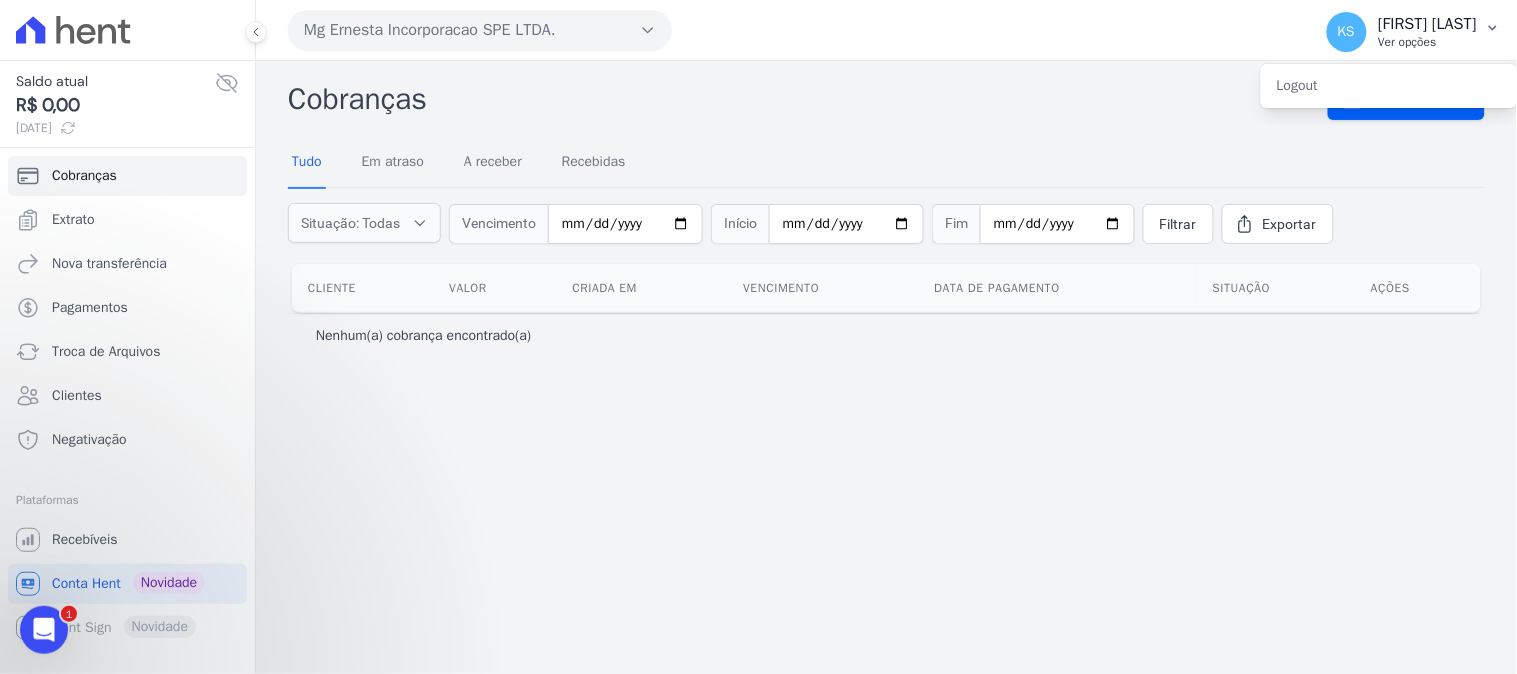 click 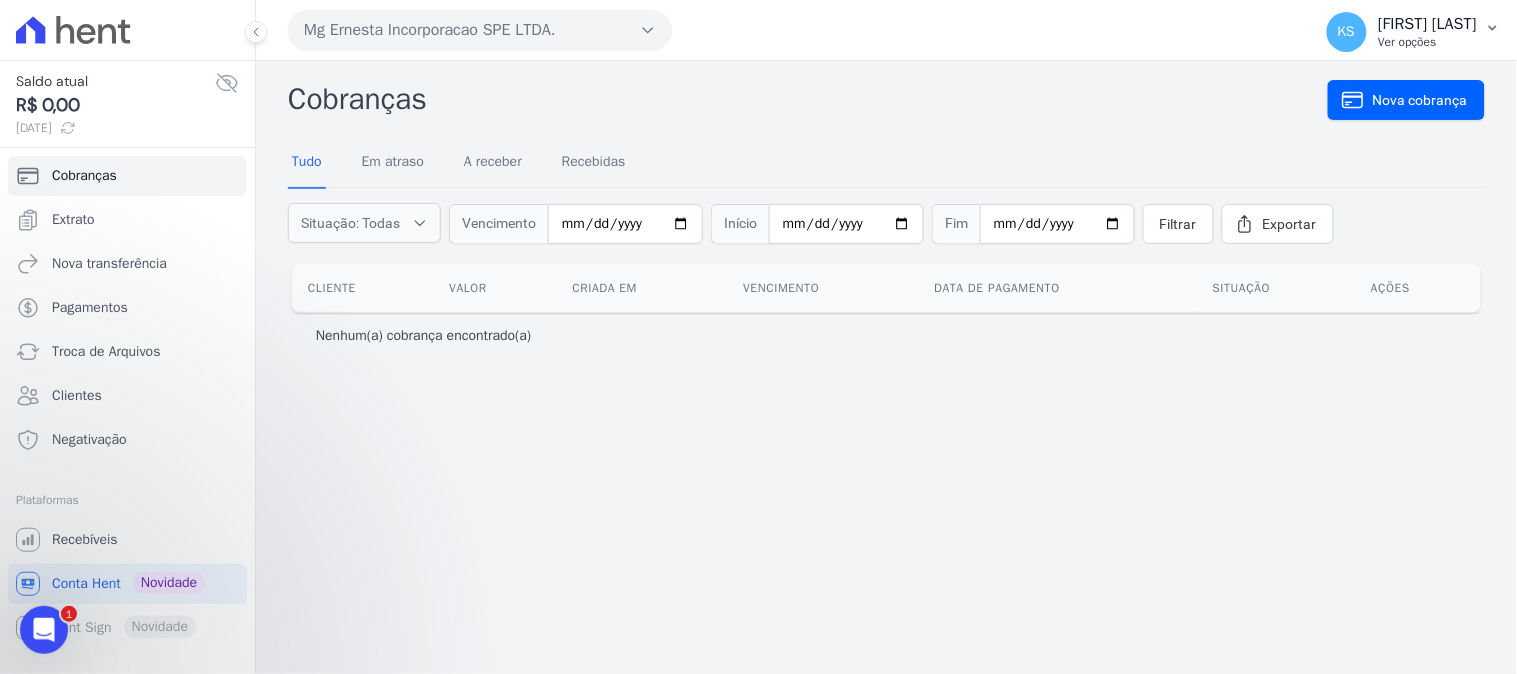 click 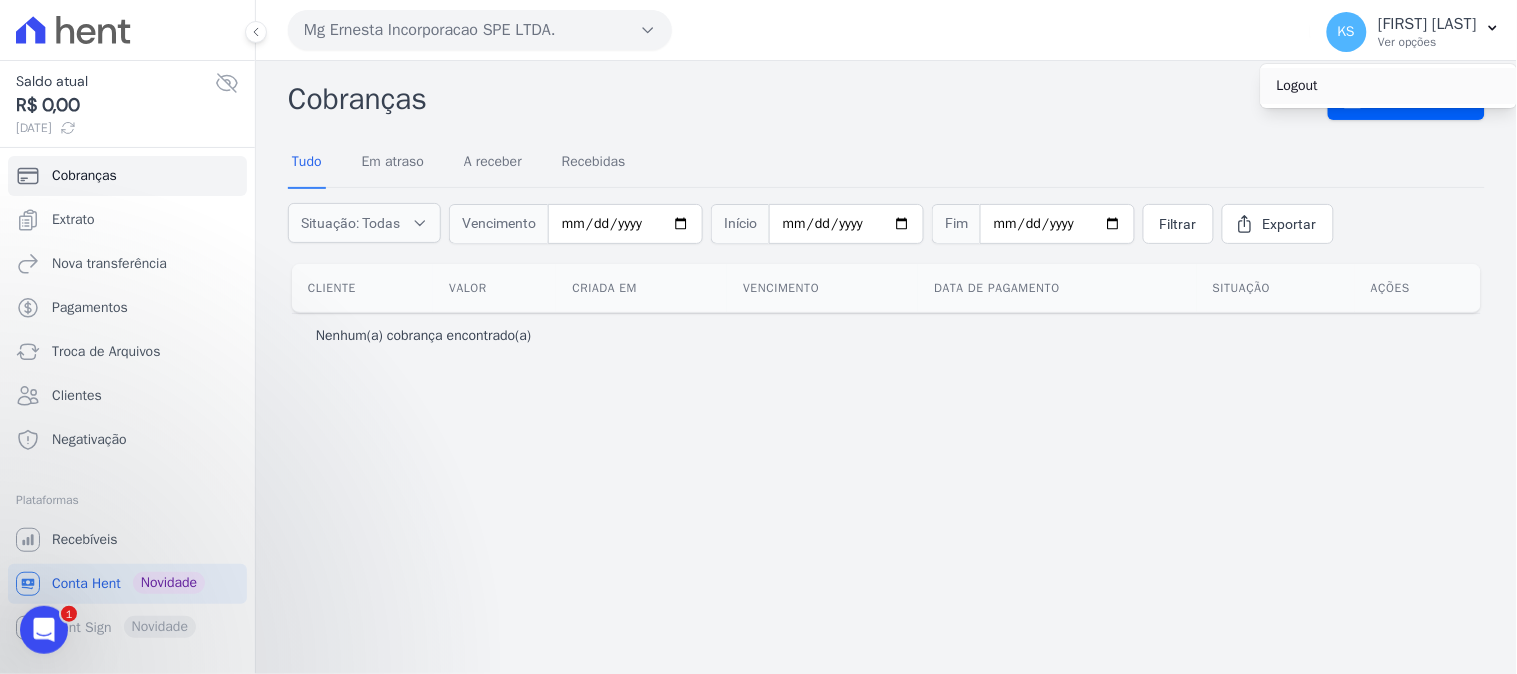 click on "Logout" at bounding box center (1389, 86) 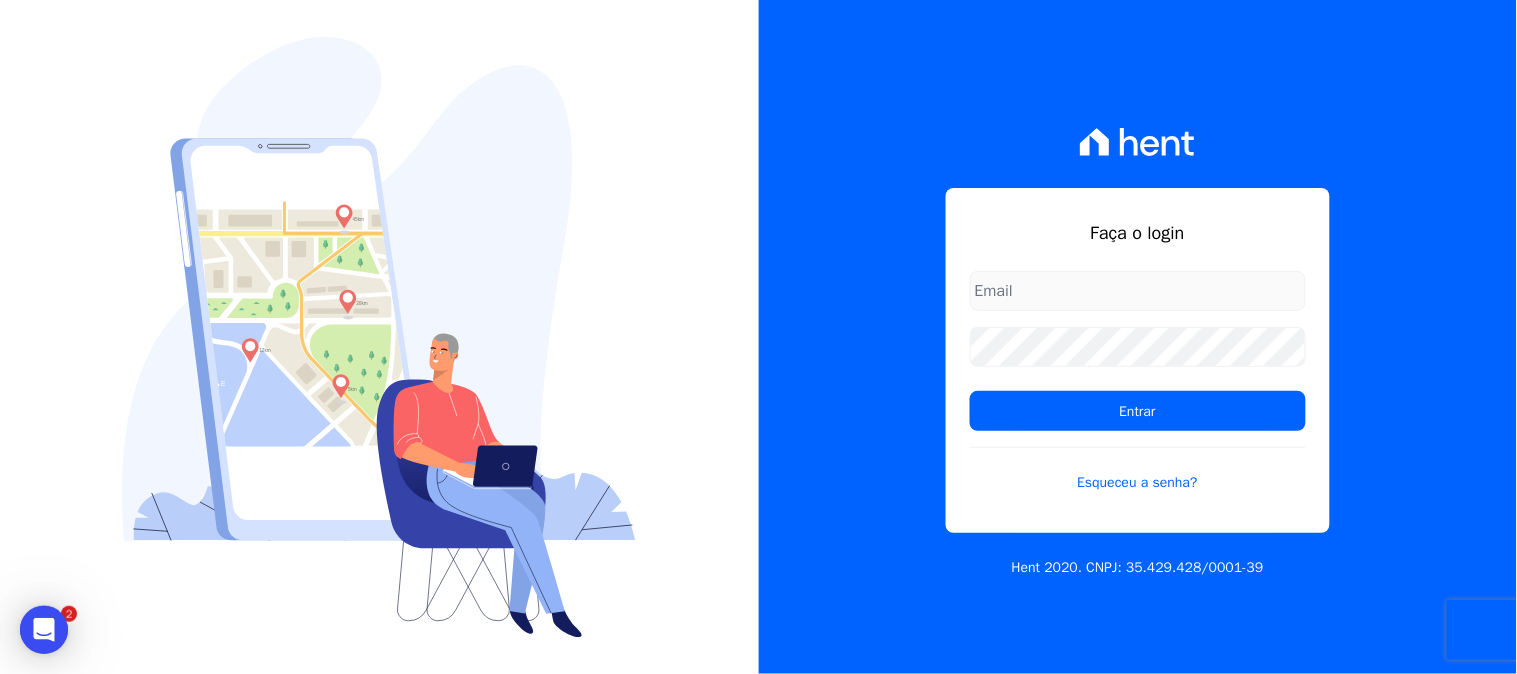 scroll, scrollTop: 0, scrollLeft: 0, axis: both 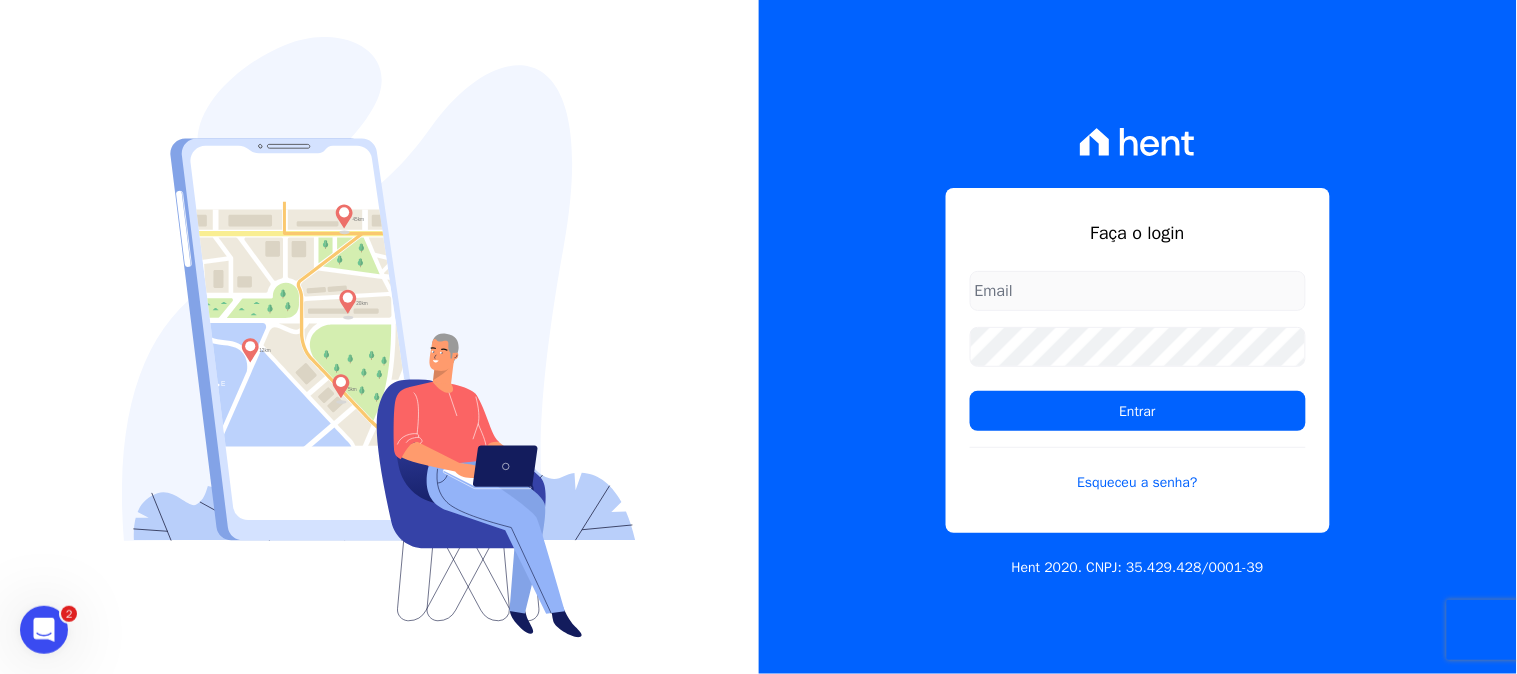 click at bounding box center (1138, 291) 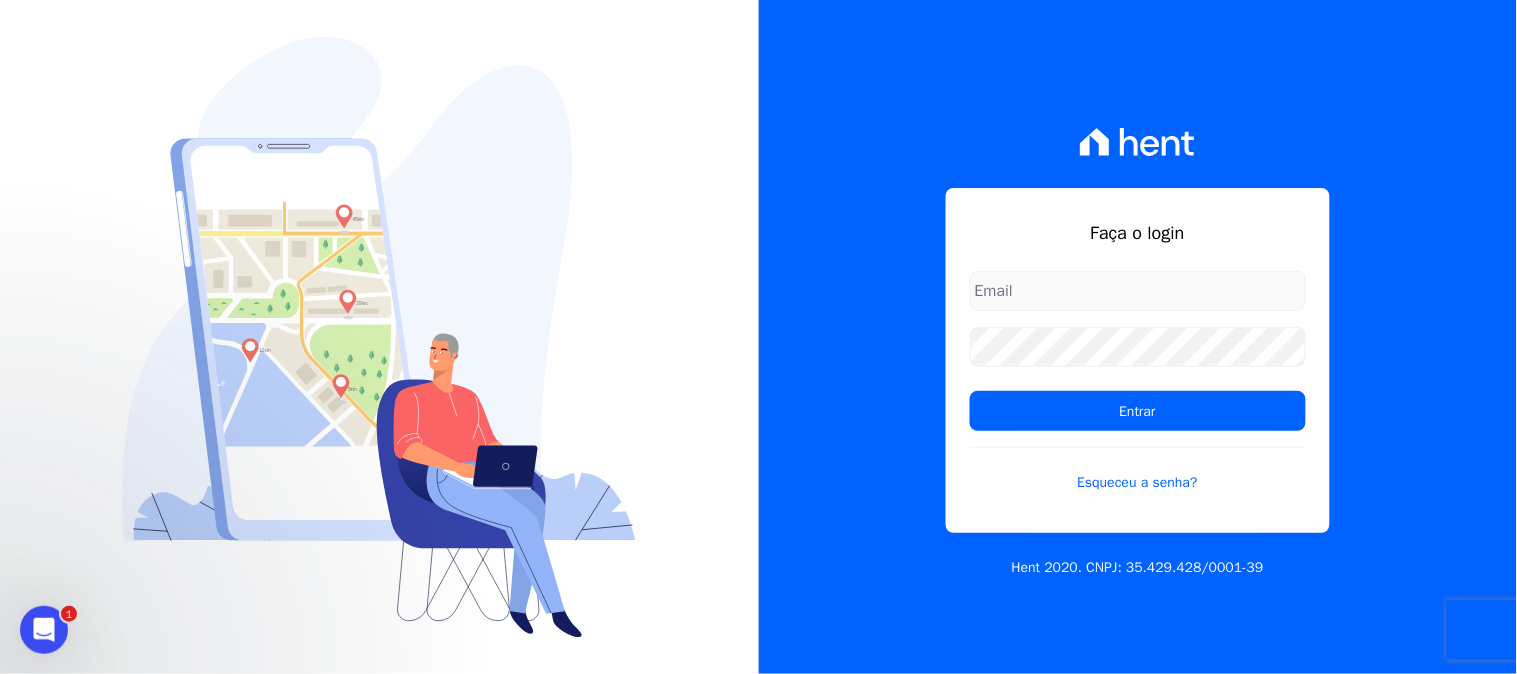 scroll, scrollTop: 0, scrollLeft: 0, axis: both 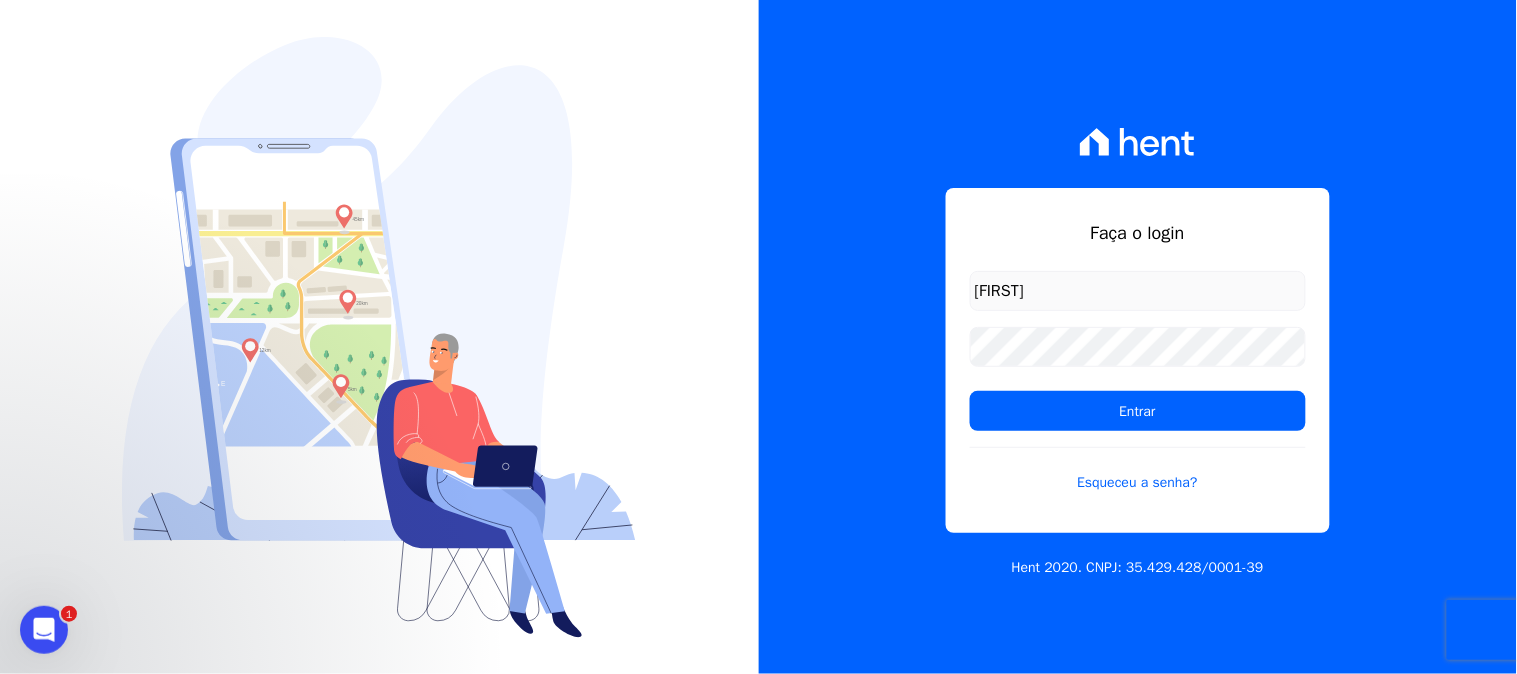 type on "kelly.silva@construtoramgtec.com.br" 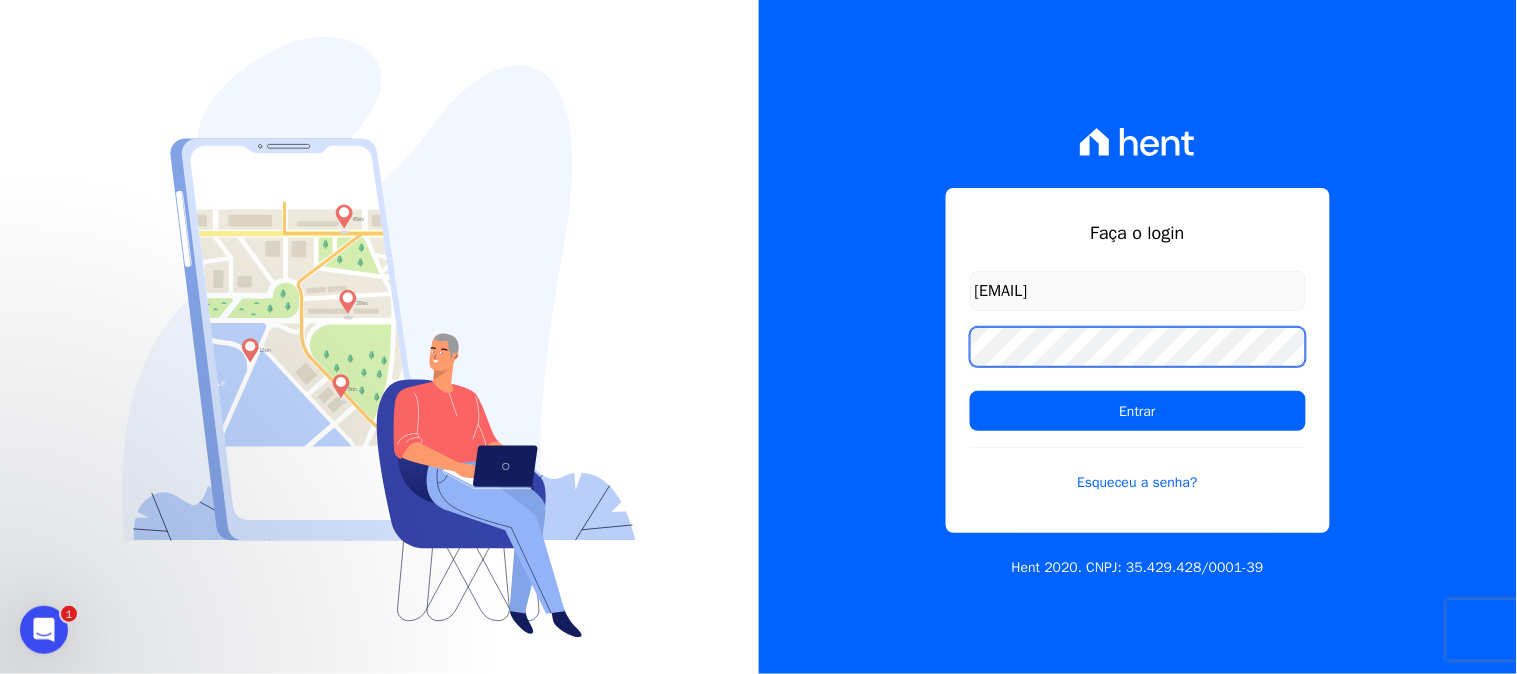 click on "Faça o login
kelly.silva@construtoramgtec.com.br
Entrar
Esqueceu a senha?
Hent 2020. CNPJ: 35.429.428/0001-39" at bounding box center (758, 337) 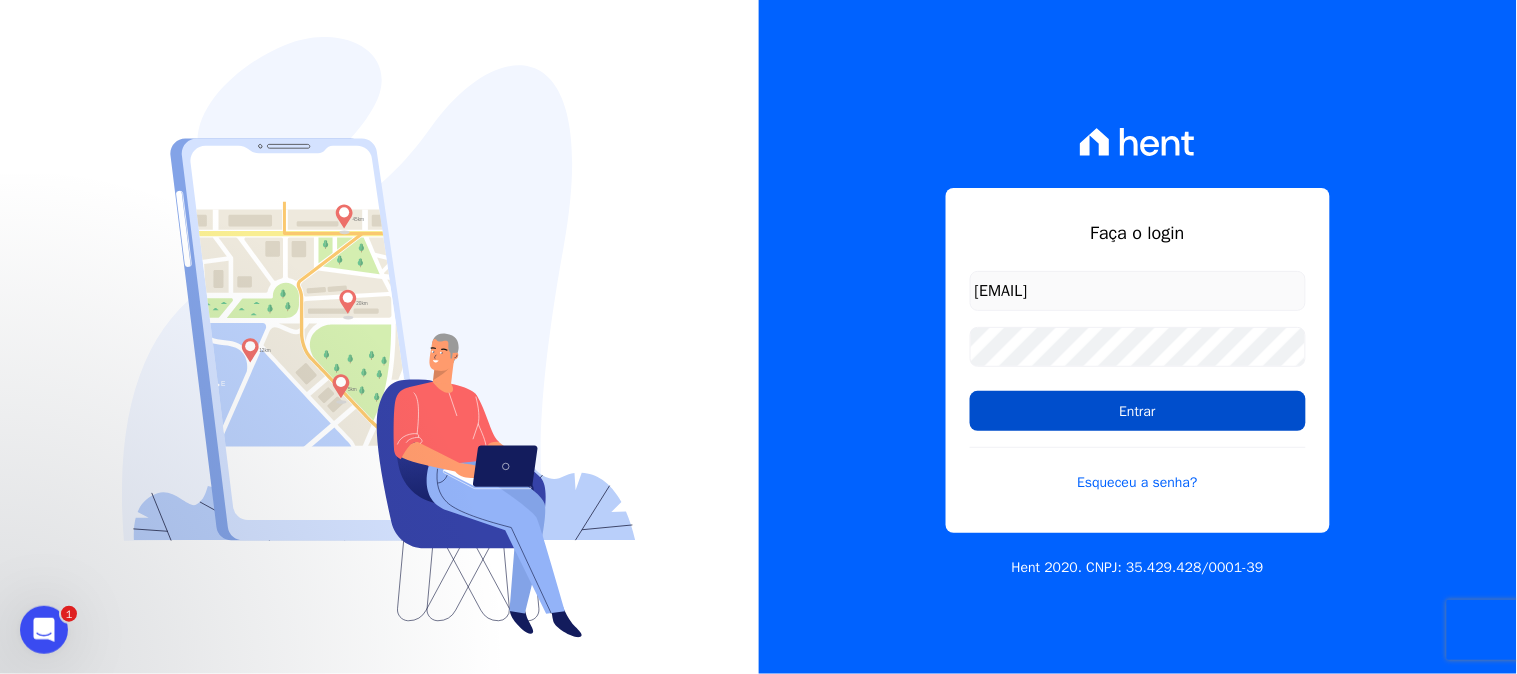 click on "Entrar" at bounding box center (1138, 411) 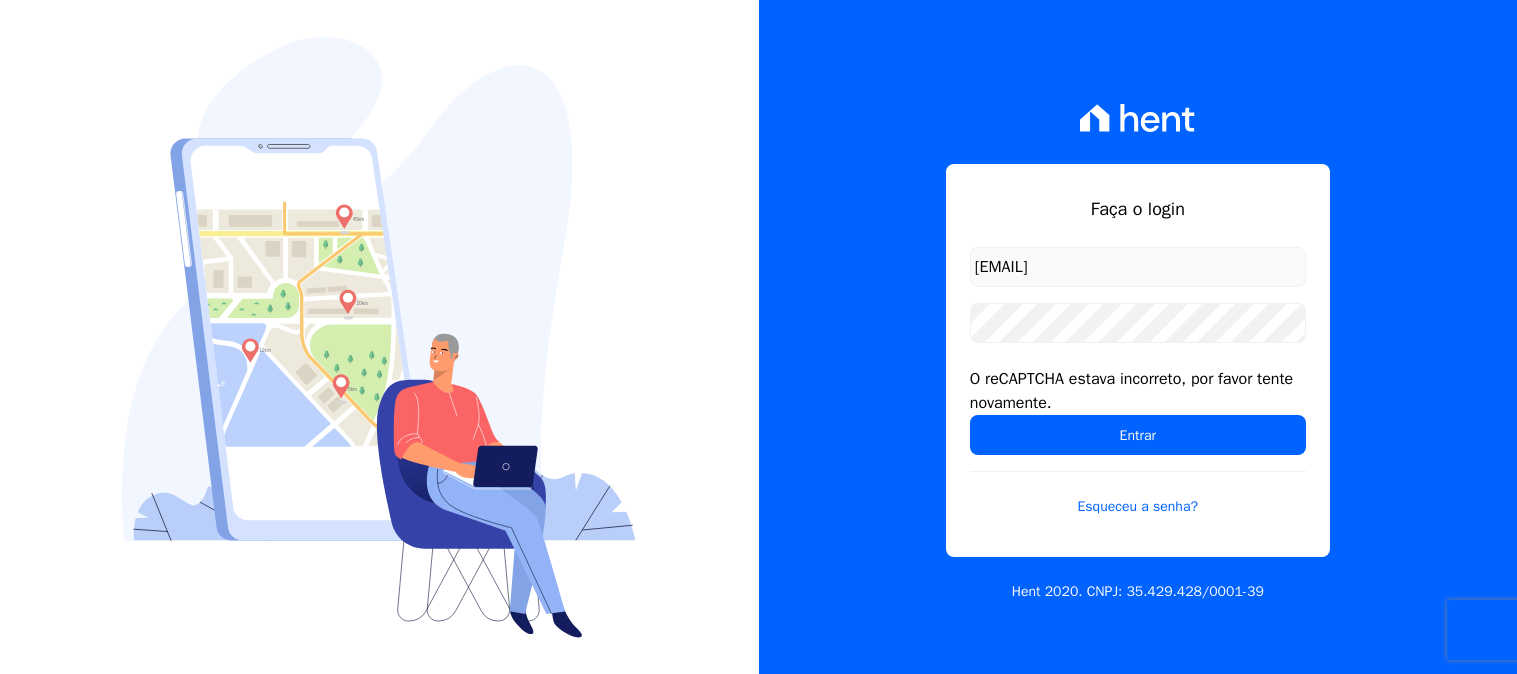 scroll, scrollTop: 0, scrollLeft: 0, axis: both 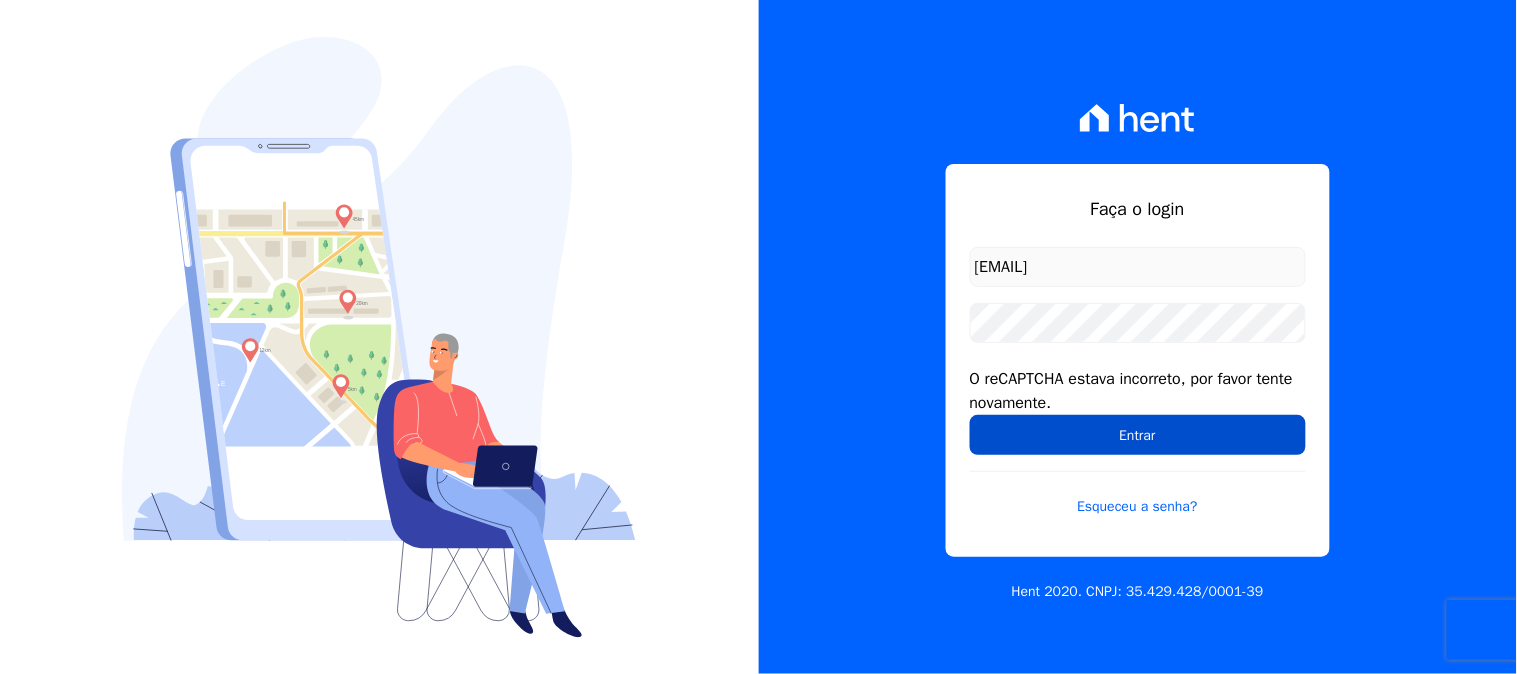 click on "Entrar" at bounding box center (1138, 435) 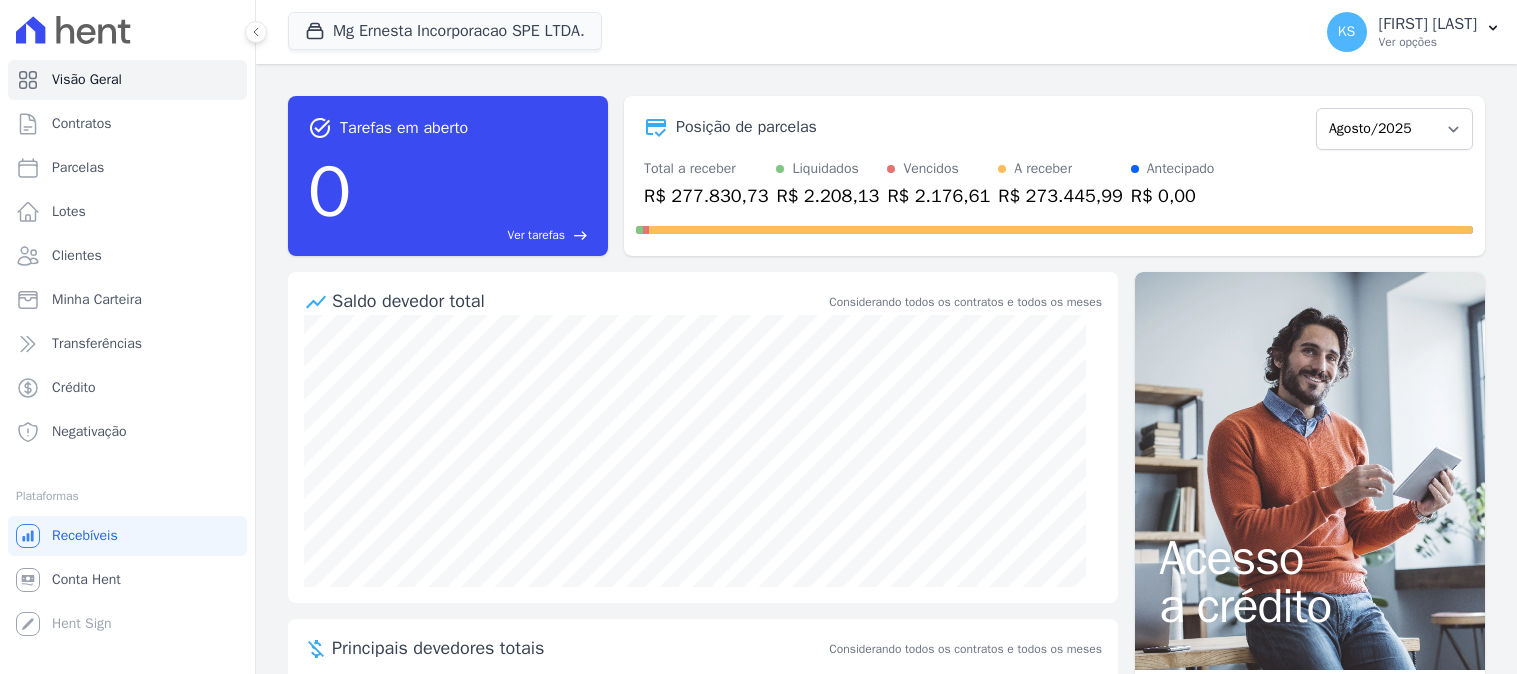 scroll, scrollTop: 0, scrollLeft: 0, axis: both 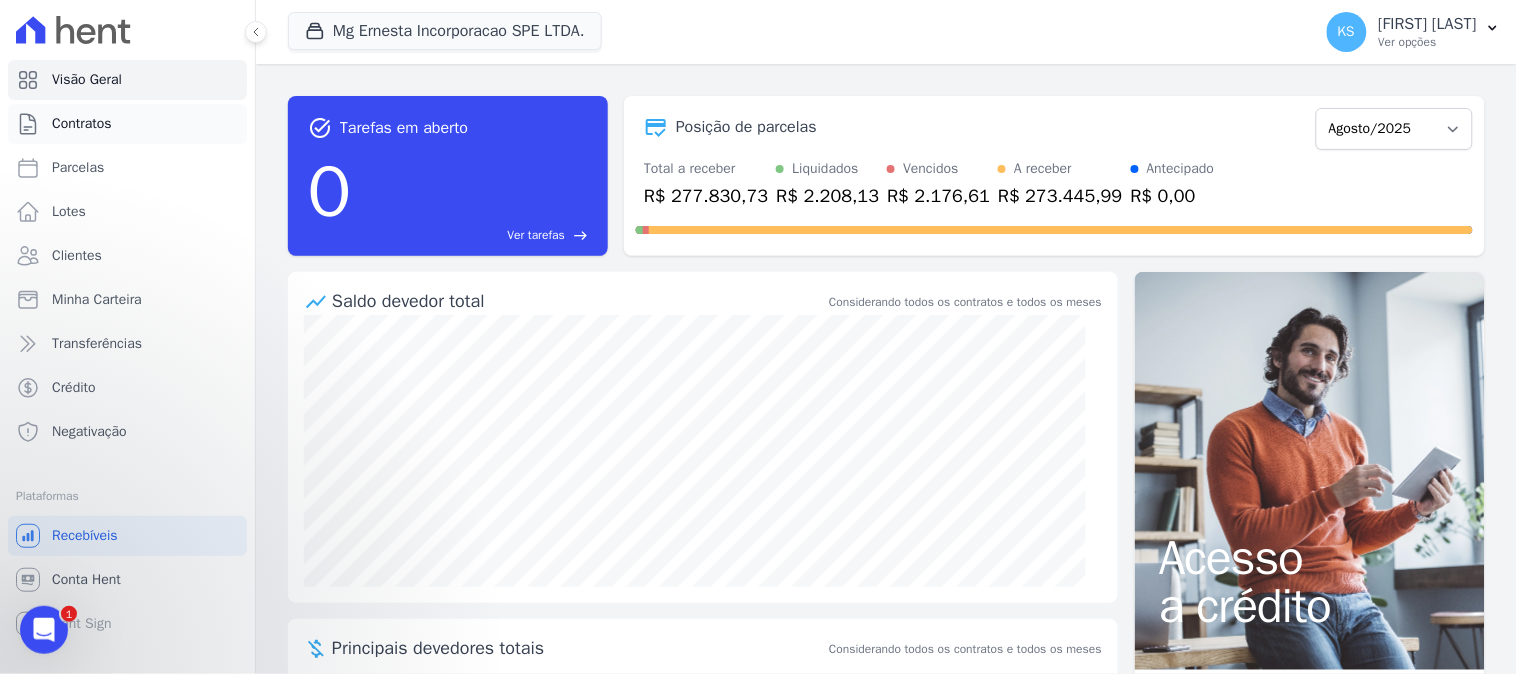 click on "Contratos" at bounding box center [82, 124] 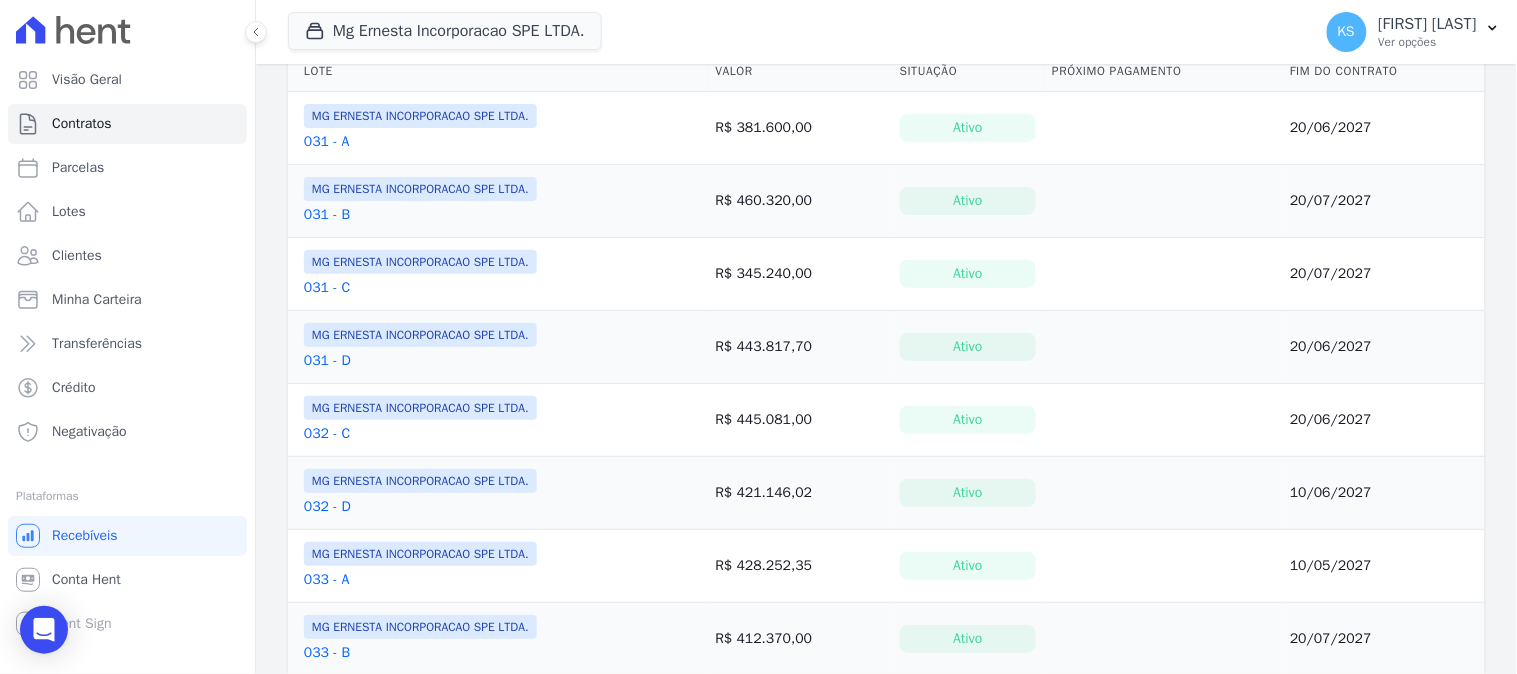 scroll, scrollTop: 0, scrollLeft: 0, axis: both 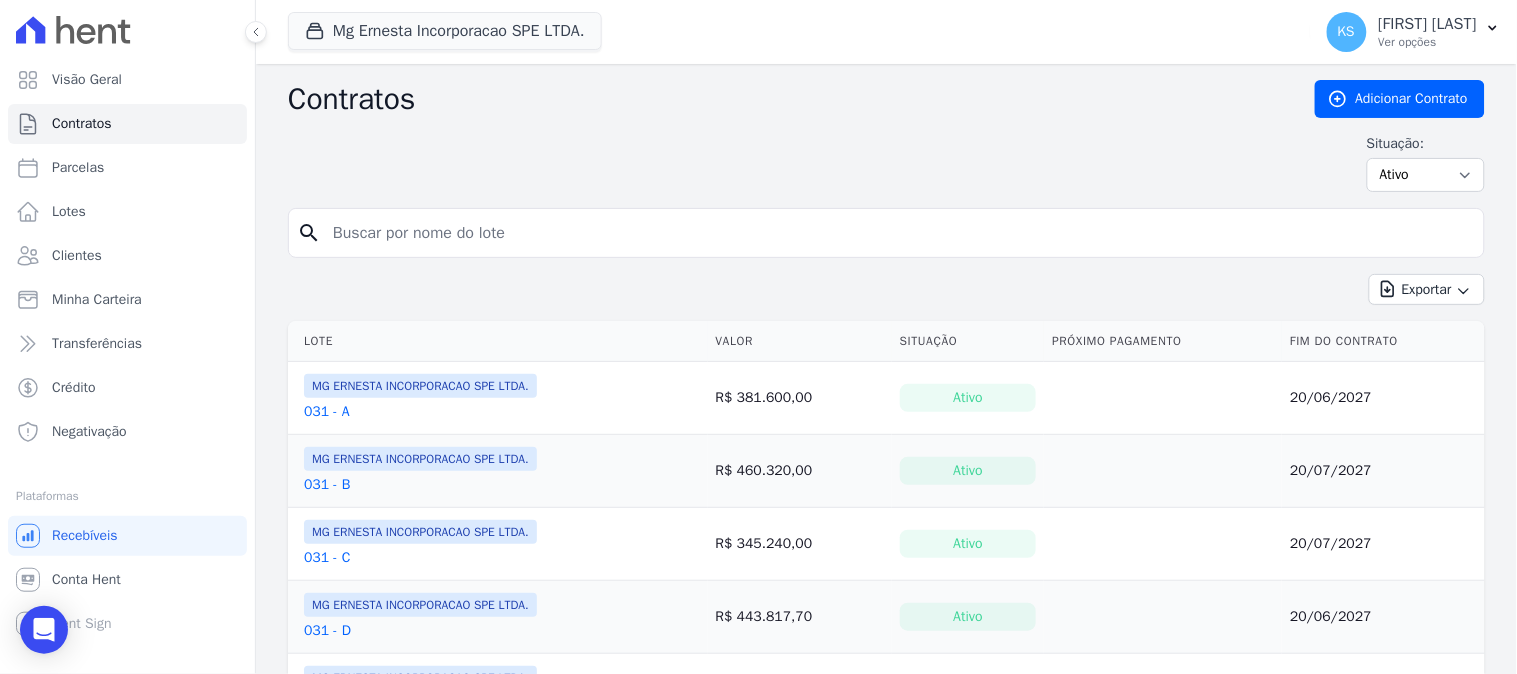 click on "031 - A" at bounding box center [327, 412] 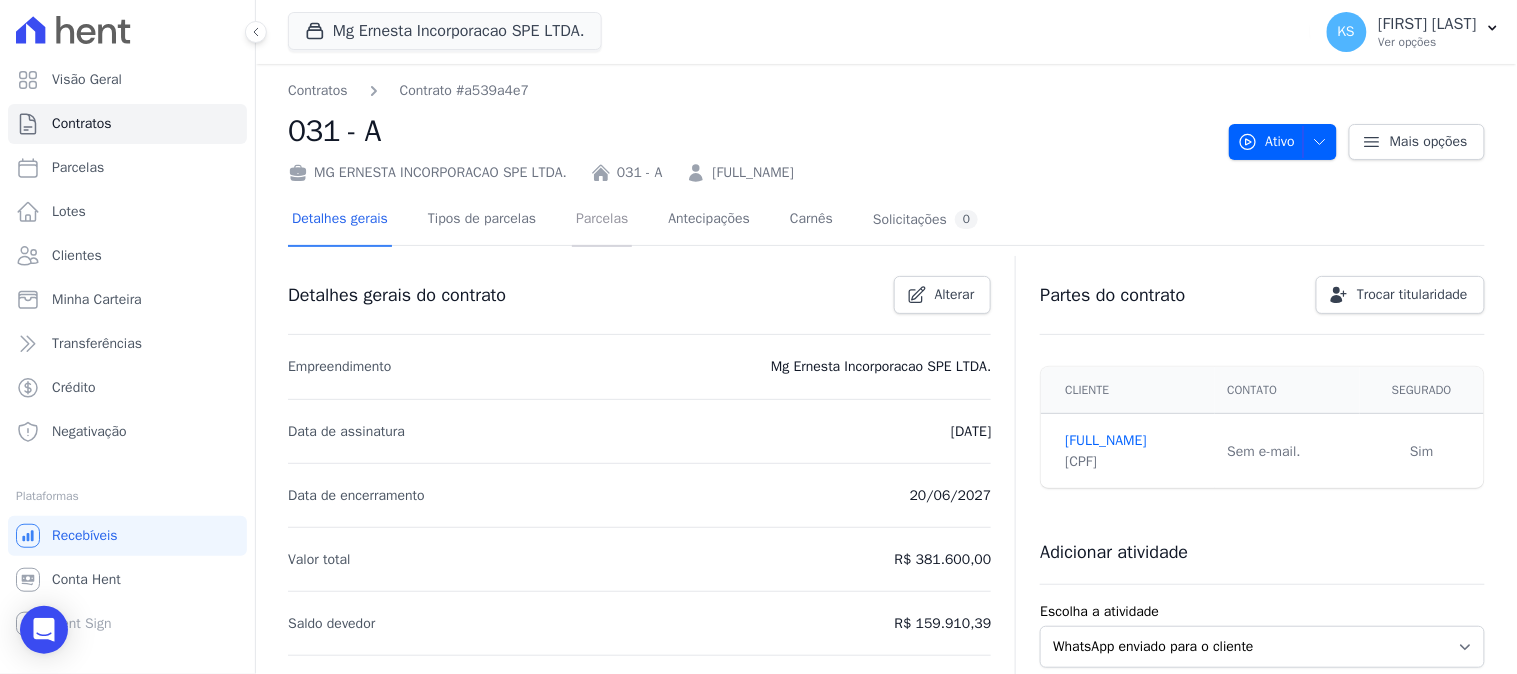 click on "Parcelas" at bounding box center [602, 220] 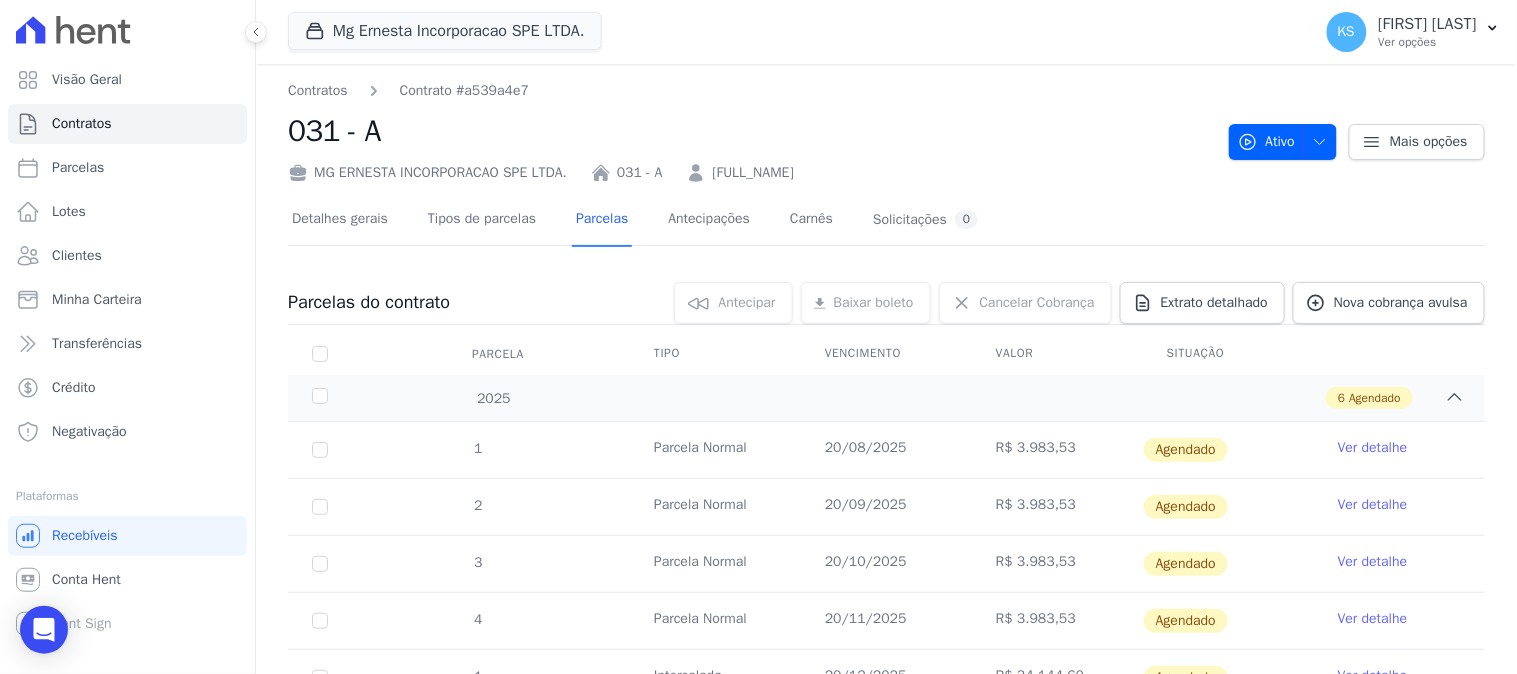 scroll, scrollTop: 242, scrollLeft: 0, axis: vertical 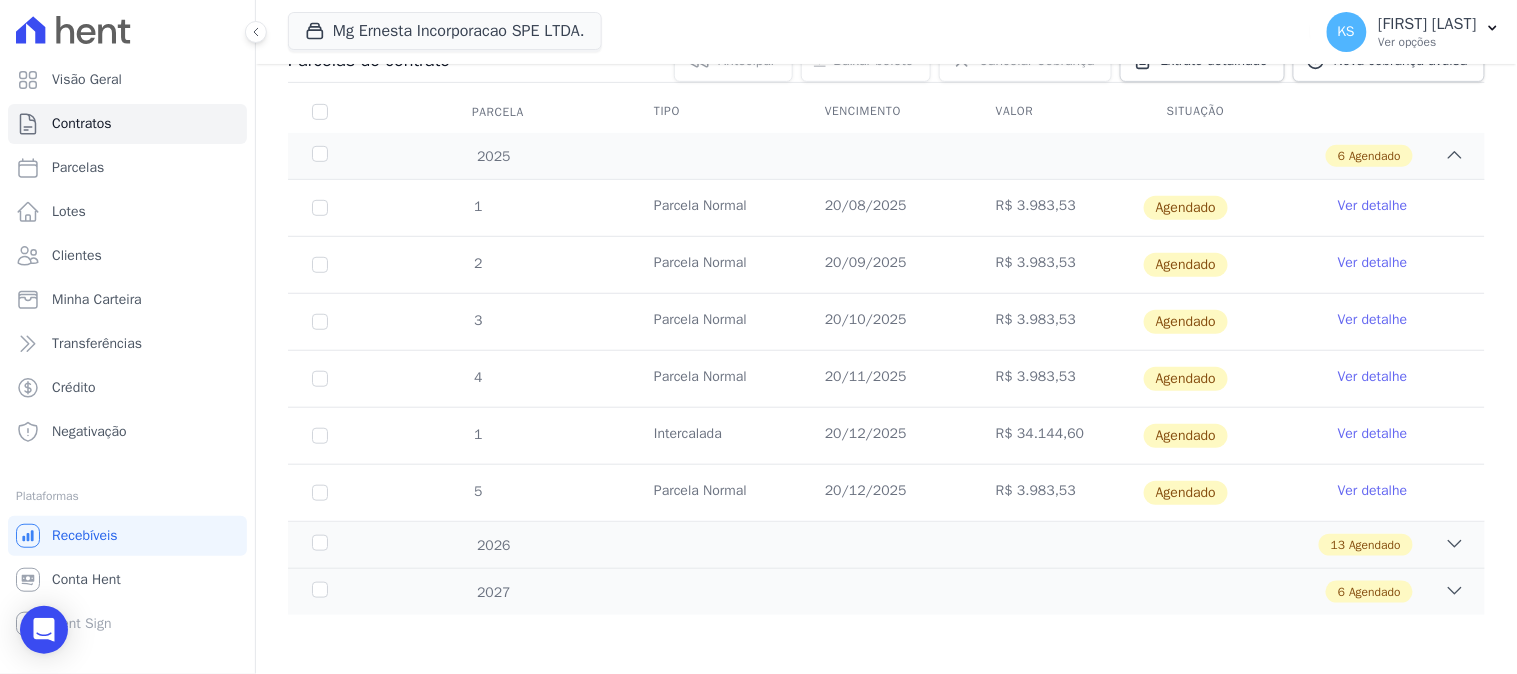 click on "Ver detalhe" at bounding box center [1373, 377] 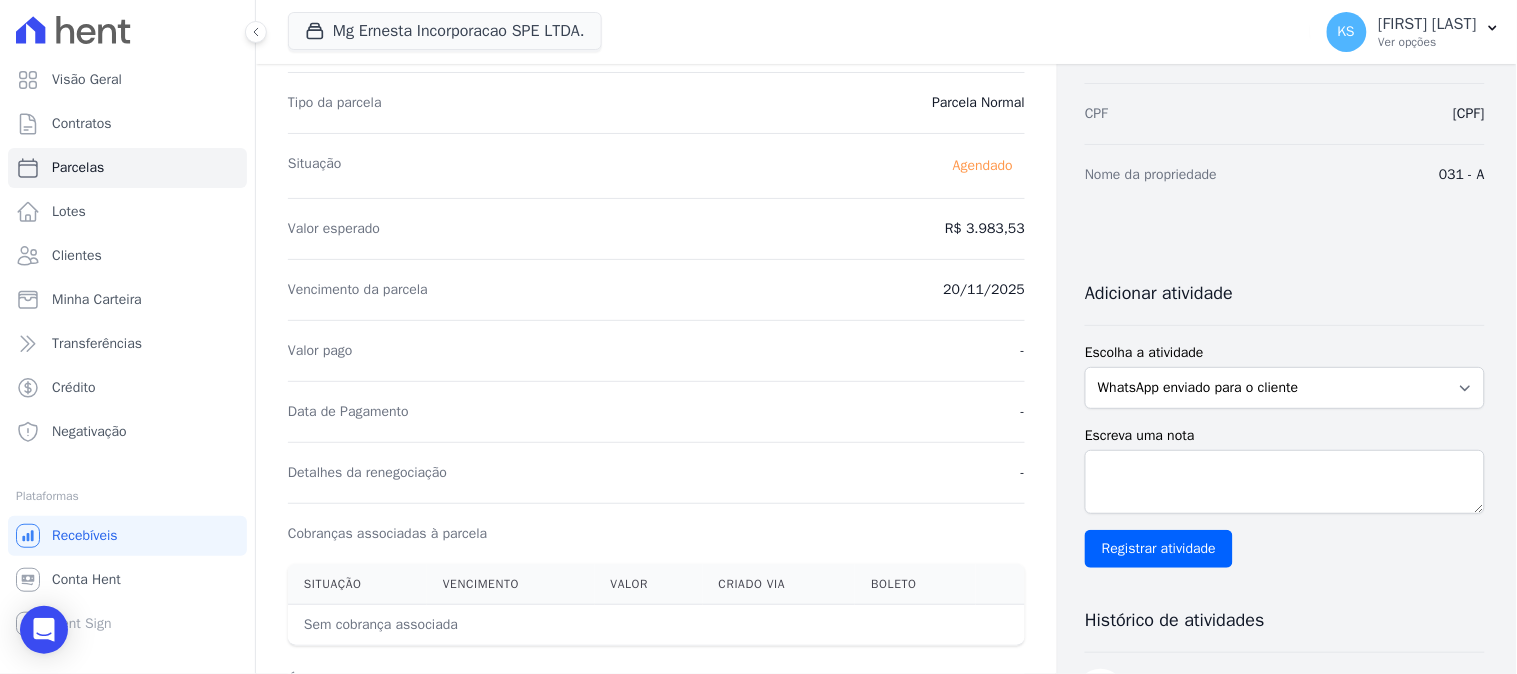 scroll, scrollTop: 0, scrollLeft: 0, axis: both 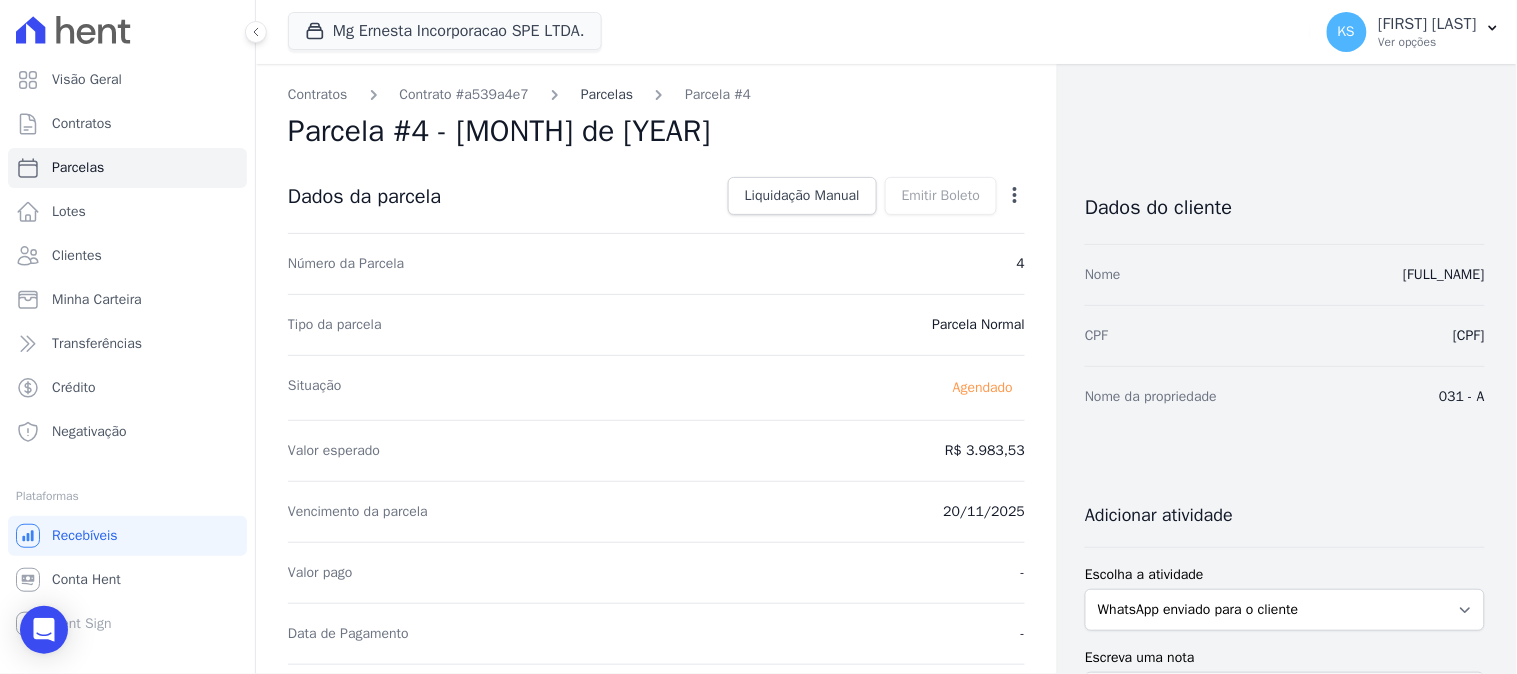 click on "Parcelas" at bounding box center (607, 94) 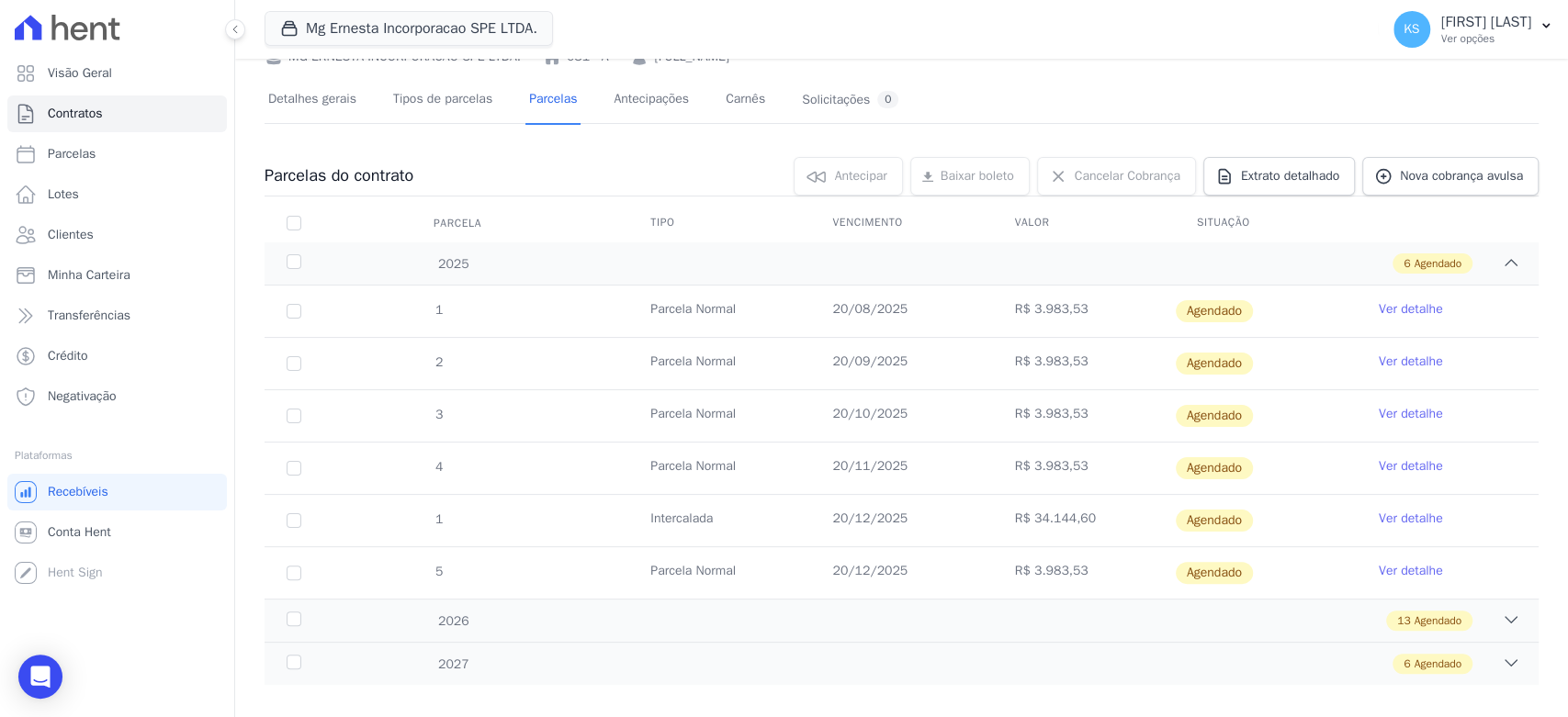 scroll, scrollTop: 0, scrollLeft: 0, axis: both 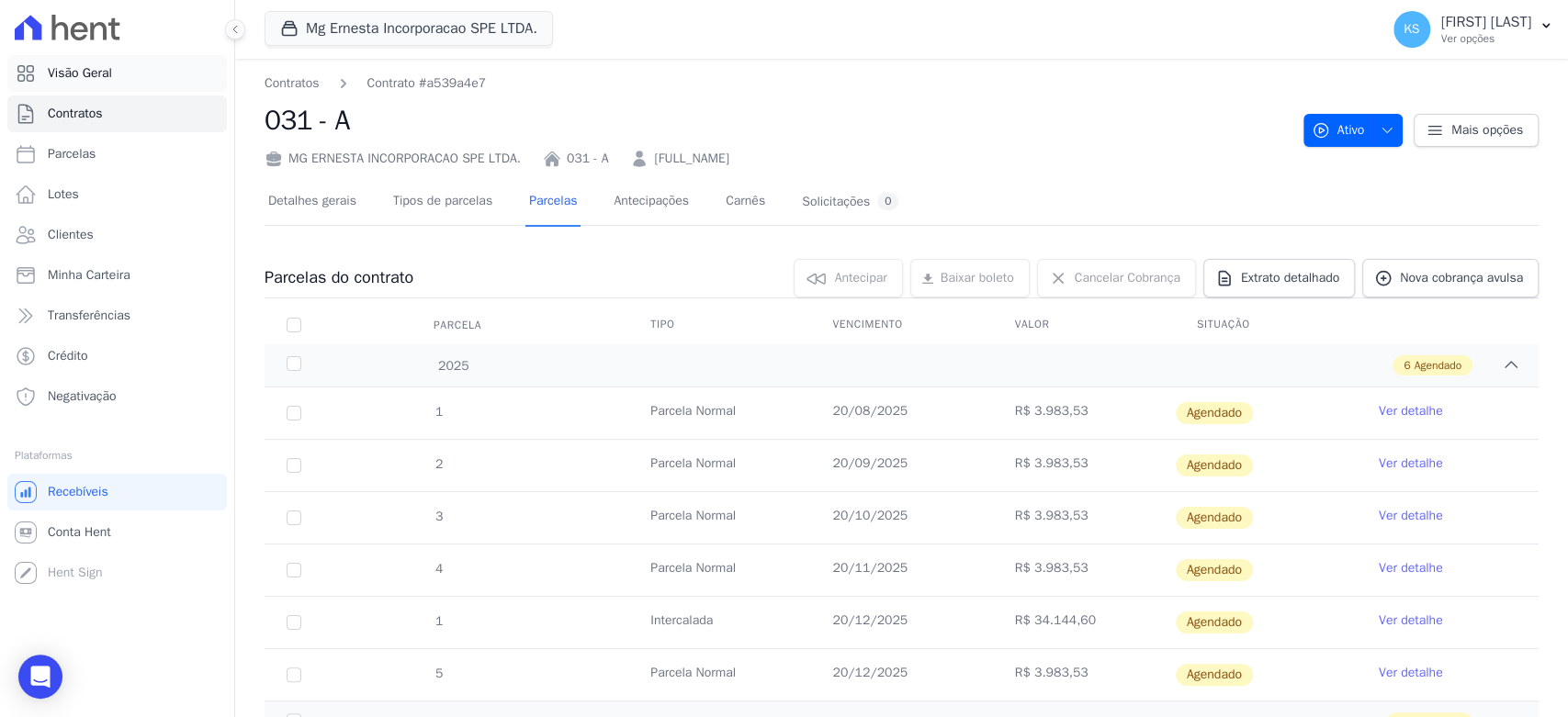 click on "Visão Geral" at bounding box center [80, 73] 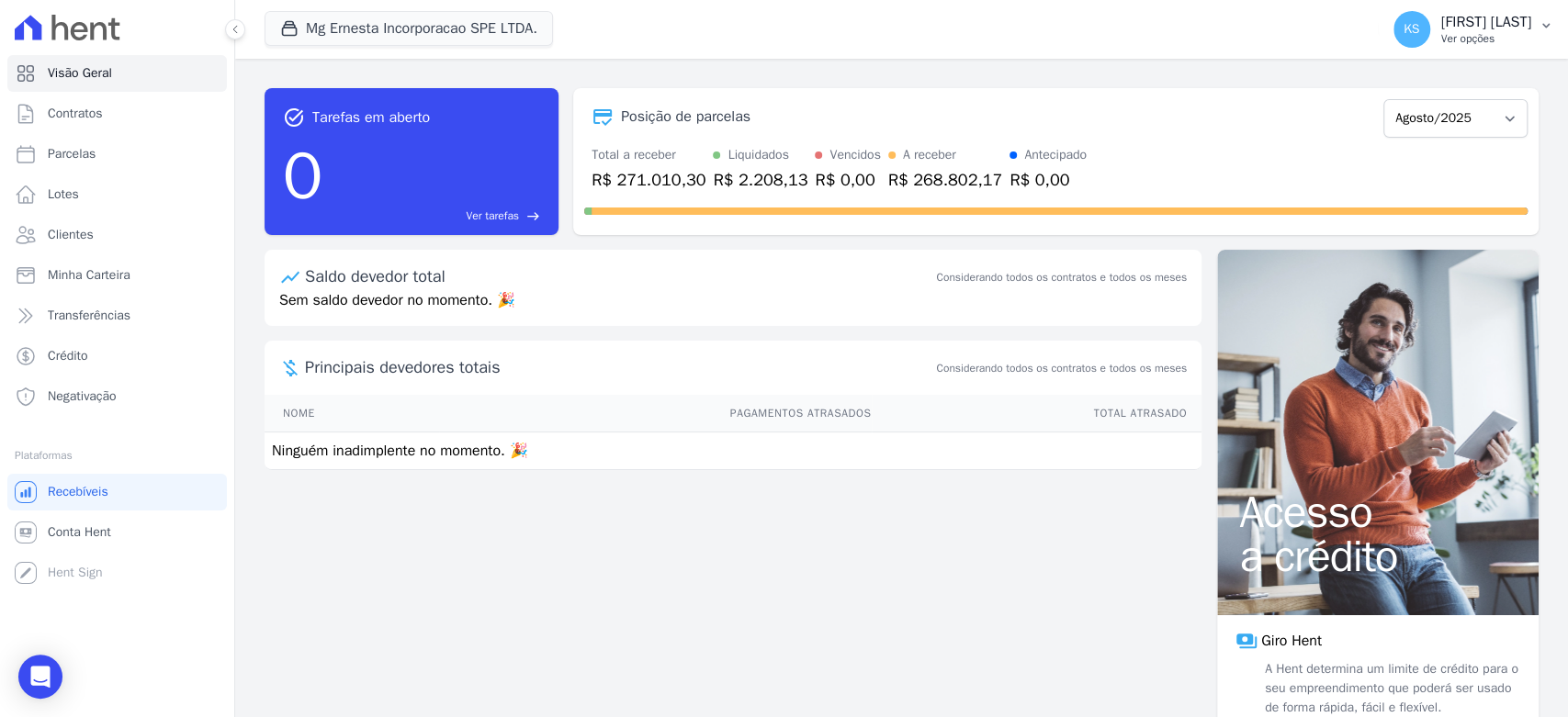 click on "Ver opções" at bounding box center [1486, 39] 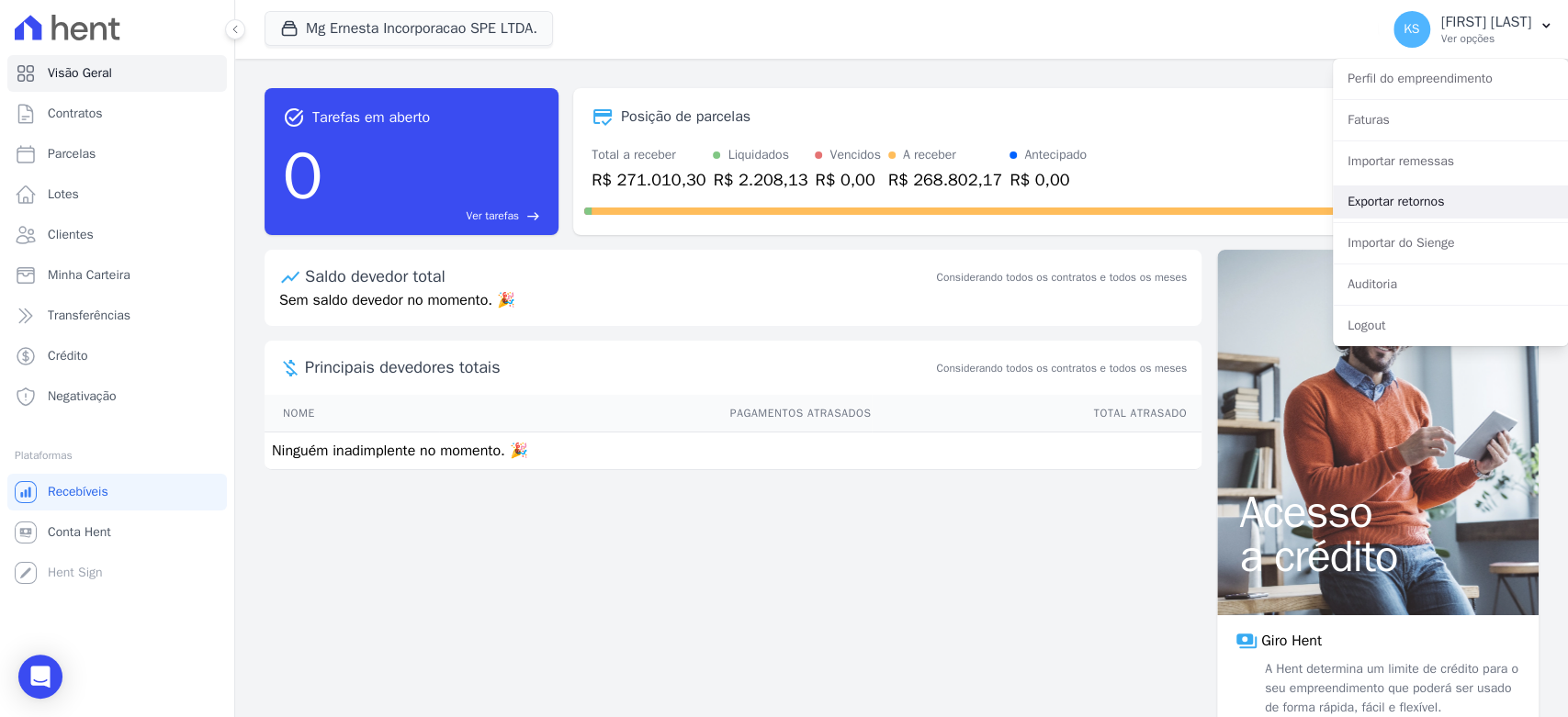 click on "Exportar retornos" at bounding box center (1450, 202) 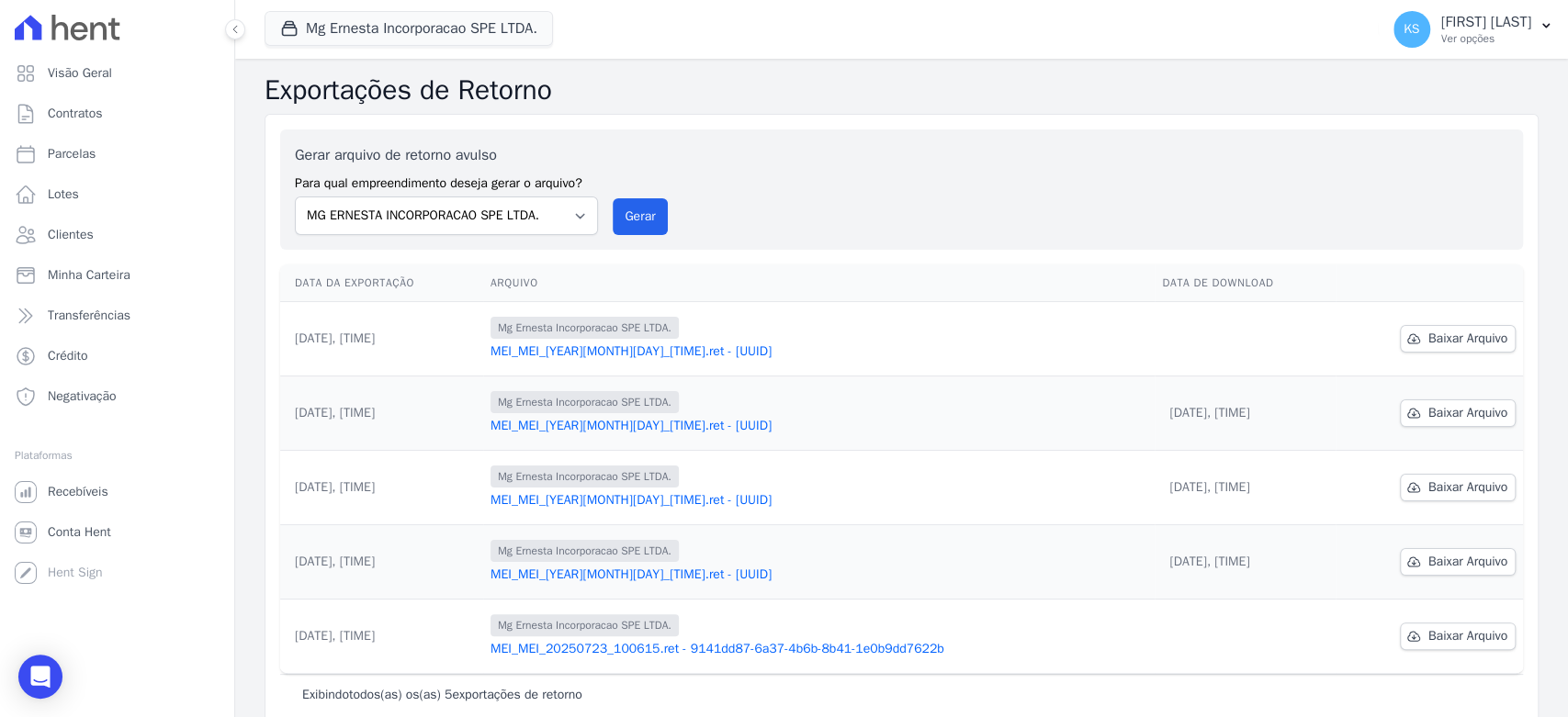 scroll, scrollTop: 27, scrollLeft: 0, axis: vertical 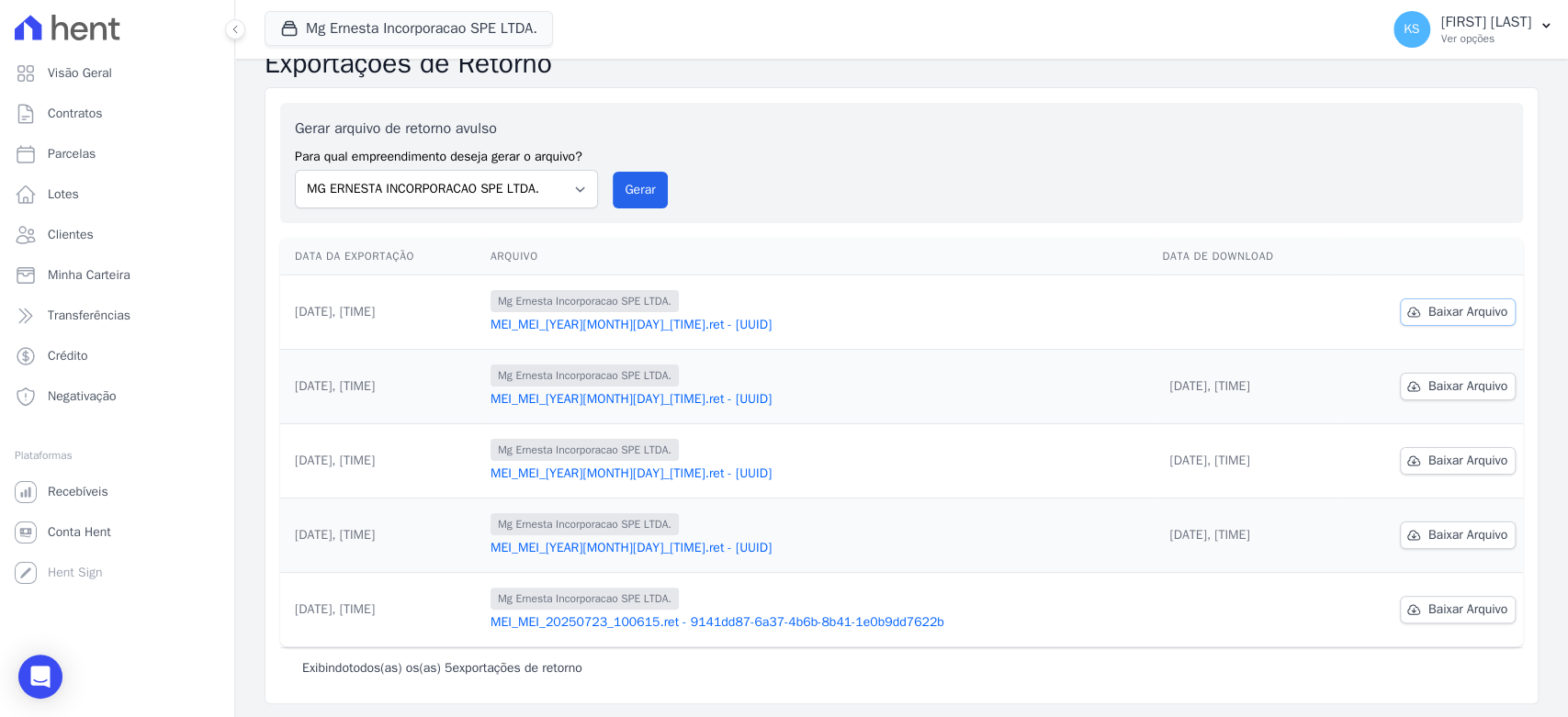 click on "Baixar Arquivo" at bounding box center [1468, 312] 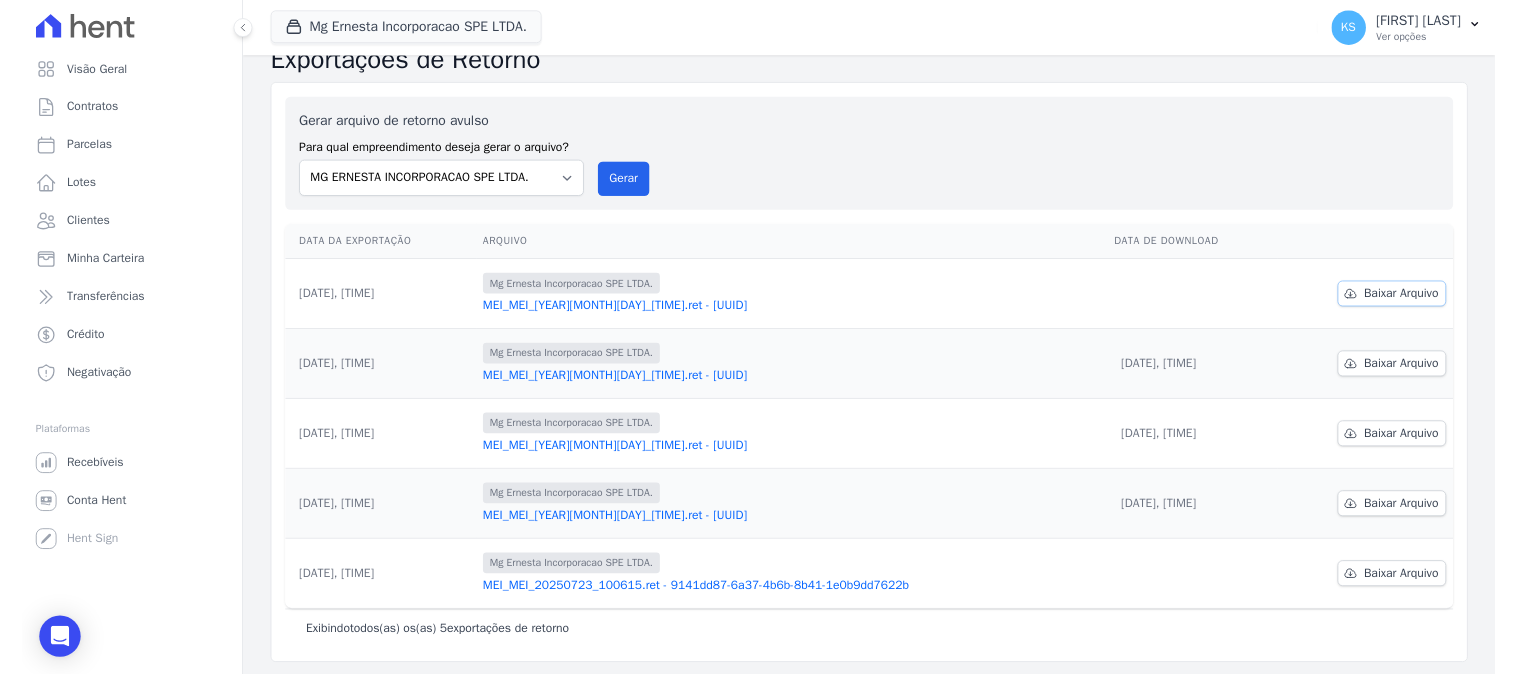 scroll, scrollTop: 0, scrollLeft: 0, axis: both 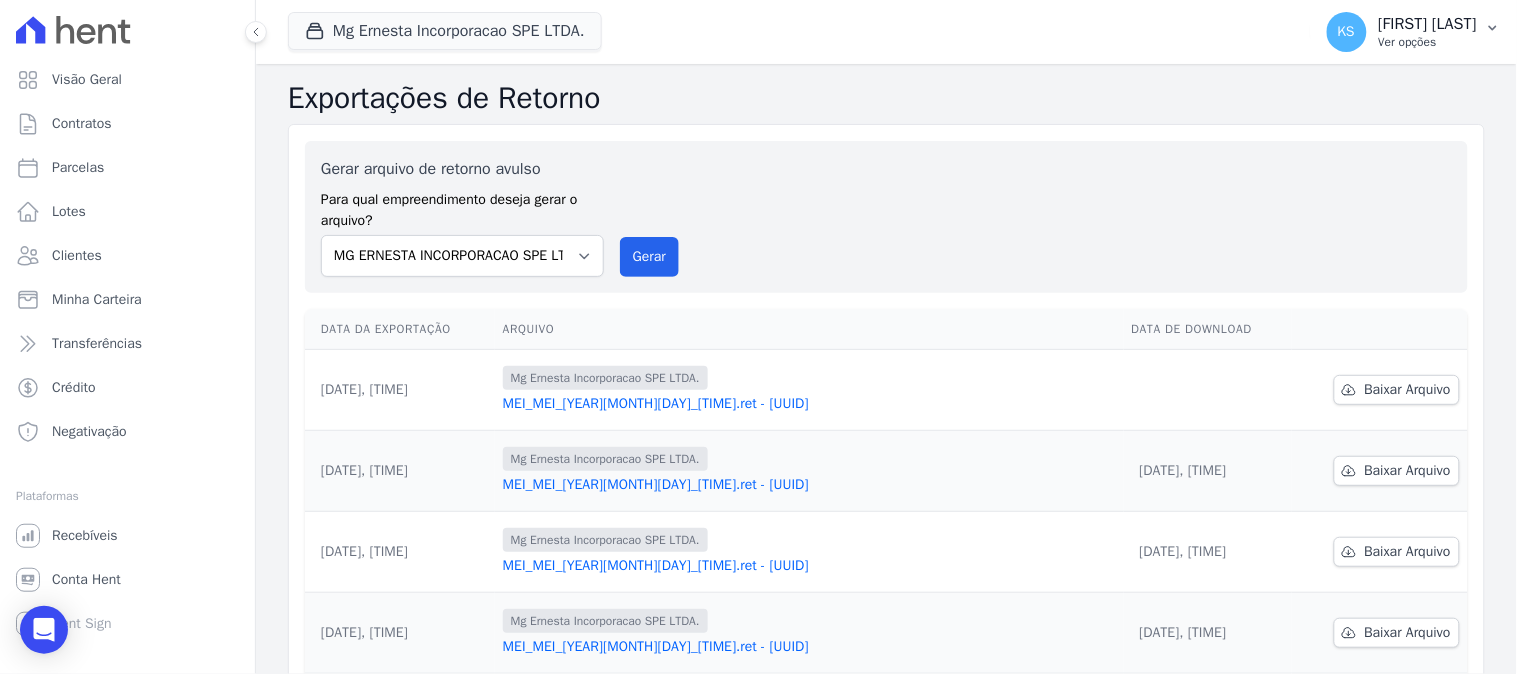 click on "Ver opções" at bounding box center [1428, 42] 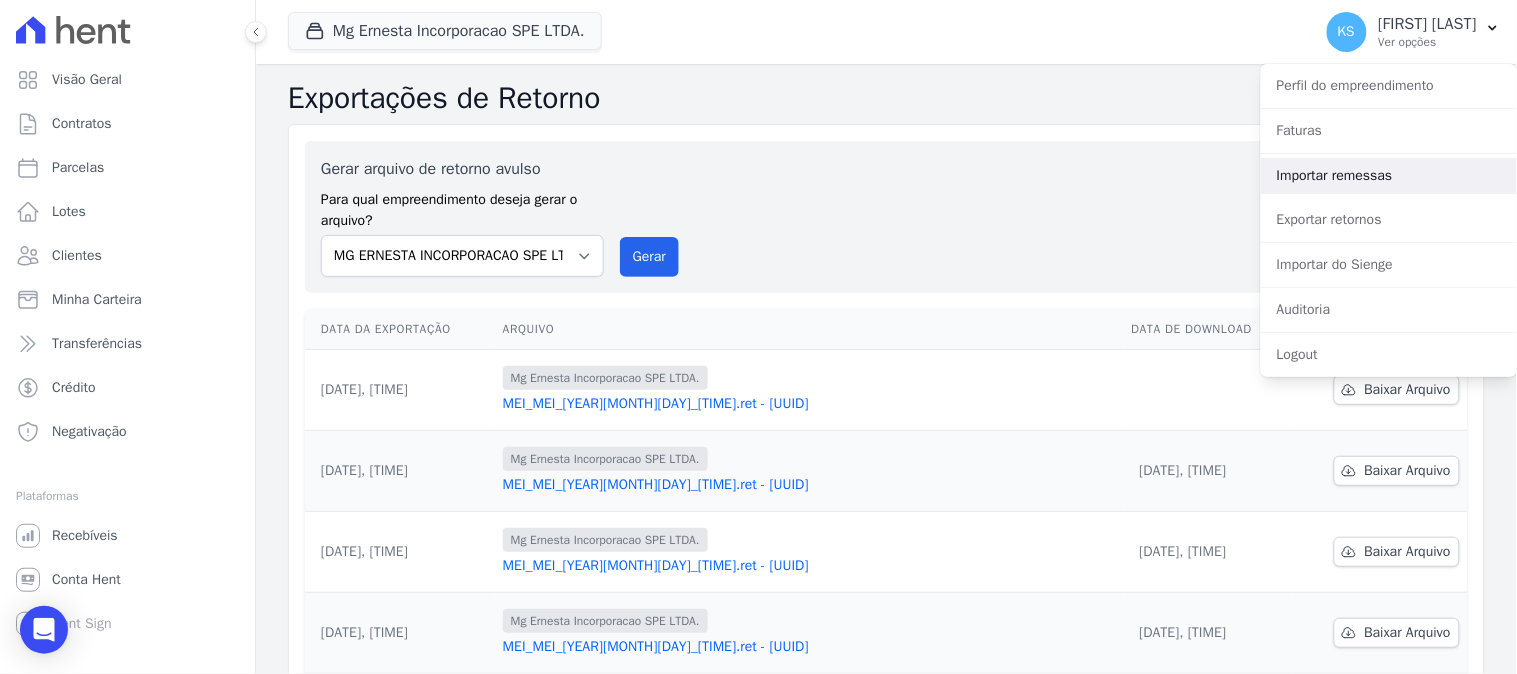 click on "Importar remessas" at bounding box center (1389, 176) 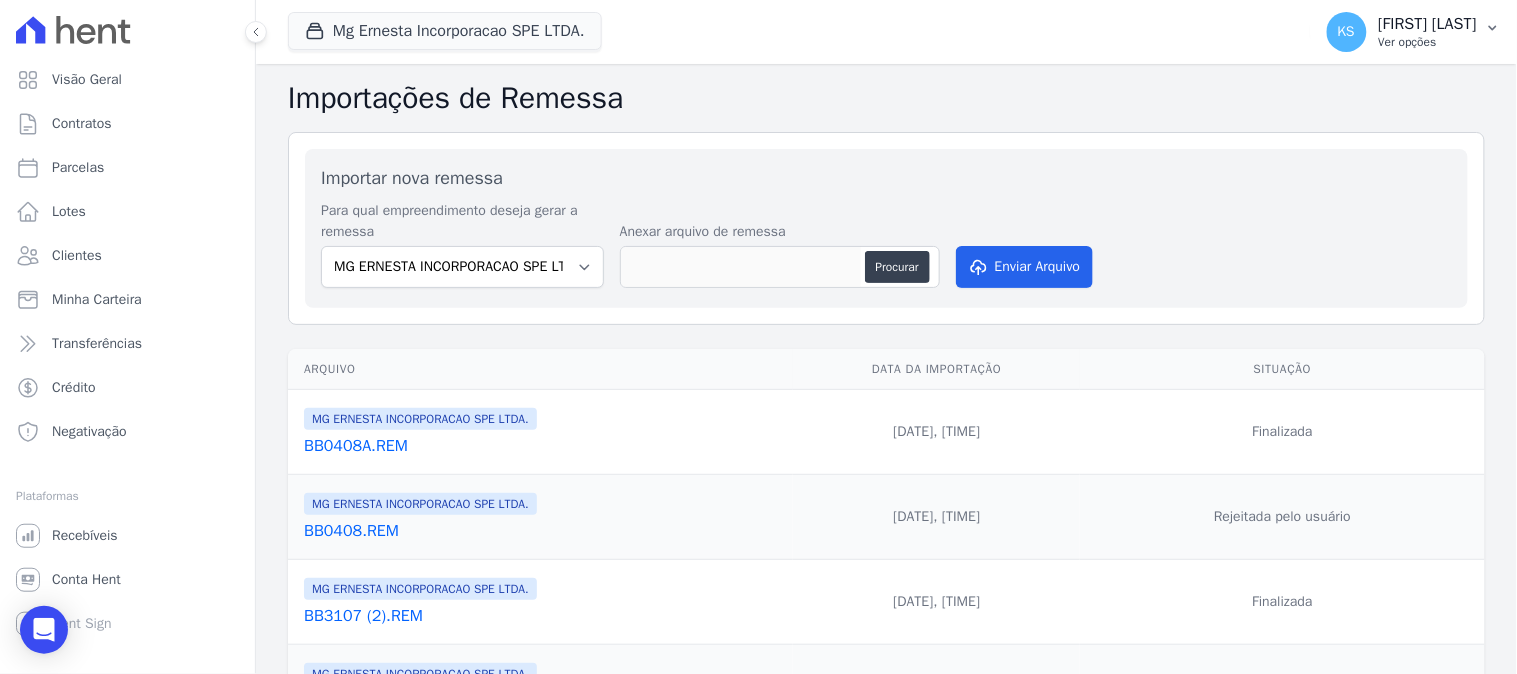 click on "Ver opções" at bounding box center (1428, 42) 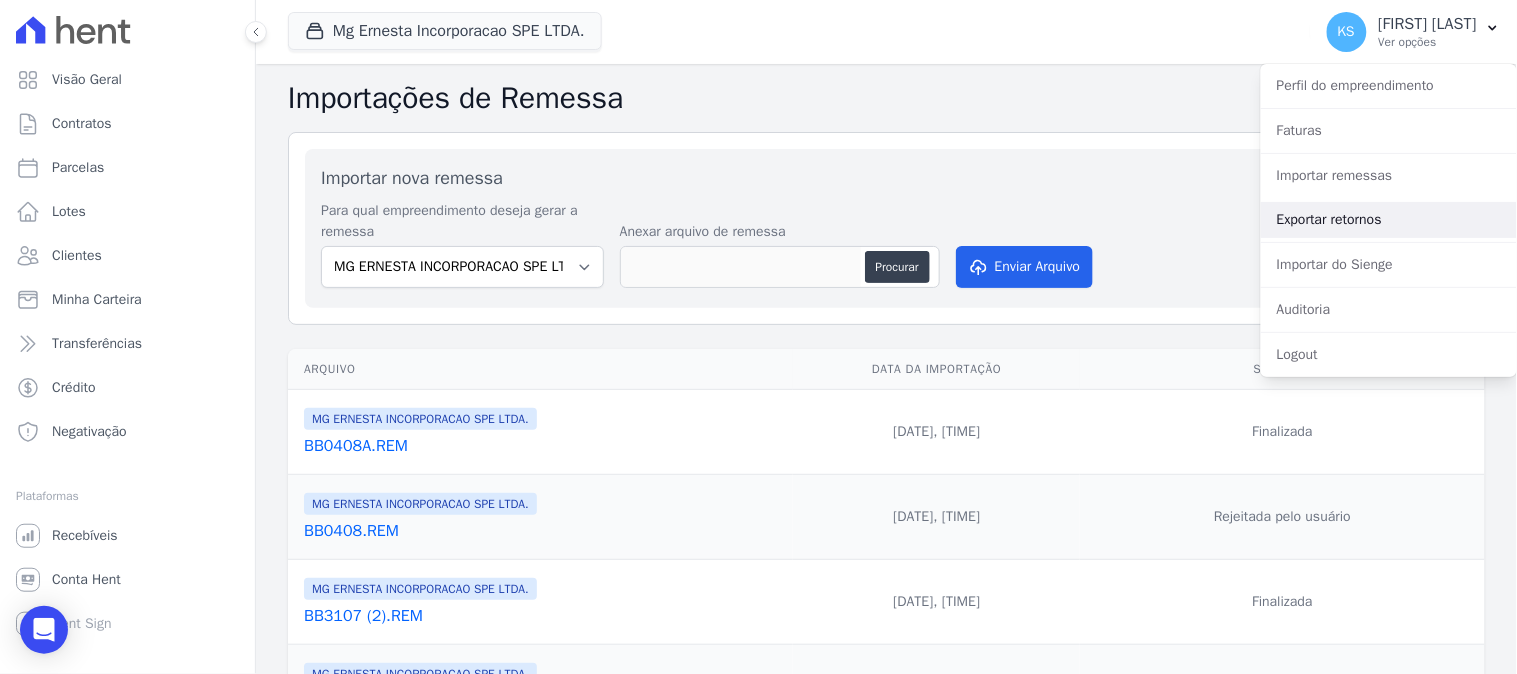 click on "Exportar retornos" at bounding box center (1389, 220) 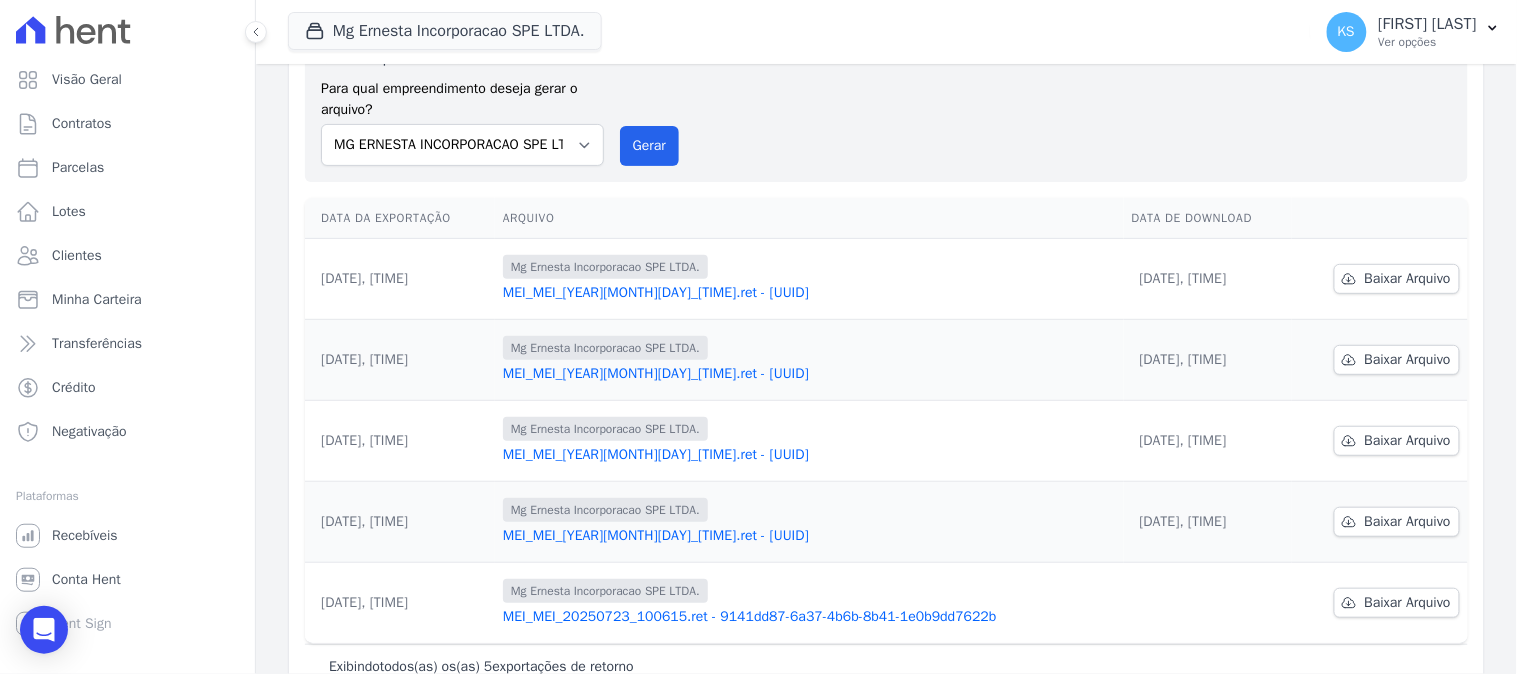 scroll, scrollTop: 0, scrollLeft: 0, axis: both 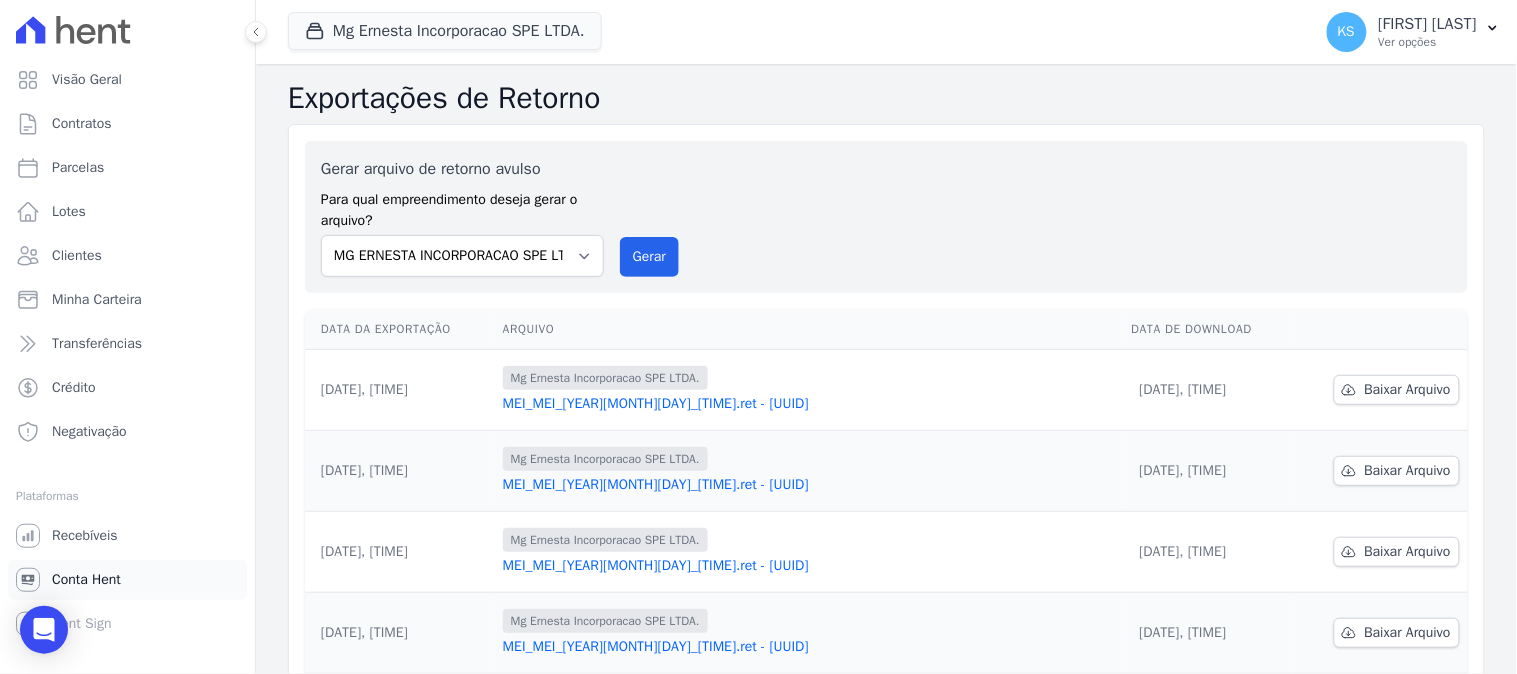 click on "Conta Hent" at bounding box center [86, 580] 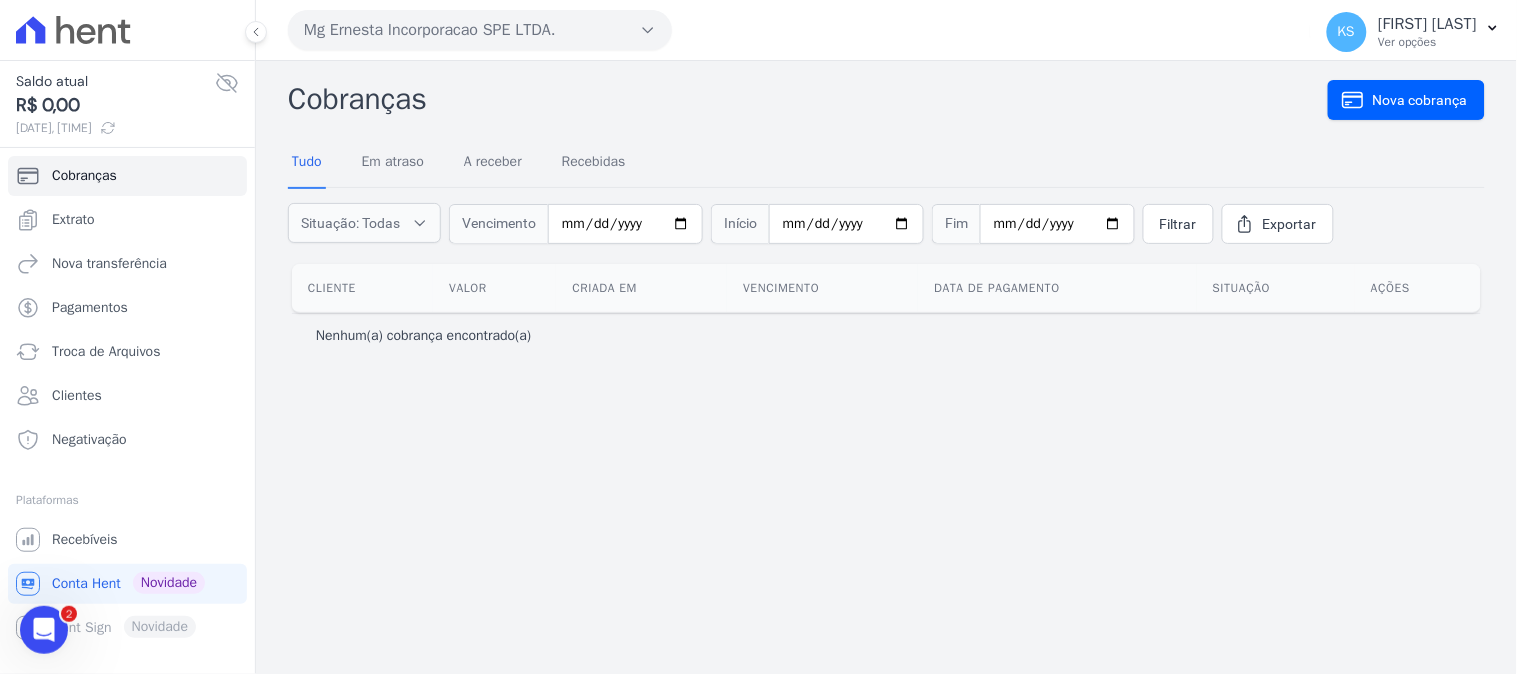 scroll, scrollTop: 0, scrollLeft: 0, axis: both 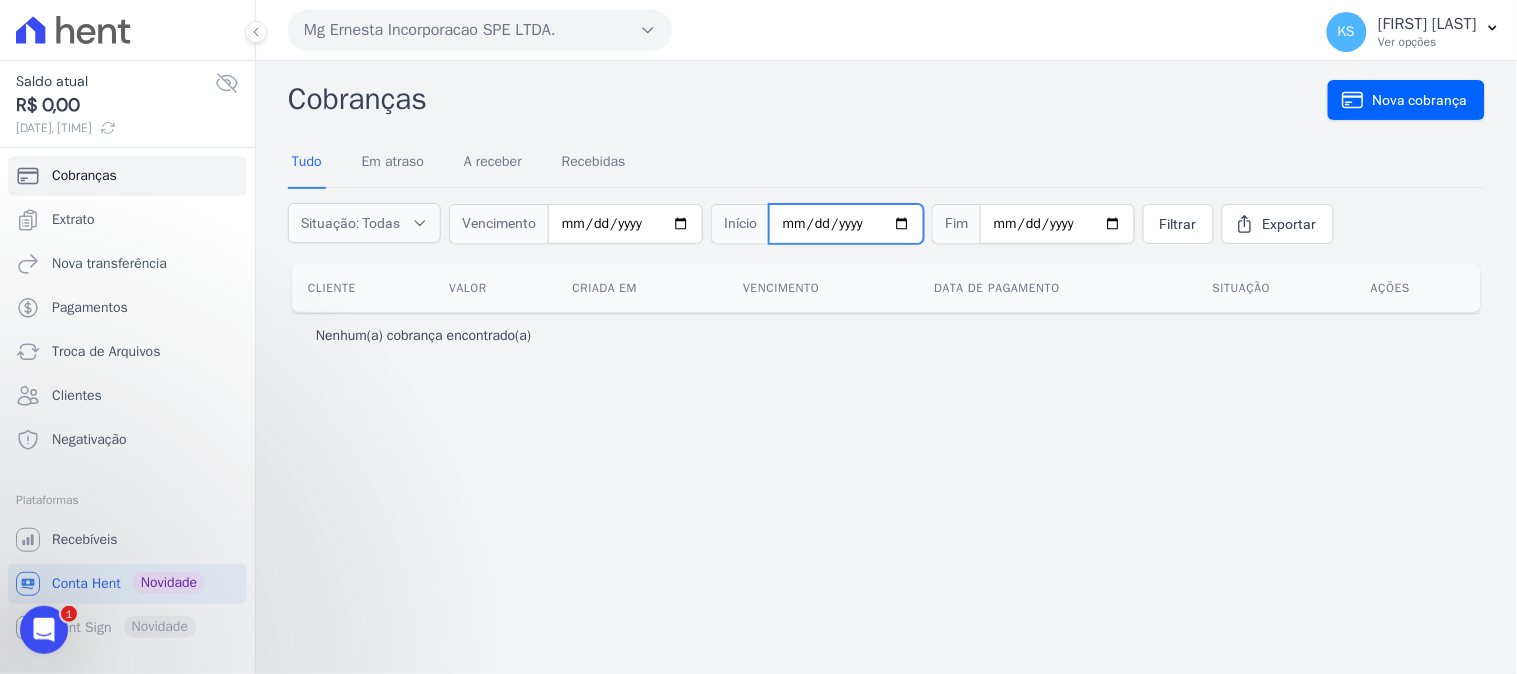click at bounding box center (846, 224) 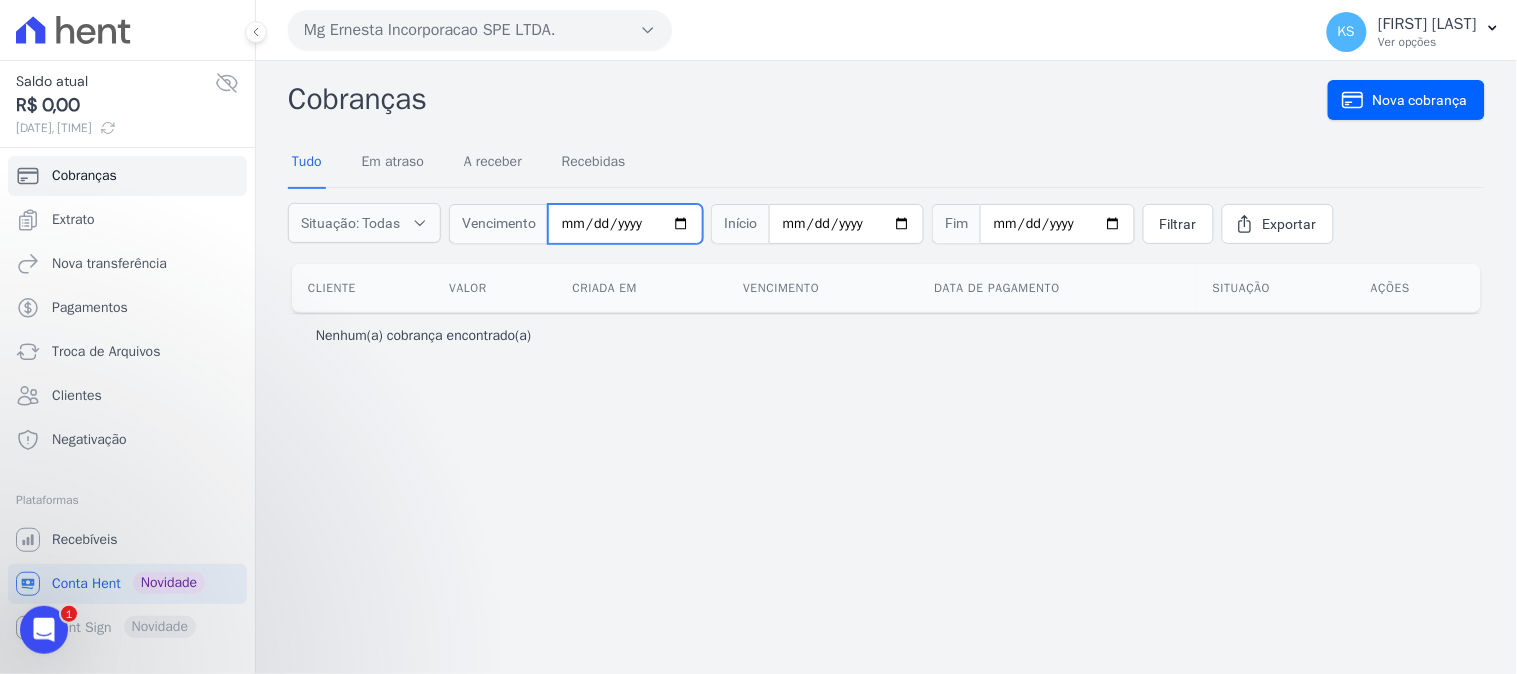 click at bounding box center (625, 224) 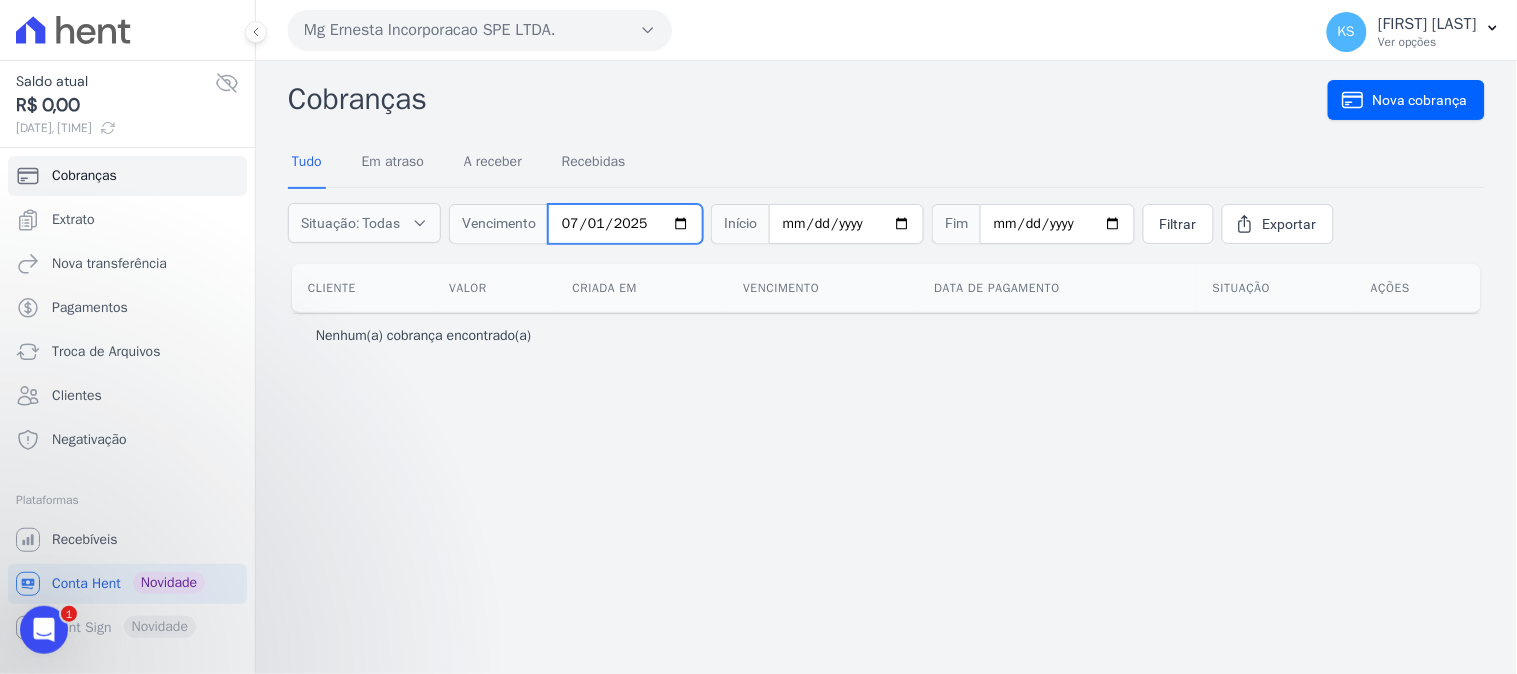 type on "2025-07-01" 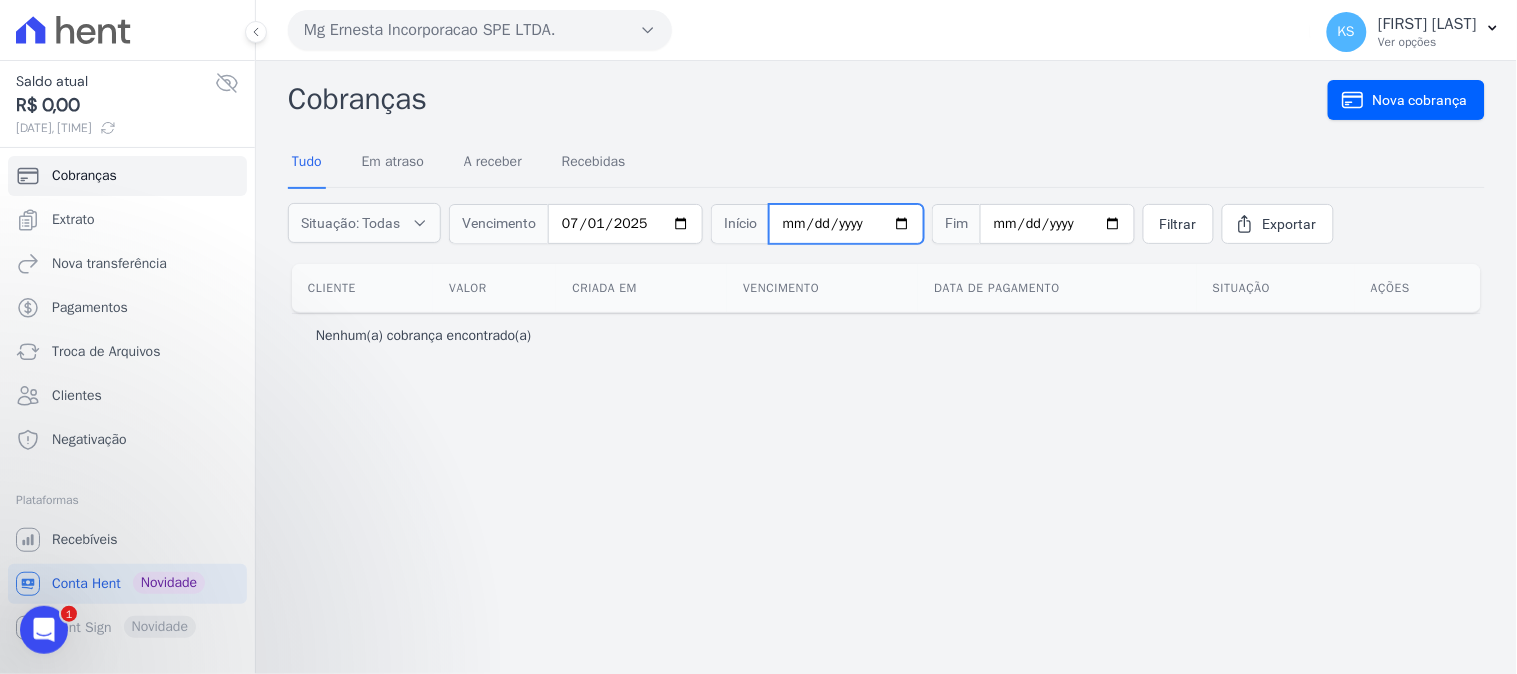 click at bounding box center (846, 224) 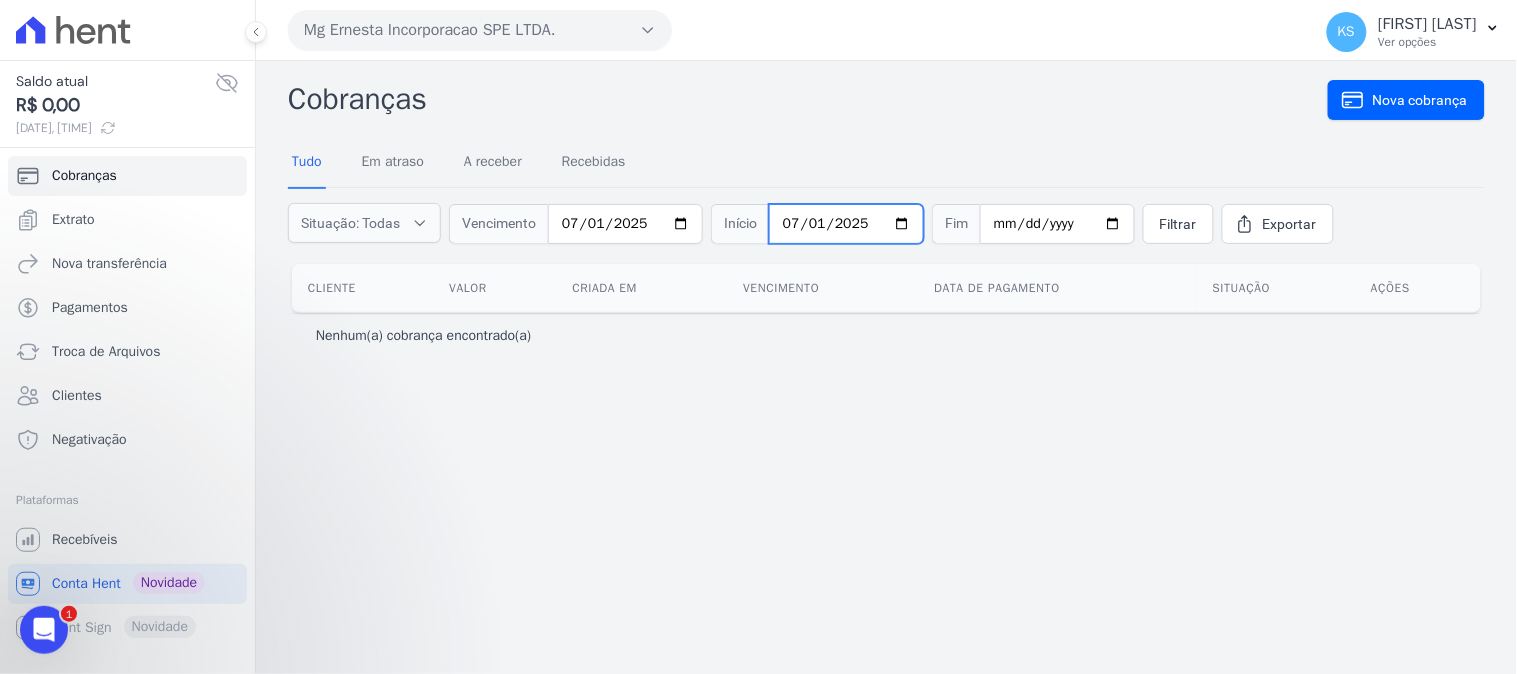 type on "2025-07-01" 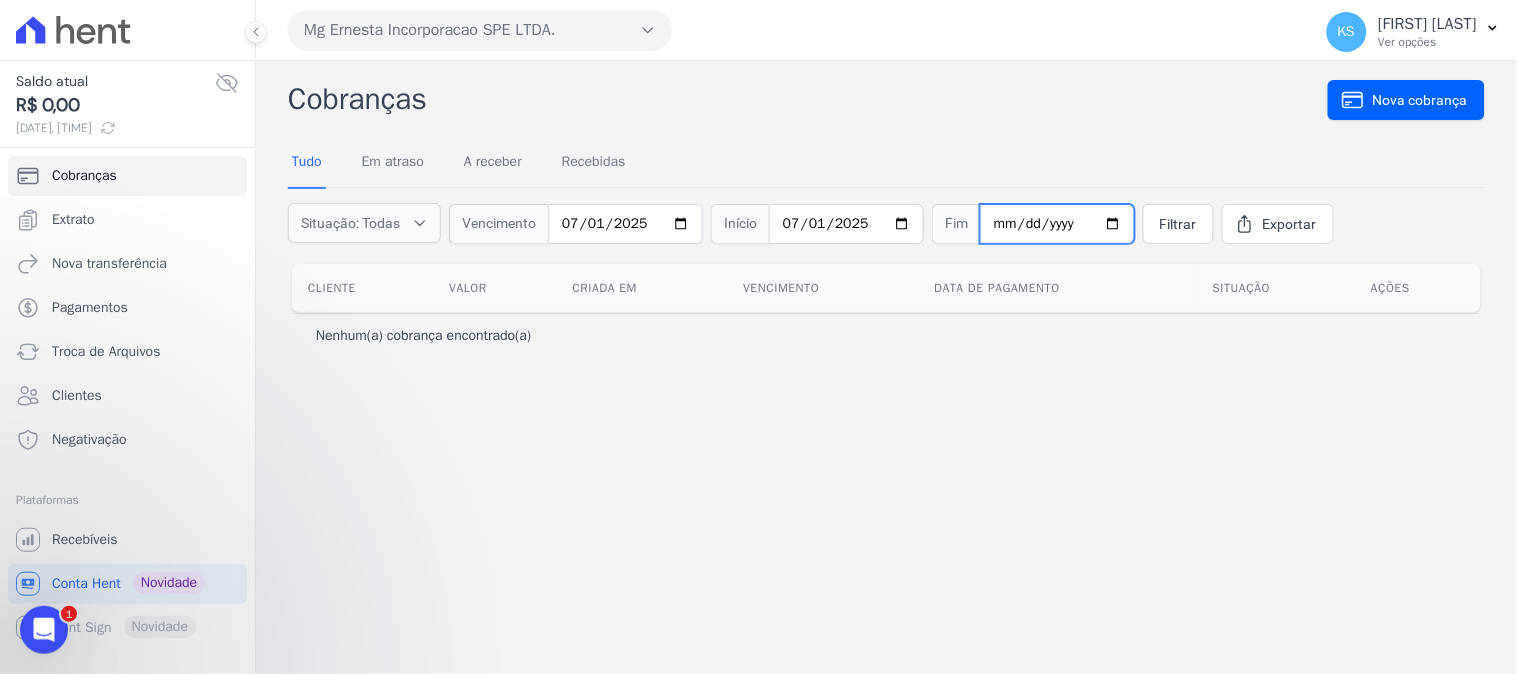 click at bounding box center [1057, 224] 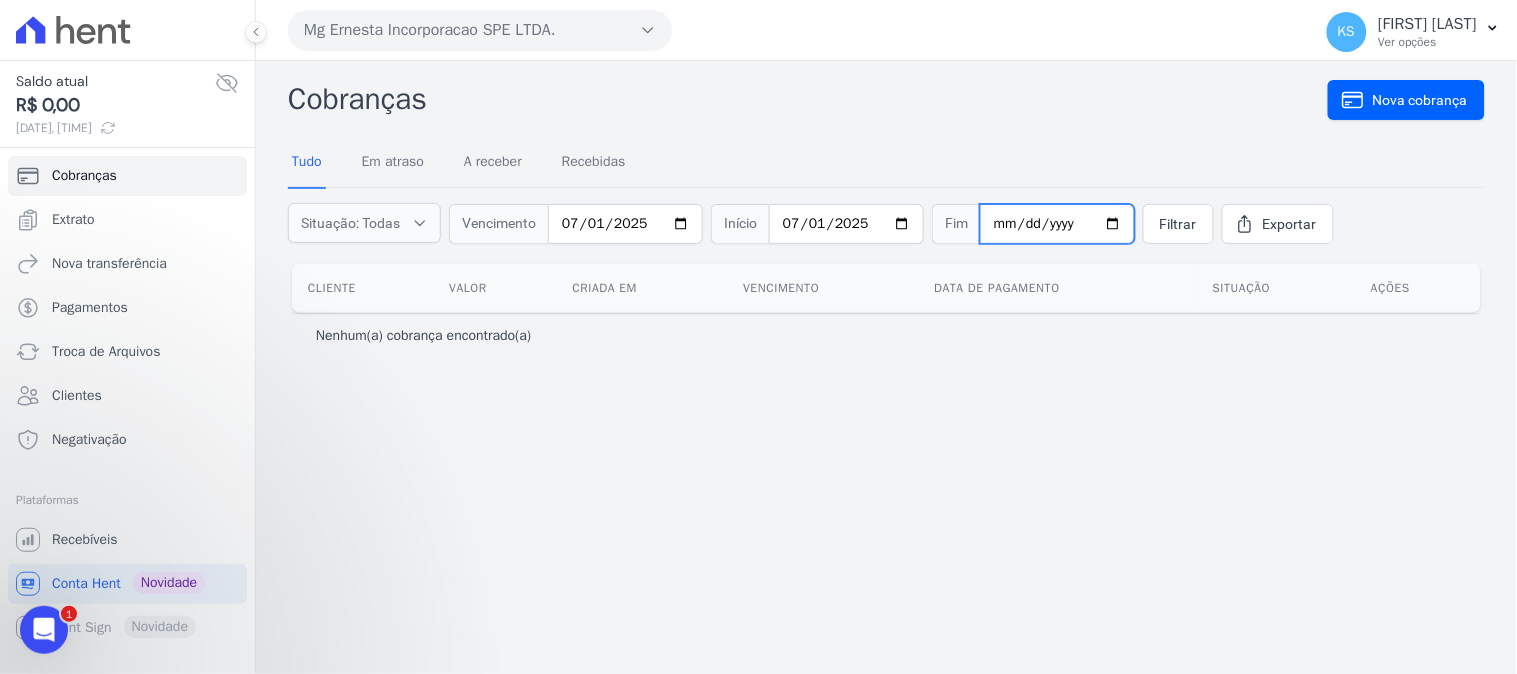 type on "2025-08-30" 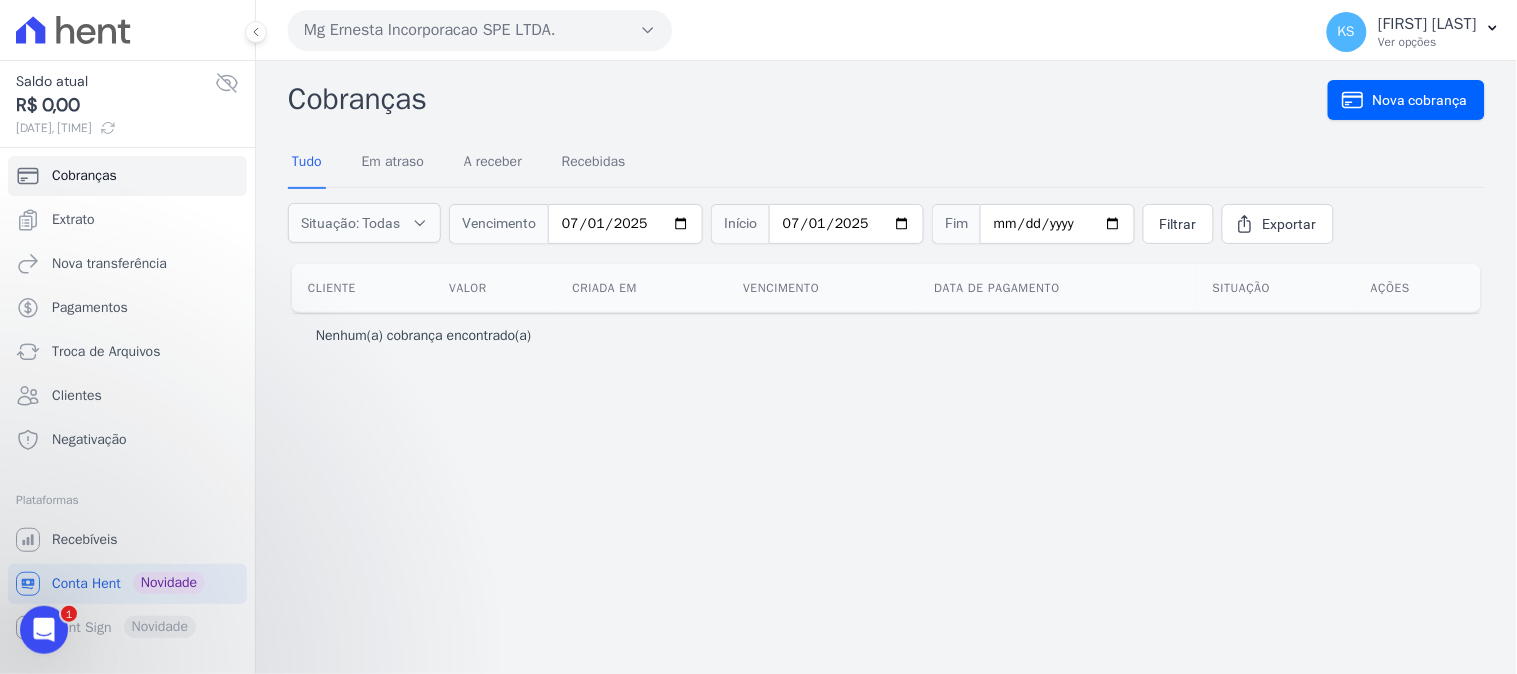 click on "Cobranças
Nova cobrança
Tudo
Em atraso
A receber
Recebidas
Situação: Todas
Em atraso
A receber
Recebidas
Fim" at bounding box center [886, 367] 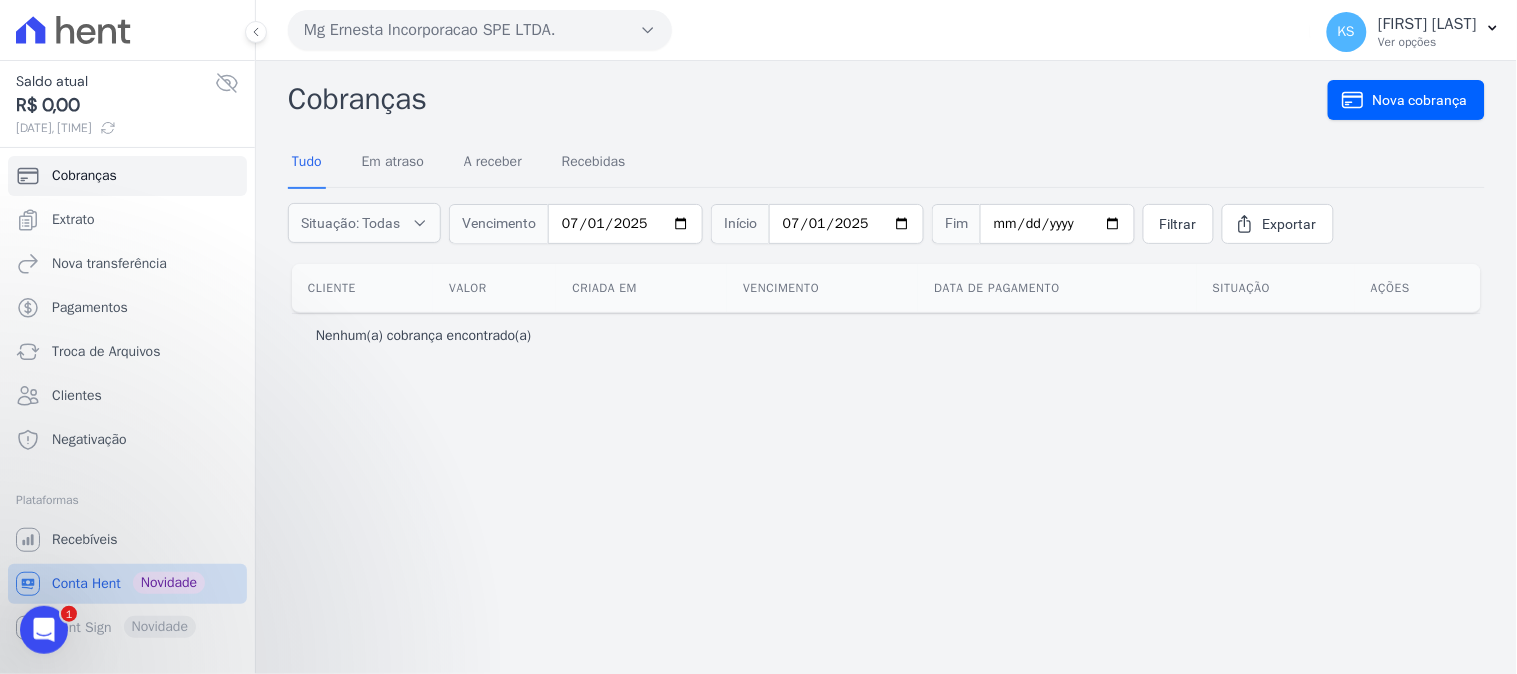 click on "Conta Hent" at bounding box center (86, 584) 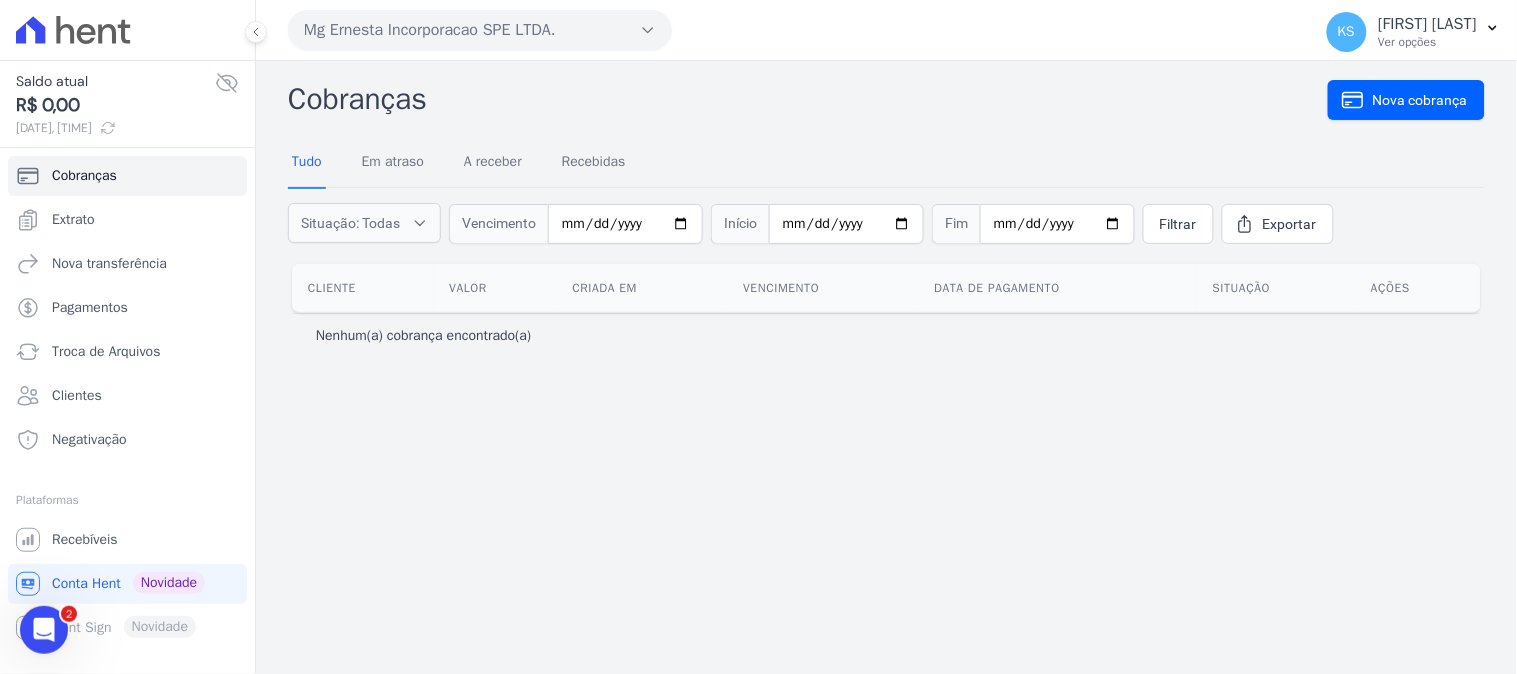 scroll, scrollTop: 0, scrollLeft: 0, axis: both 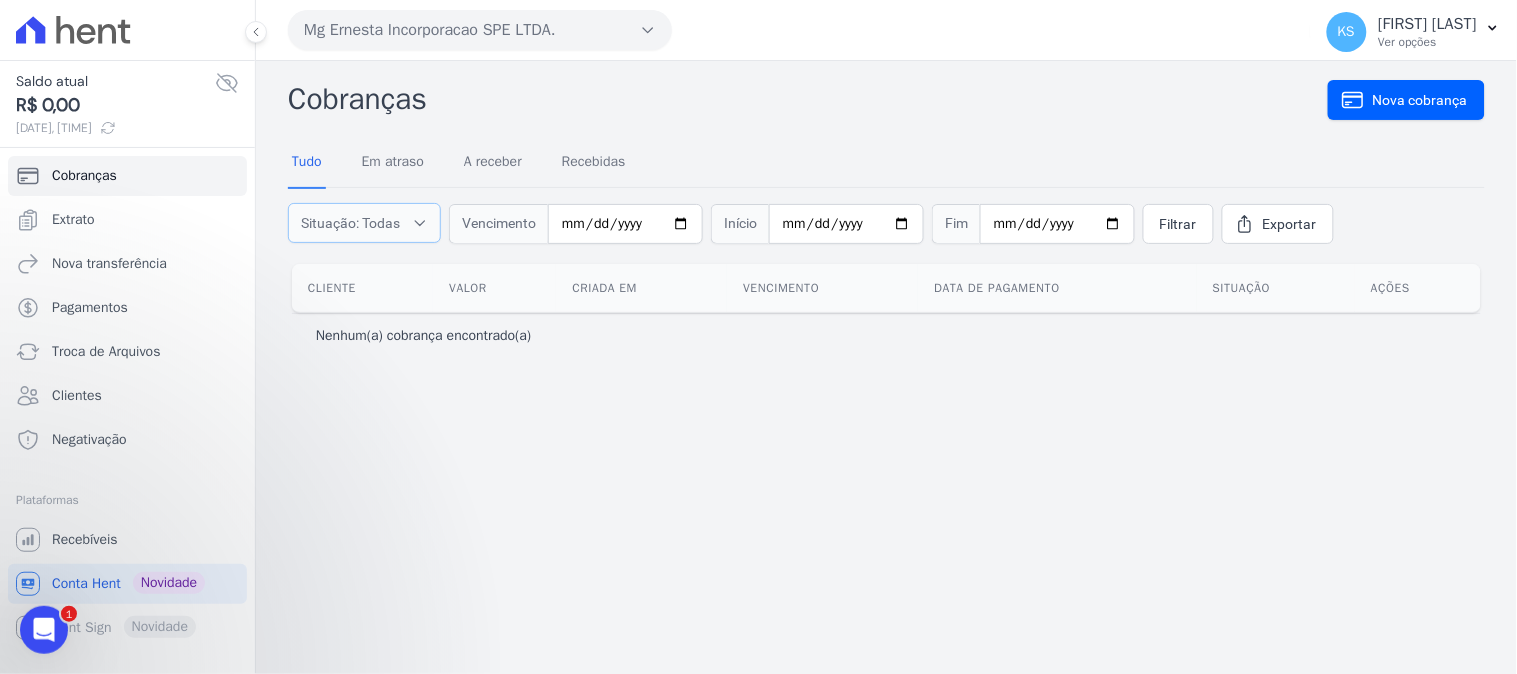 click on "Situação: Todas" at bounding box center (364, 223) 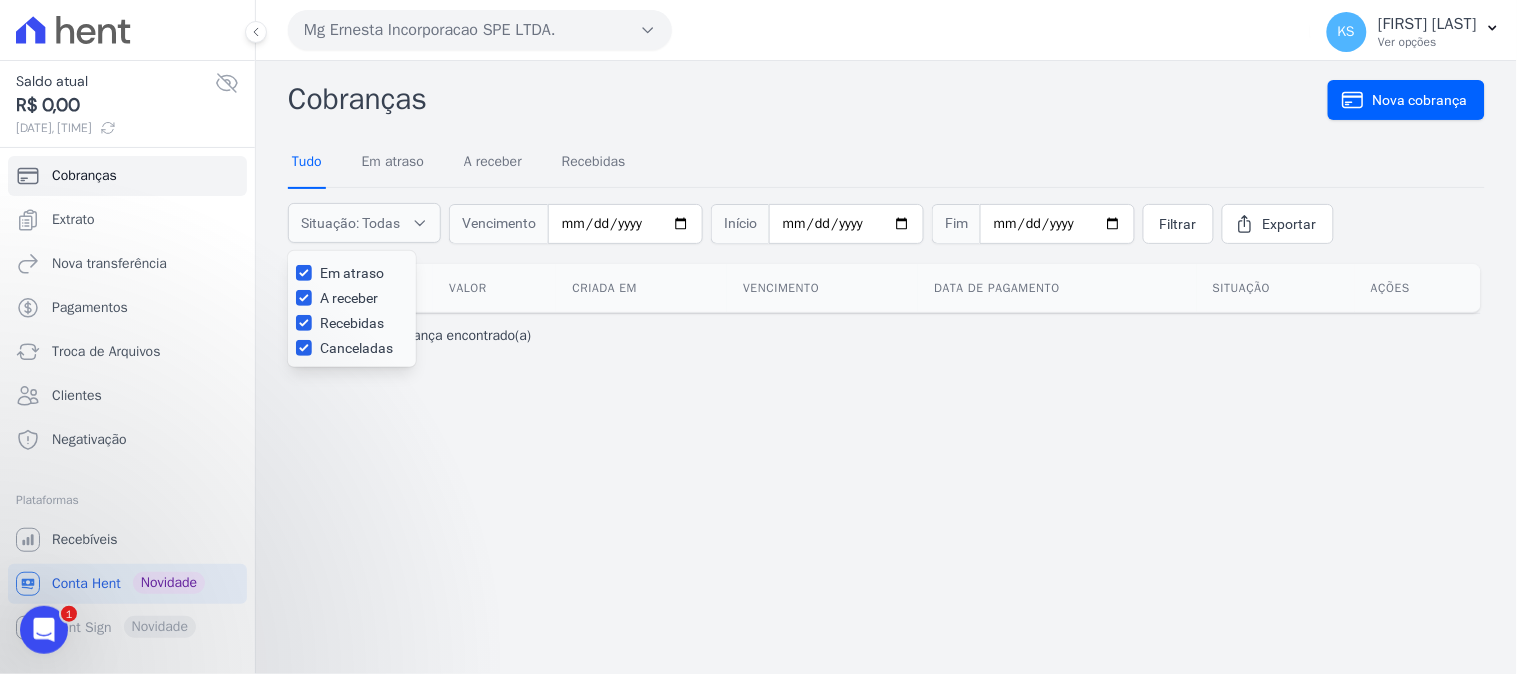 click on "Tudo" at bounding box center [307, 163] 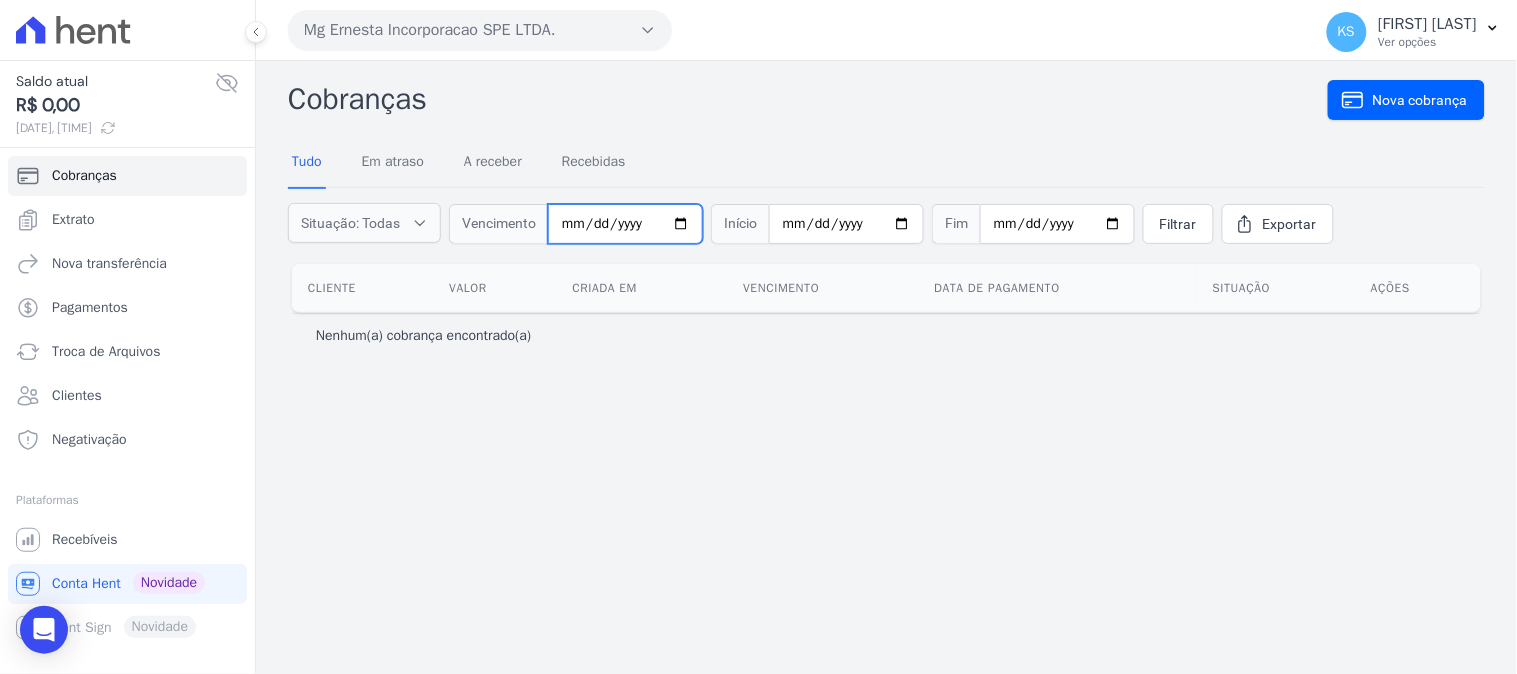 click at bounding box center [625, 224] 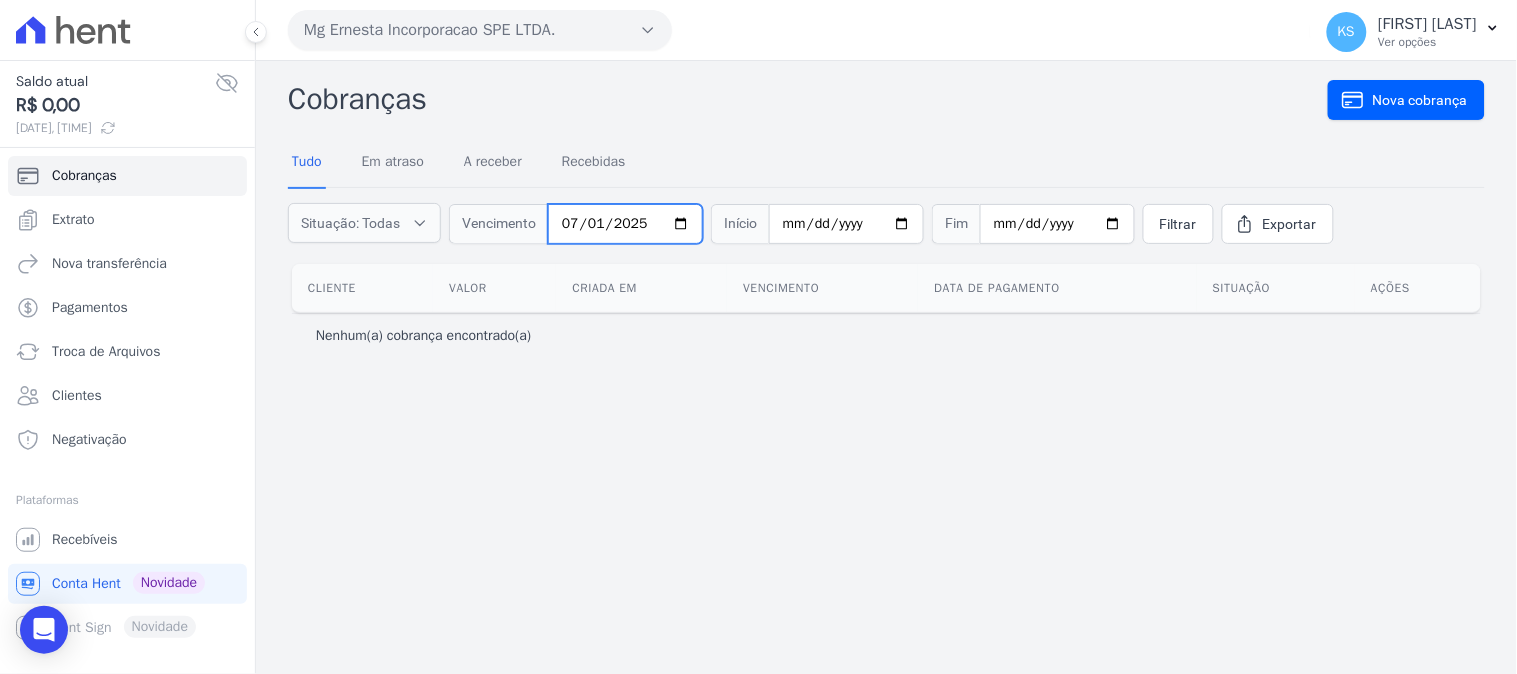 type on "2025-07-01" 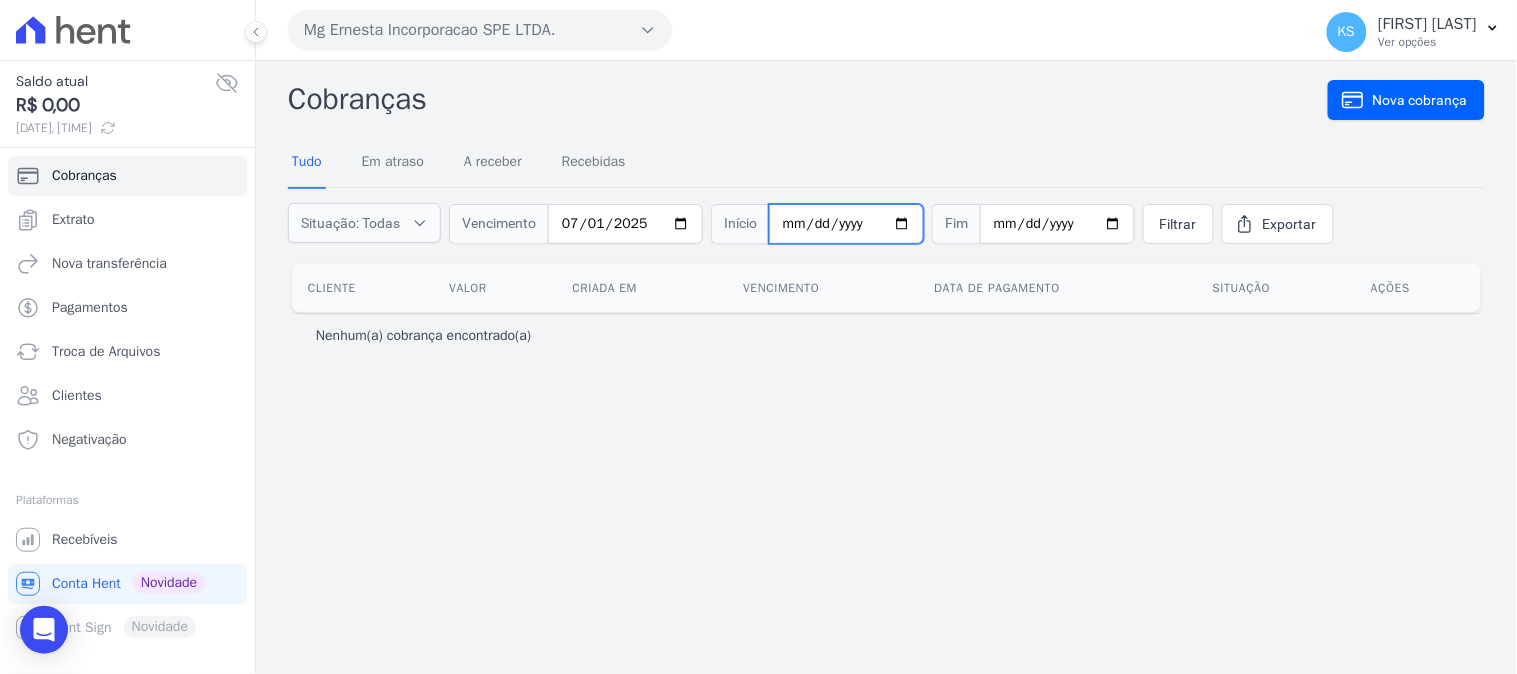 click at bounding box center (846, 224) 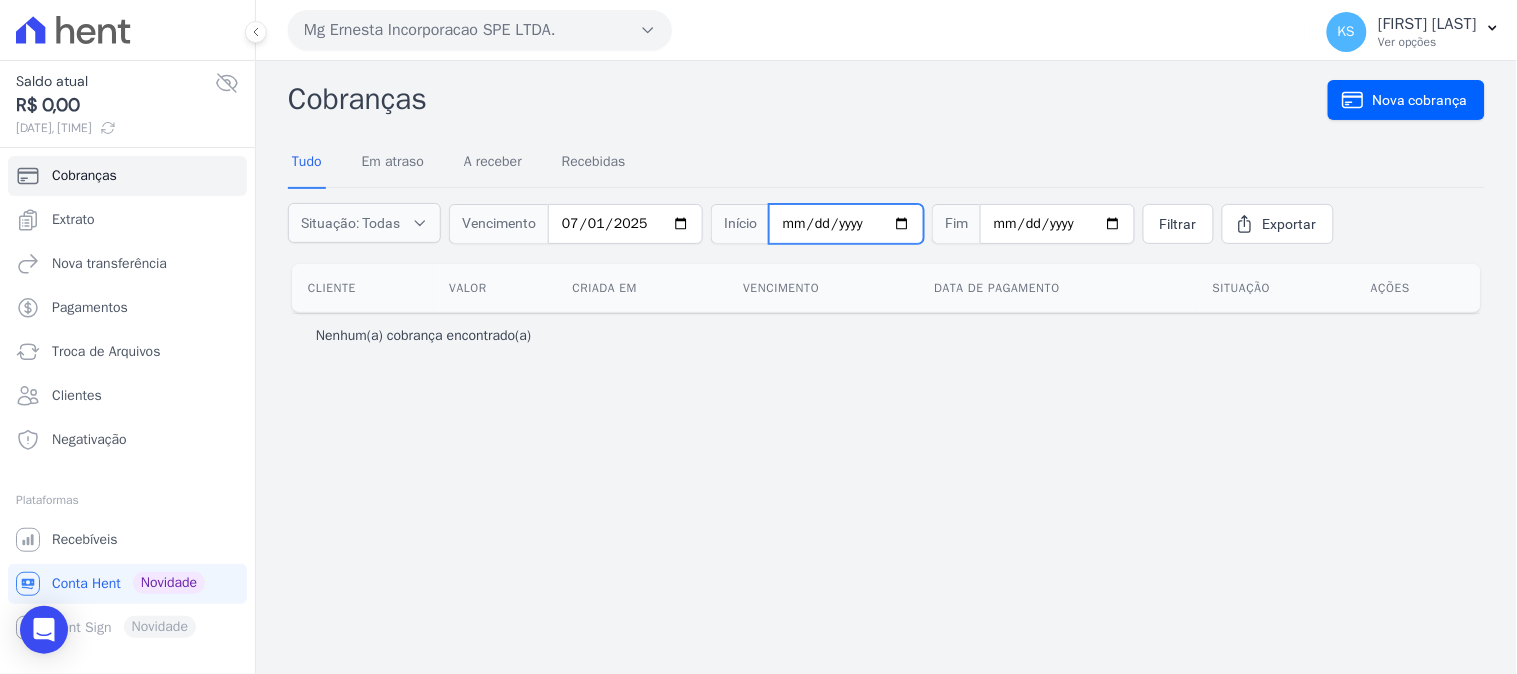 type on "2025-07-01" 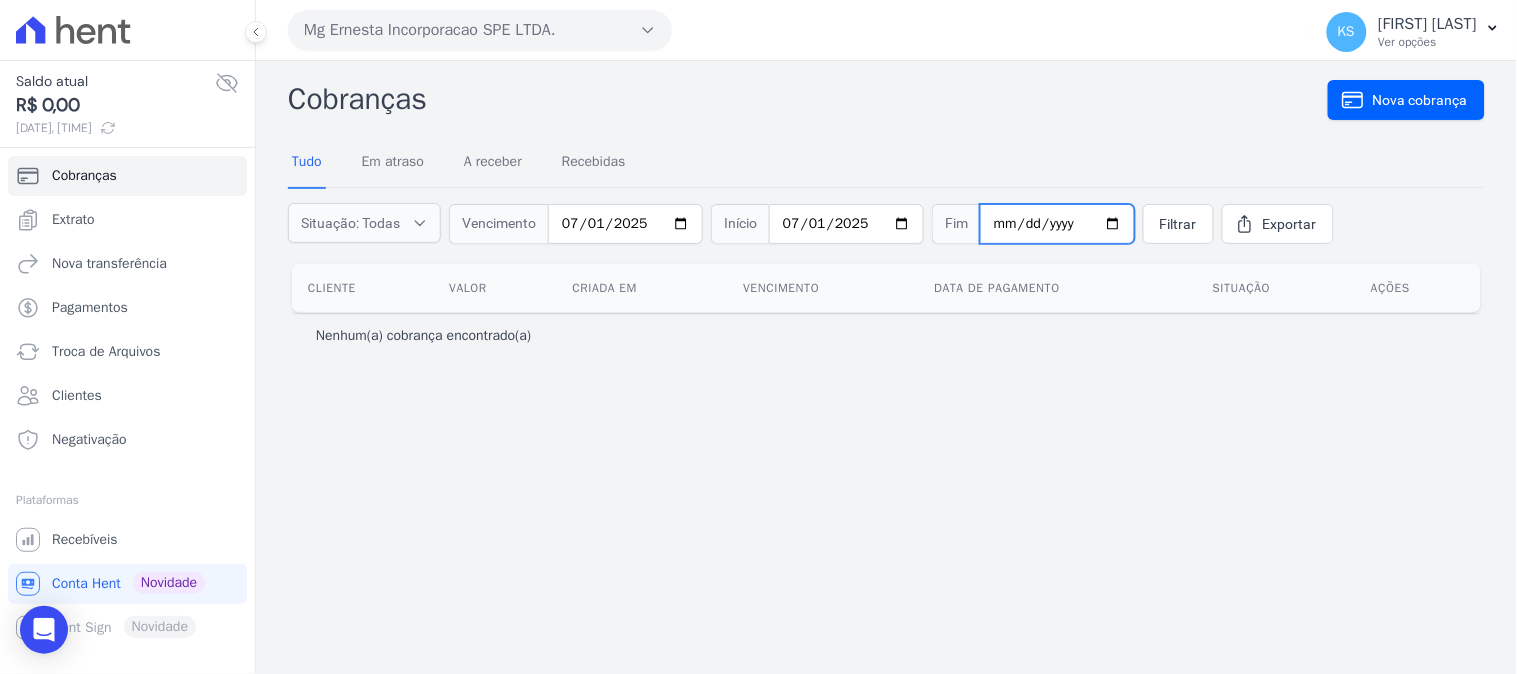 click at bounding box center [1057, 224] 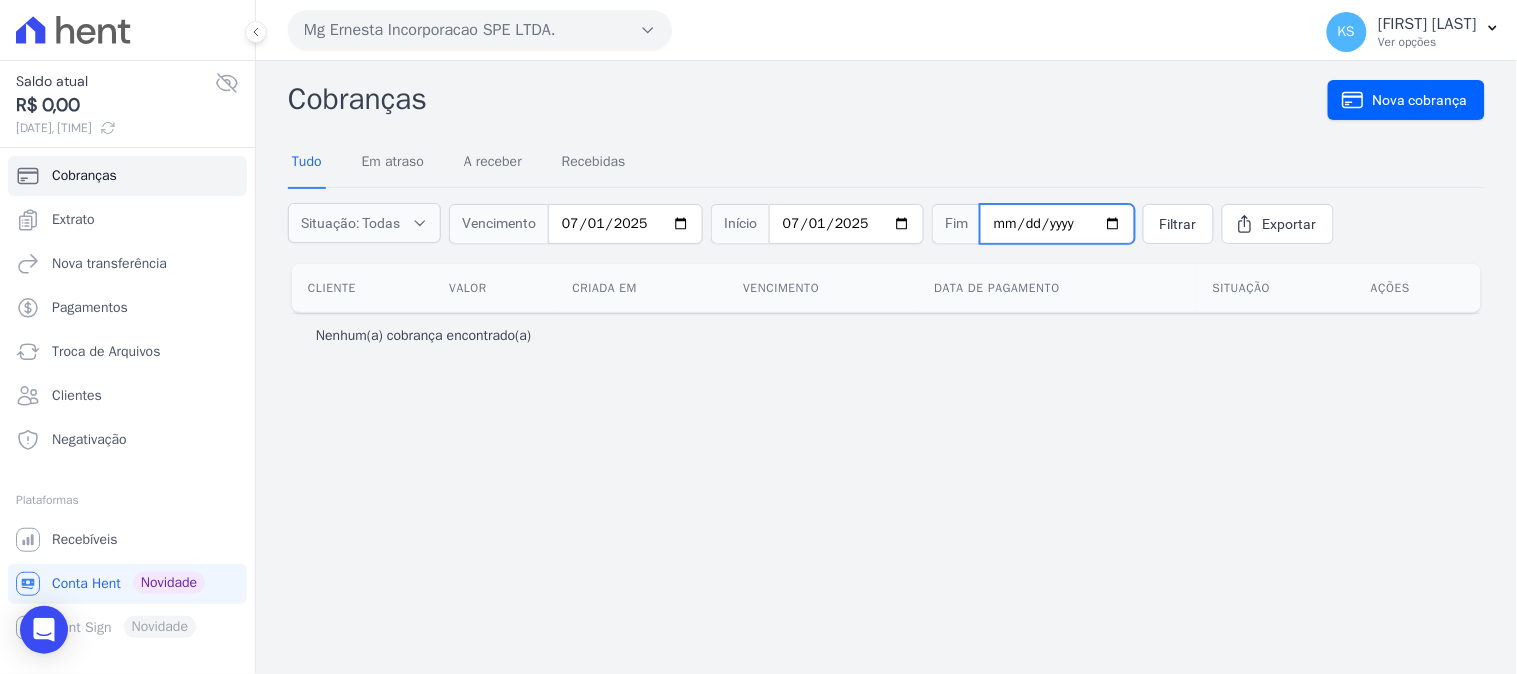 type on "2025-09-01" 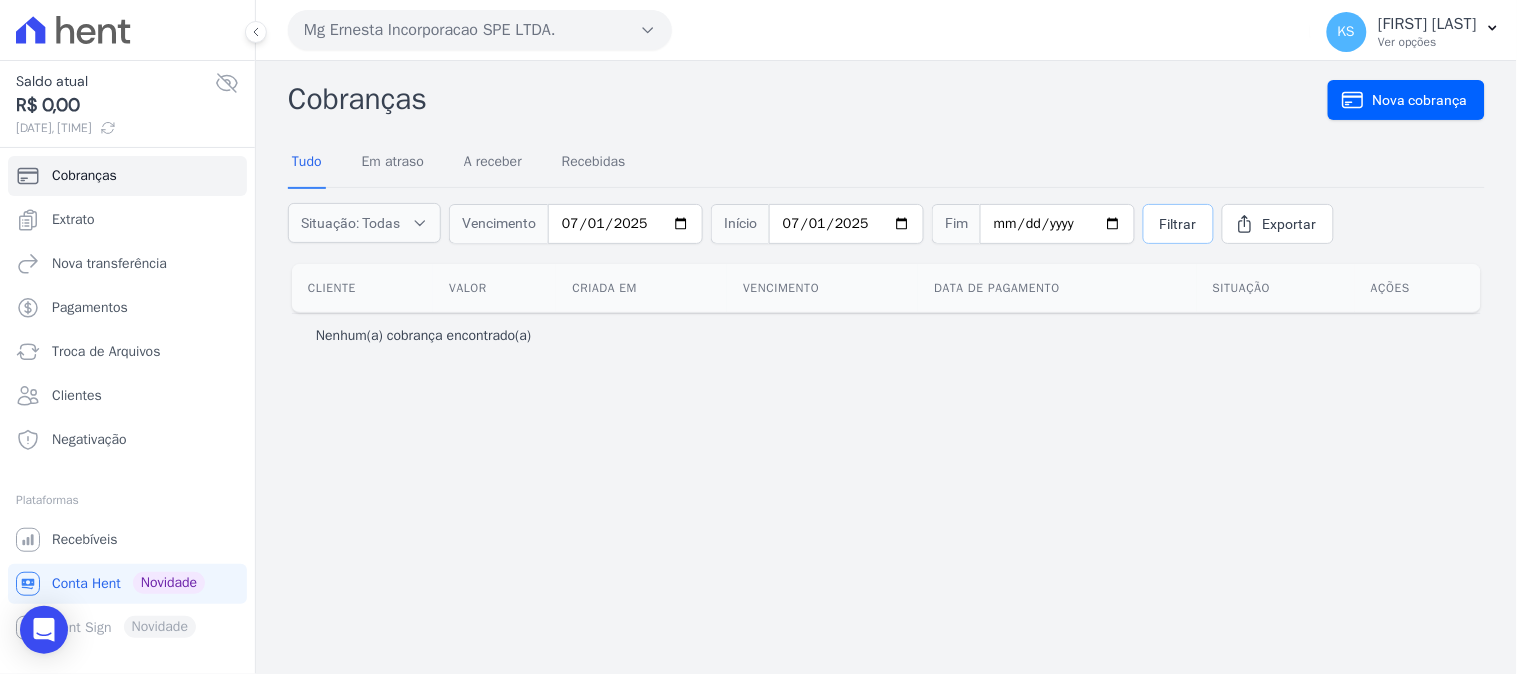 click on "Filtrar" at bounding box center [1178, 224] 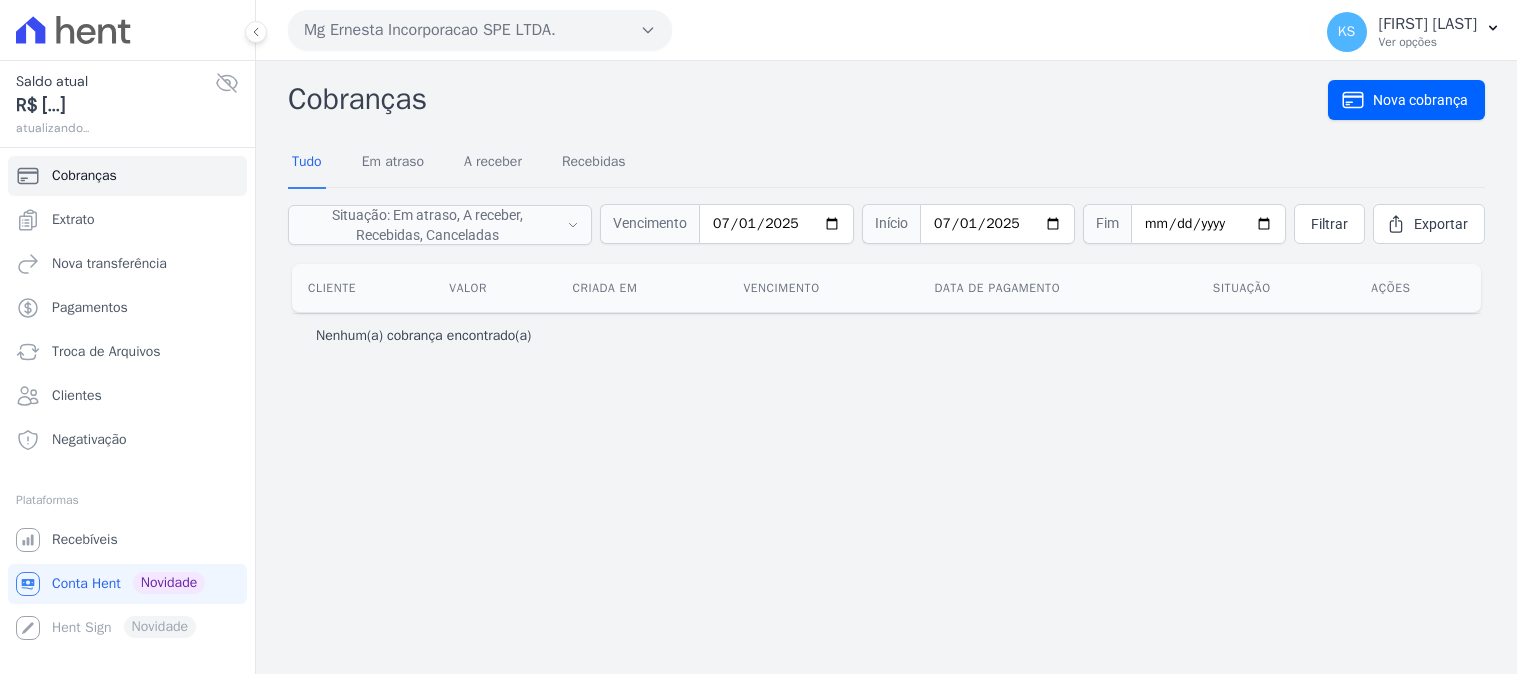 scroll, scrollTop: 0, scrollLeft: 0, axis: both 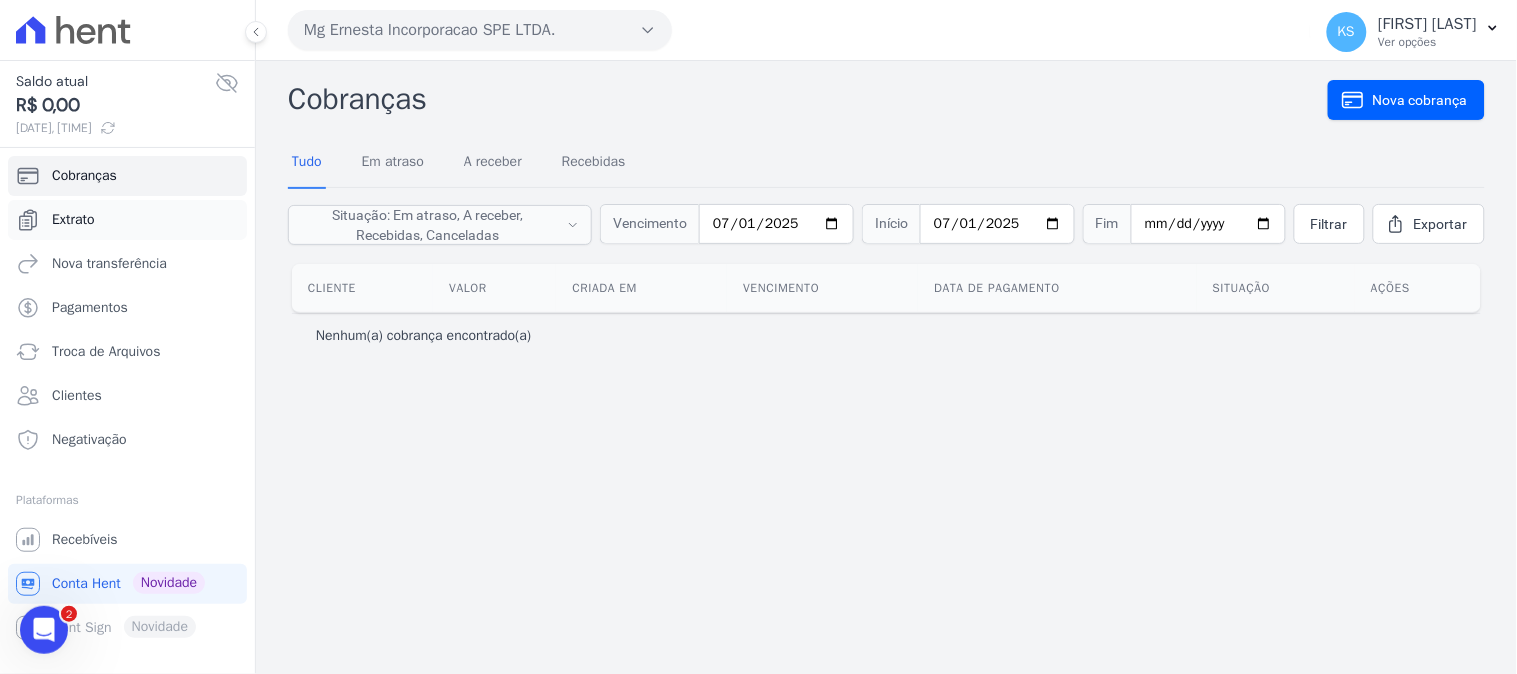 click on "Extrato" at bounding box center [73, 220] 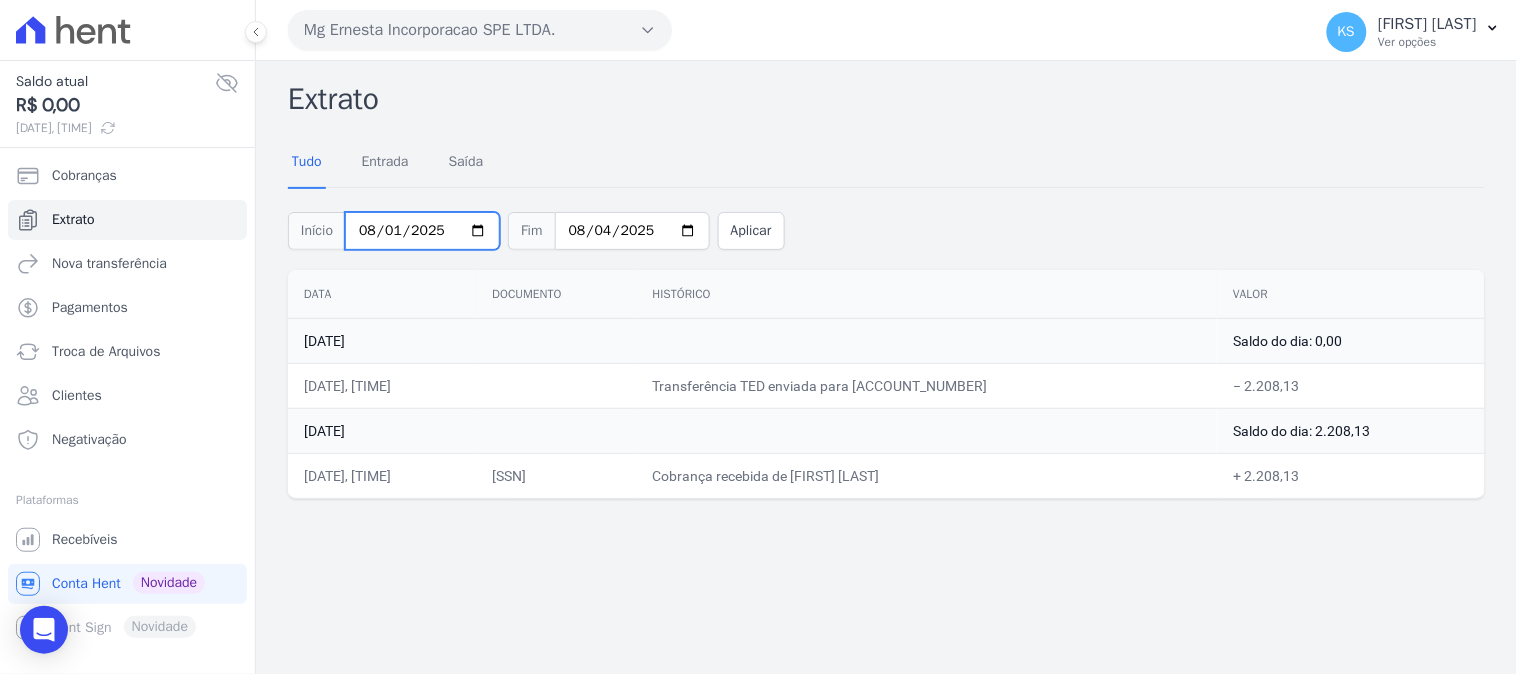 click on "2025-08-01" at bounding box center [422, 231] 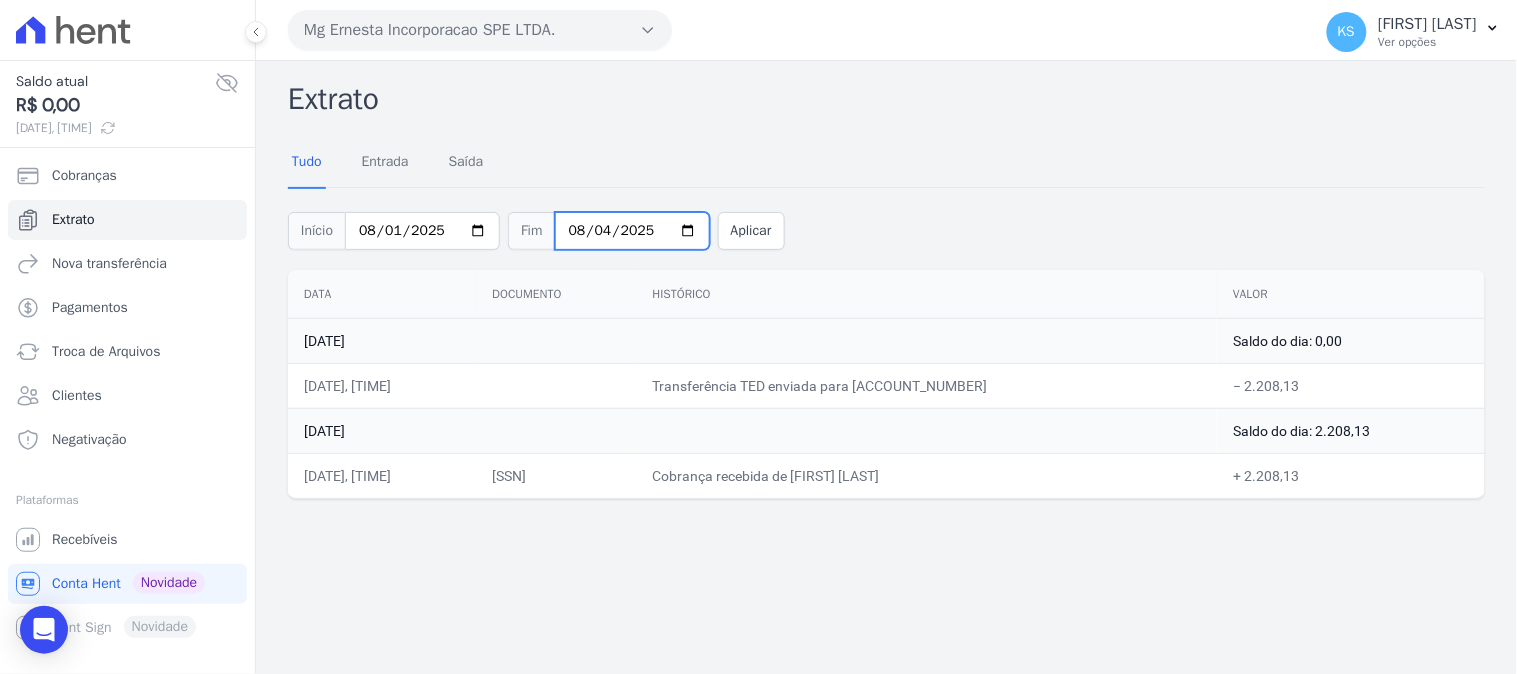 click on "2025-08-04" at bounding box center (632, 231) 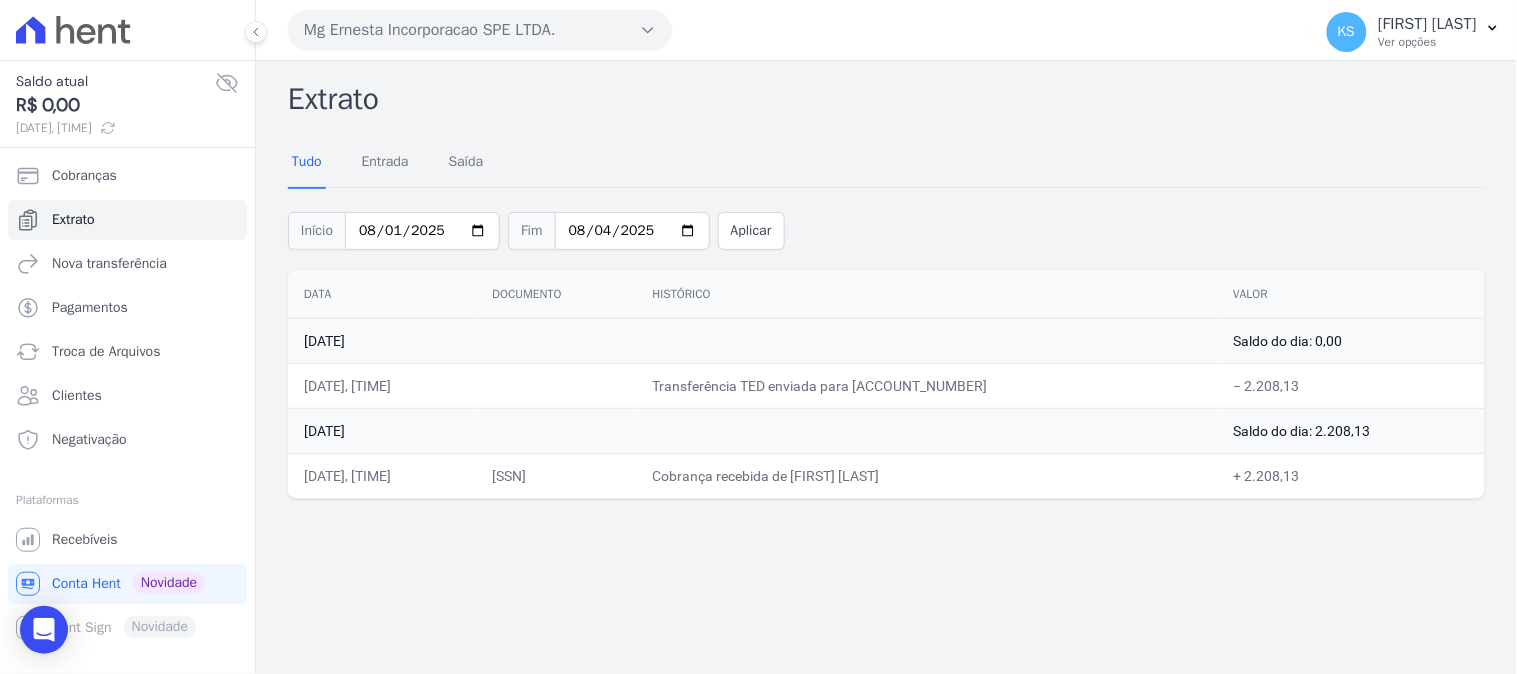 drag, startPoint x: 1060, startPoint y: 276, endPoint x: 930, endPoint y: 257, distance: 131.38112 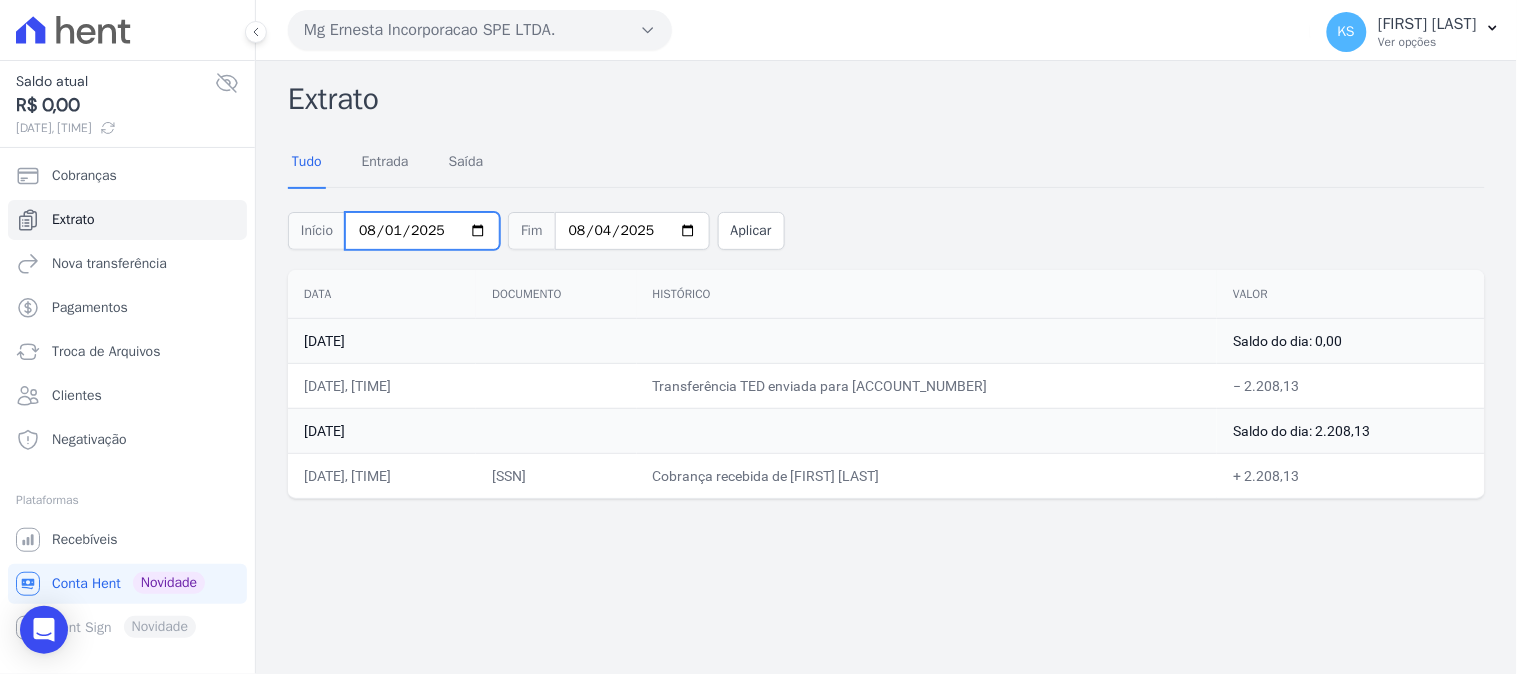 click on "2025-08-01" at bounding box center [422, 231] 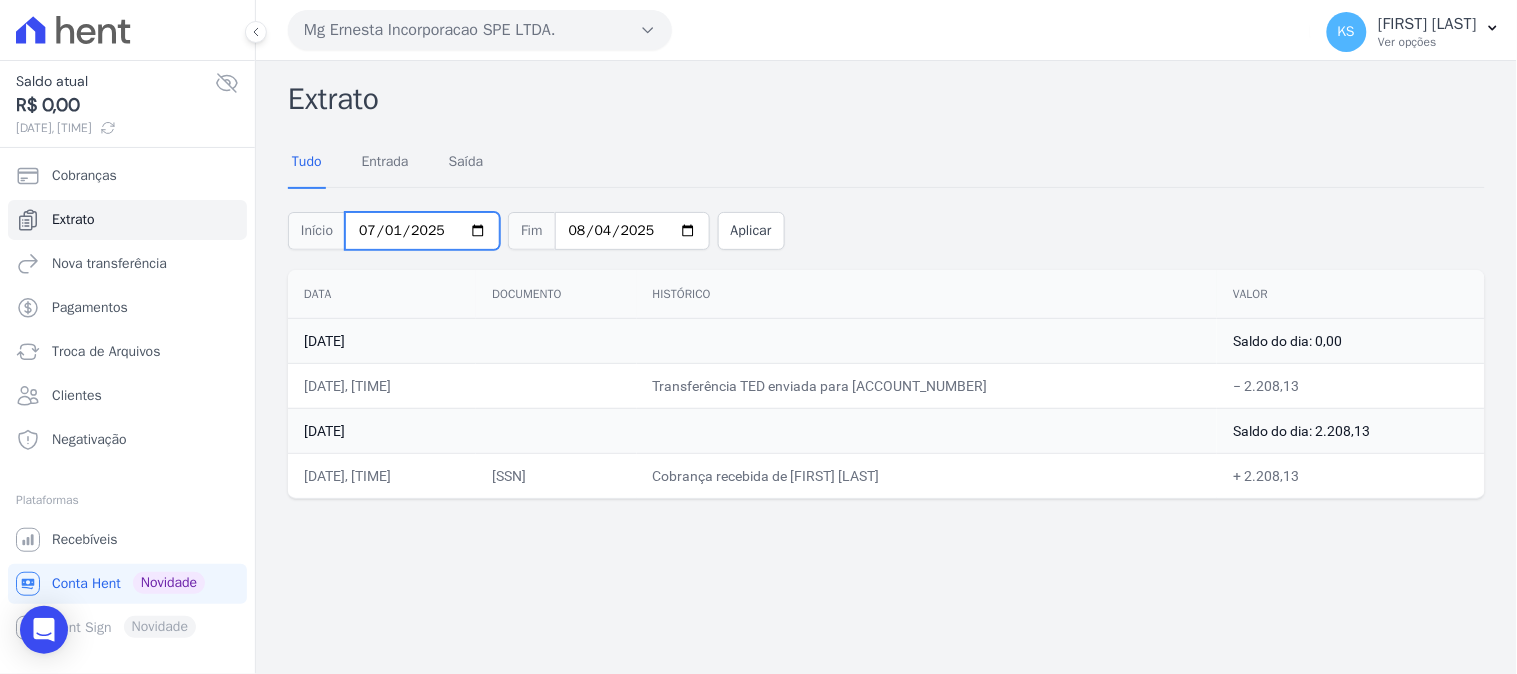 type on "2025-07-01" 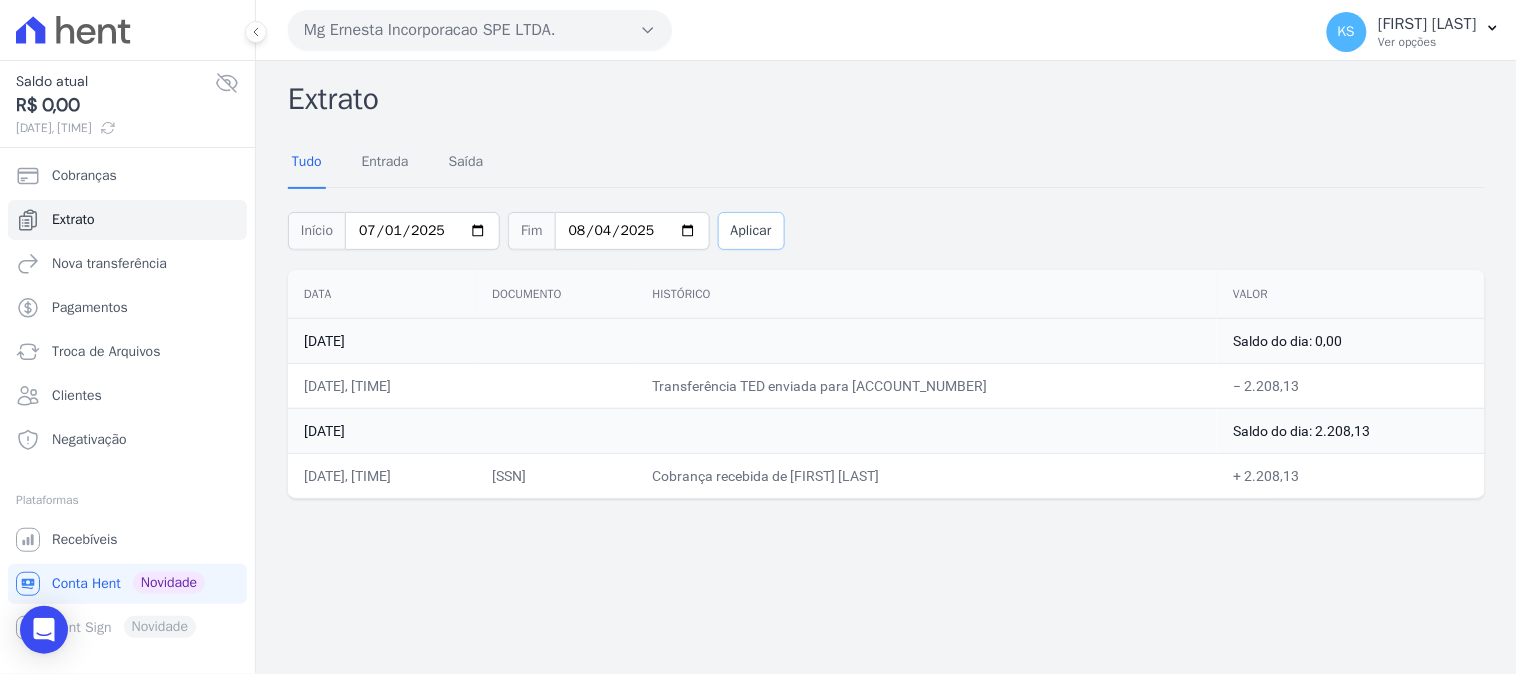 click on "Aplicar" at bounding box center (751, 231) 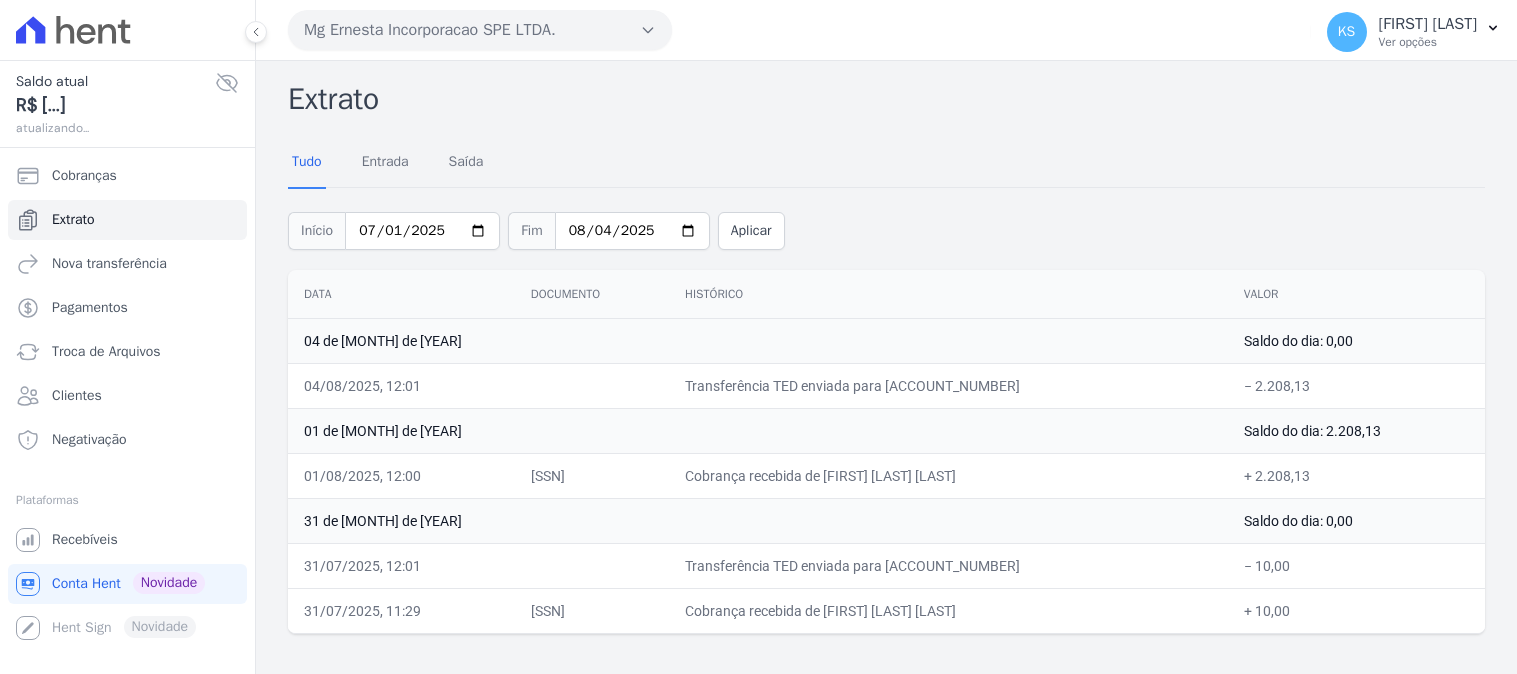 scroll, scrollTop: 0, scrollLeft: 0, axis: both 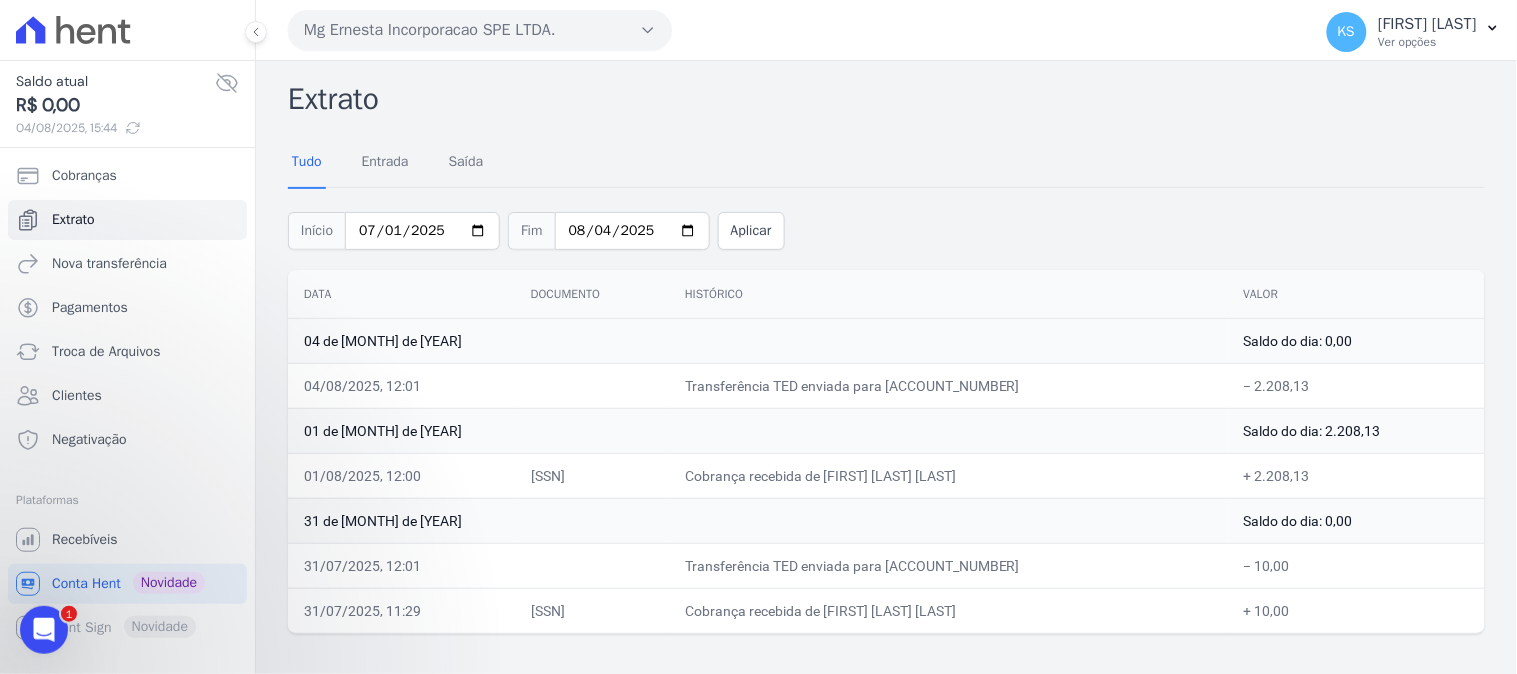 click on "Histórico" at bounding box center [948, 294] 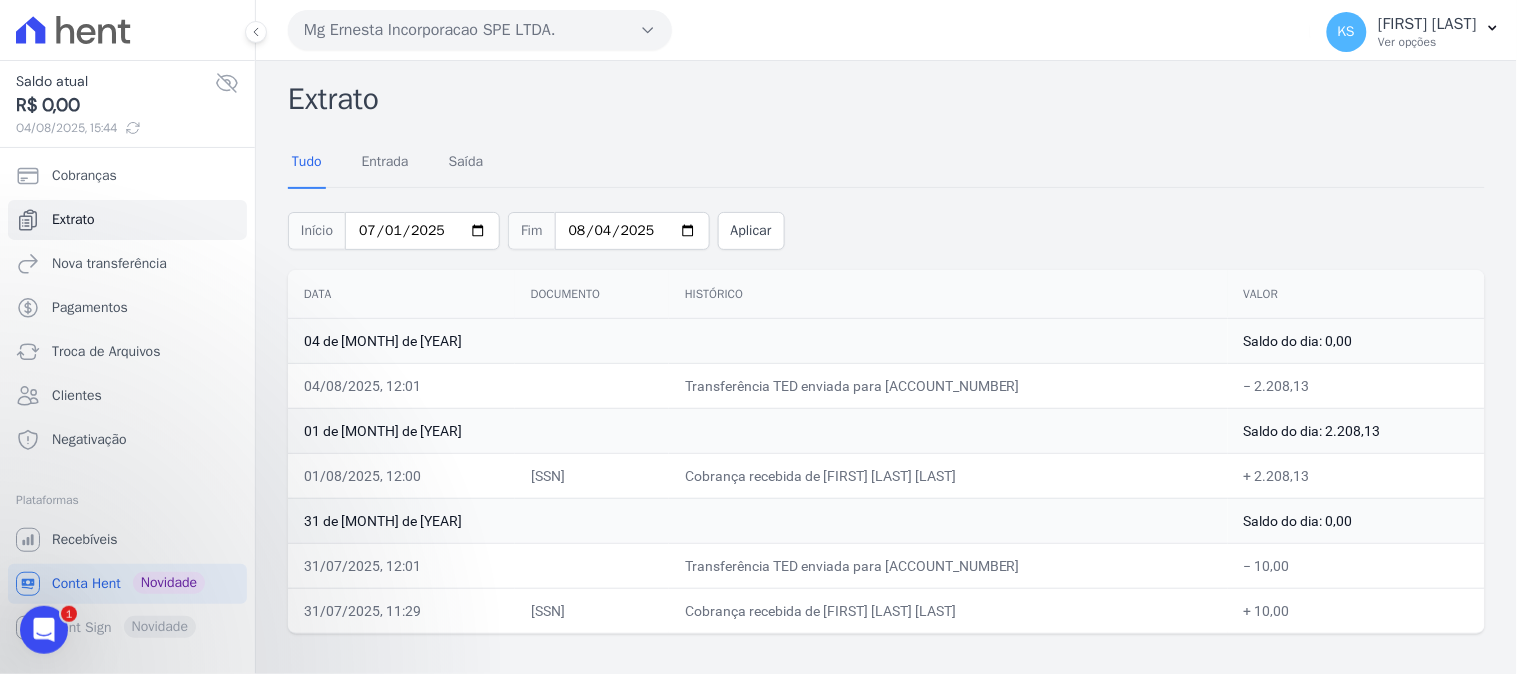 click 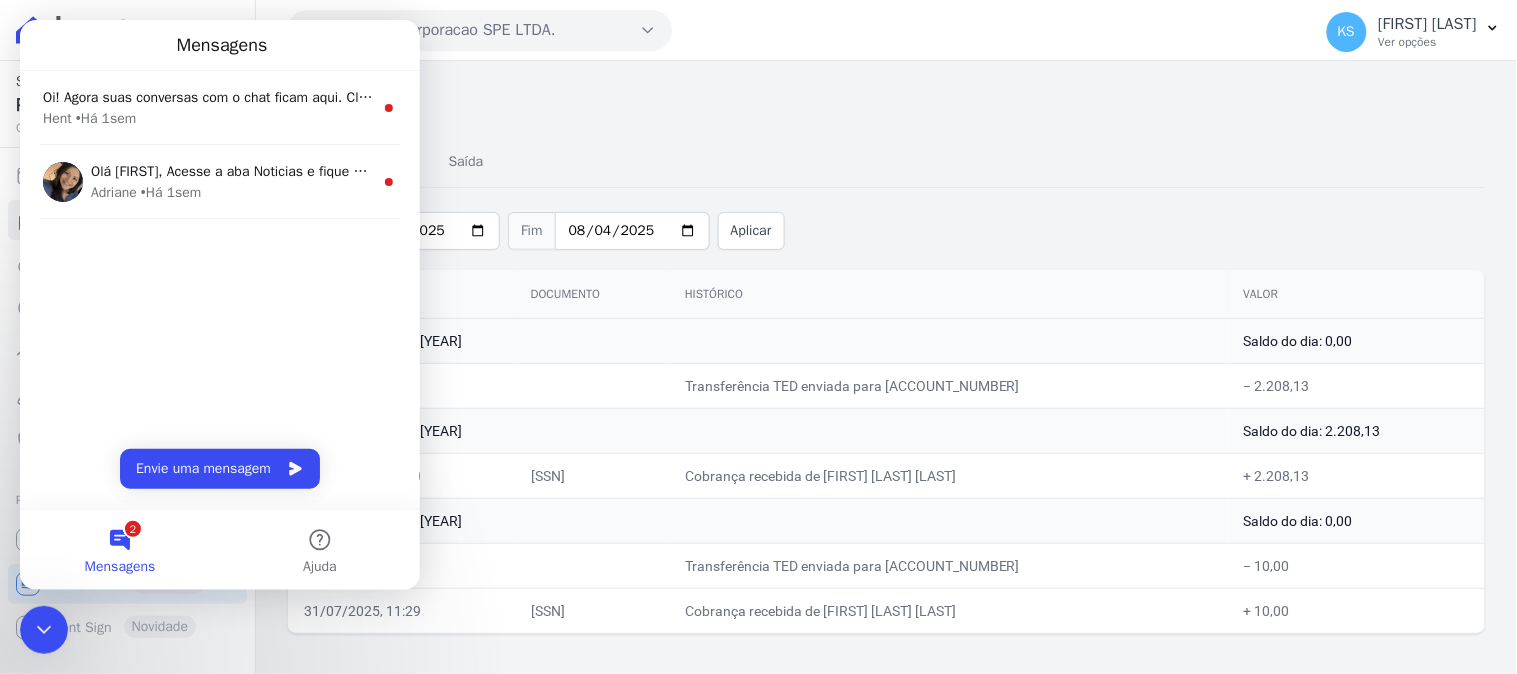 scroll, scrollTop: 0, scrollLeft: 0, axis: both 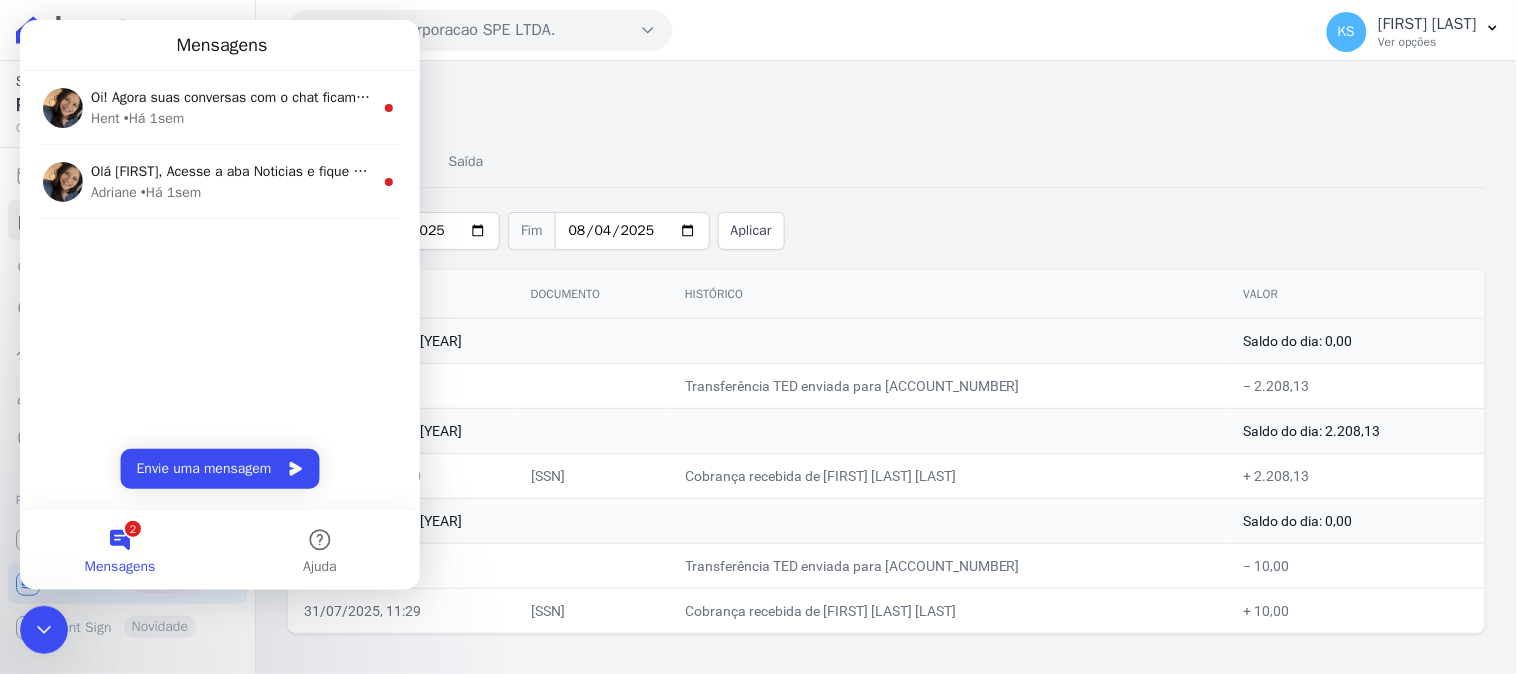 click on "Cobrança recebida de MARCELO DOS SANTOS" at bounding box center [948, 475] 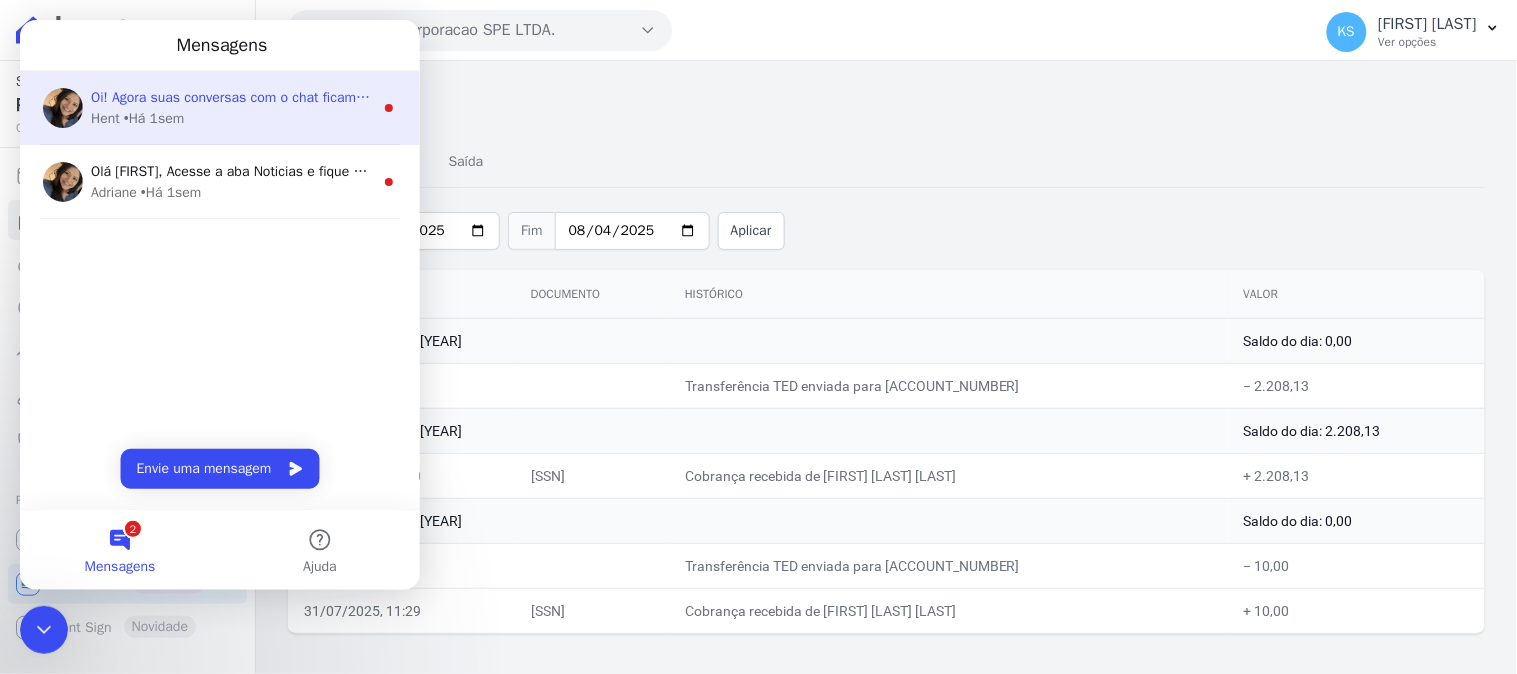 click on "Hent •  Há 1sem" at bounding box center [231, 117] 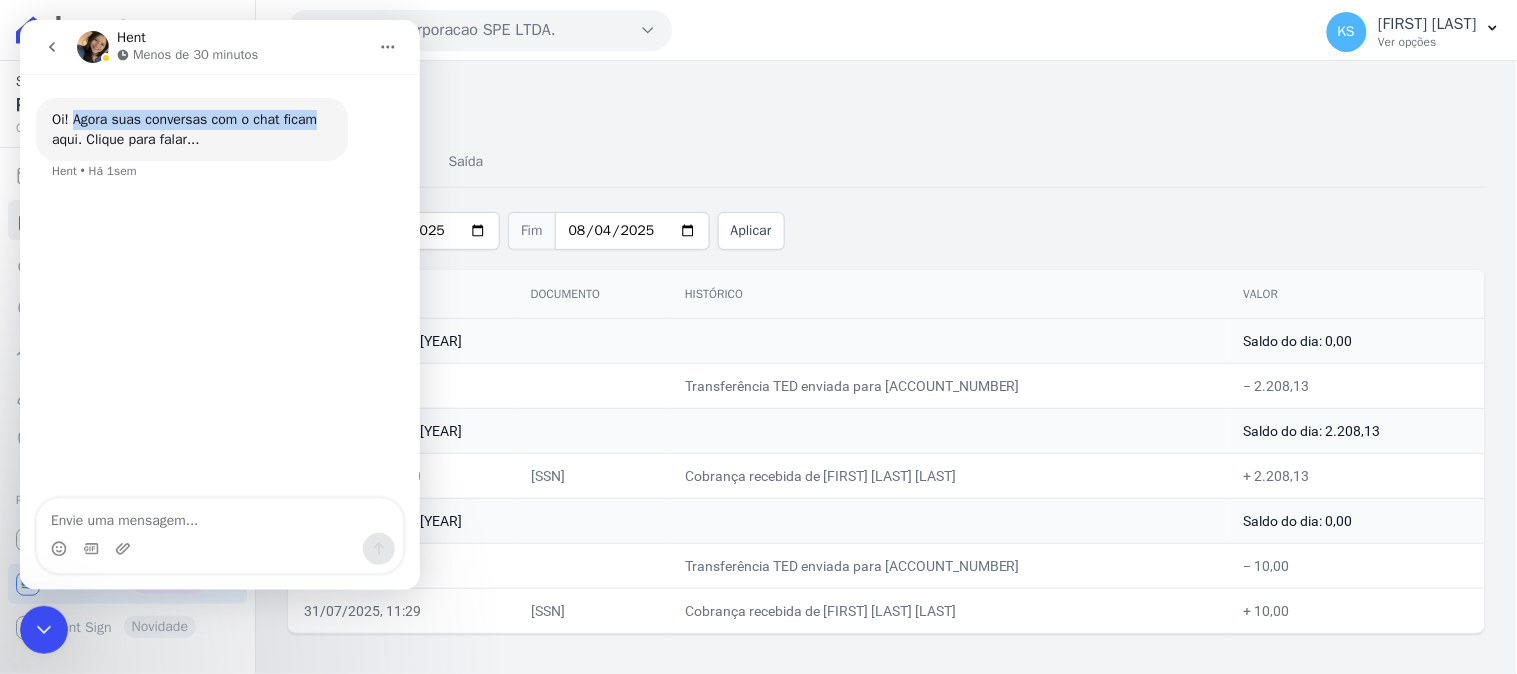 drag, startPoint x: 79, startPoint y: 125, endPoint x: 321, endPoint y: 126, distance: 242.00206 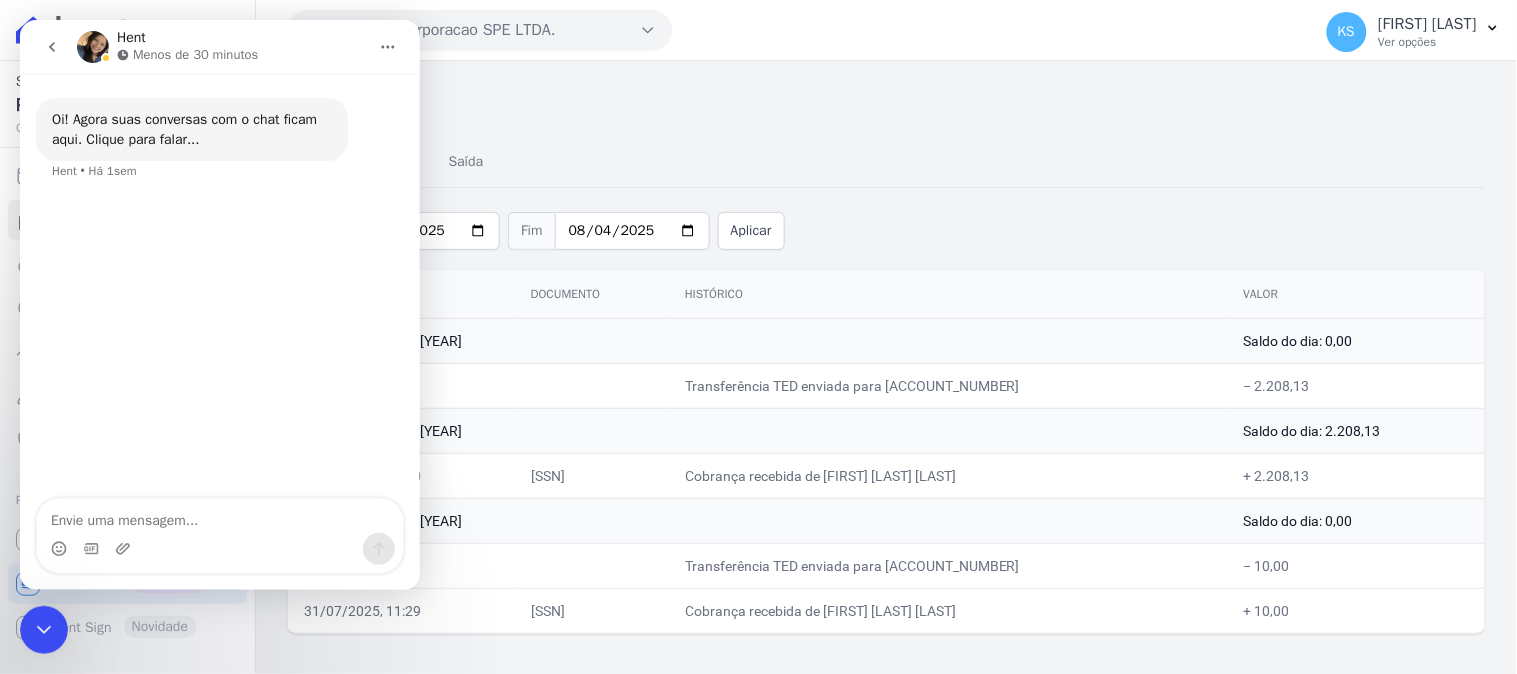click on "Oi! Agora suas conversas com o chat ficam aqui. Clique para falar... Hent    •   Há 1sem" at bounding box center [219, 286] 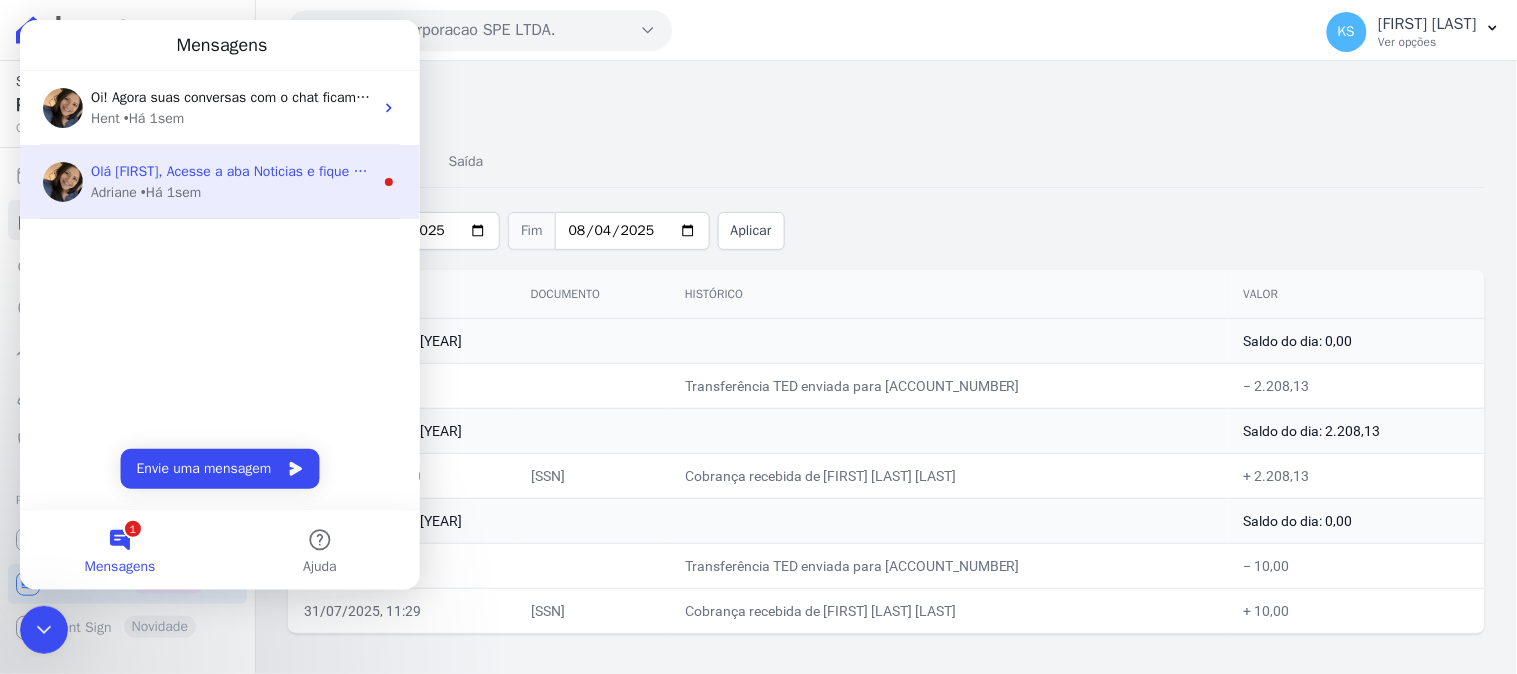 click on "Olá Kelly,   Acesse a aba Noticias e fique por dentro das novidades Hent.    Acabamos de postar uma novidade sobre a tela de contratos.   Corre lá para ver 🏃🏼‍♀️" at bounding box center (572, 170) 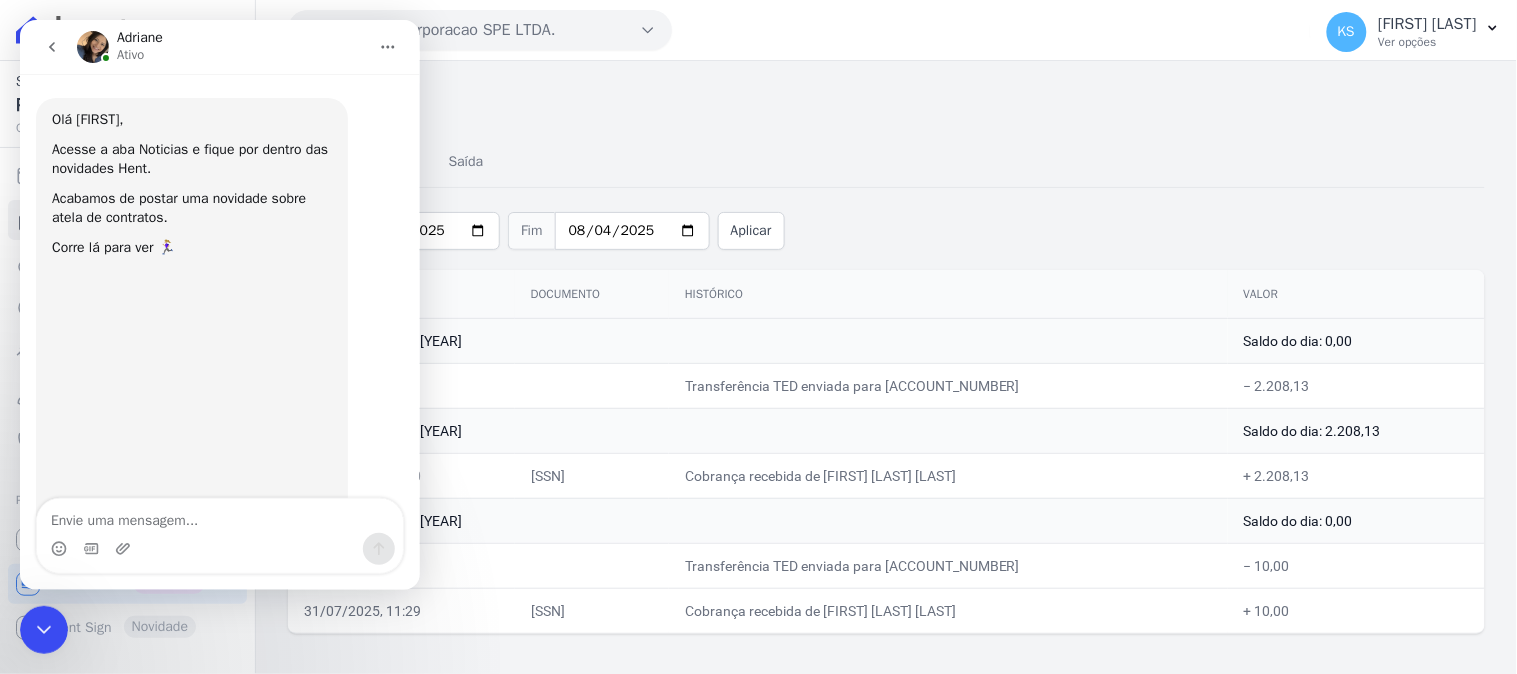 scroll, scrollTop: 101, scrollLeft: 0, axis: vertical 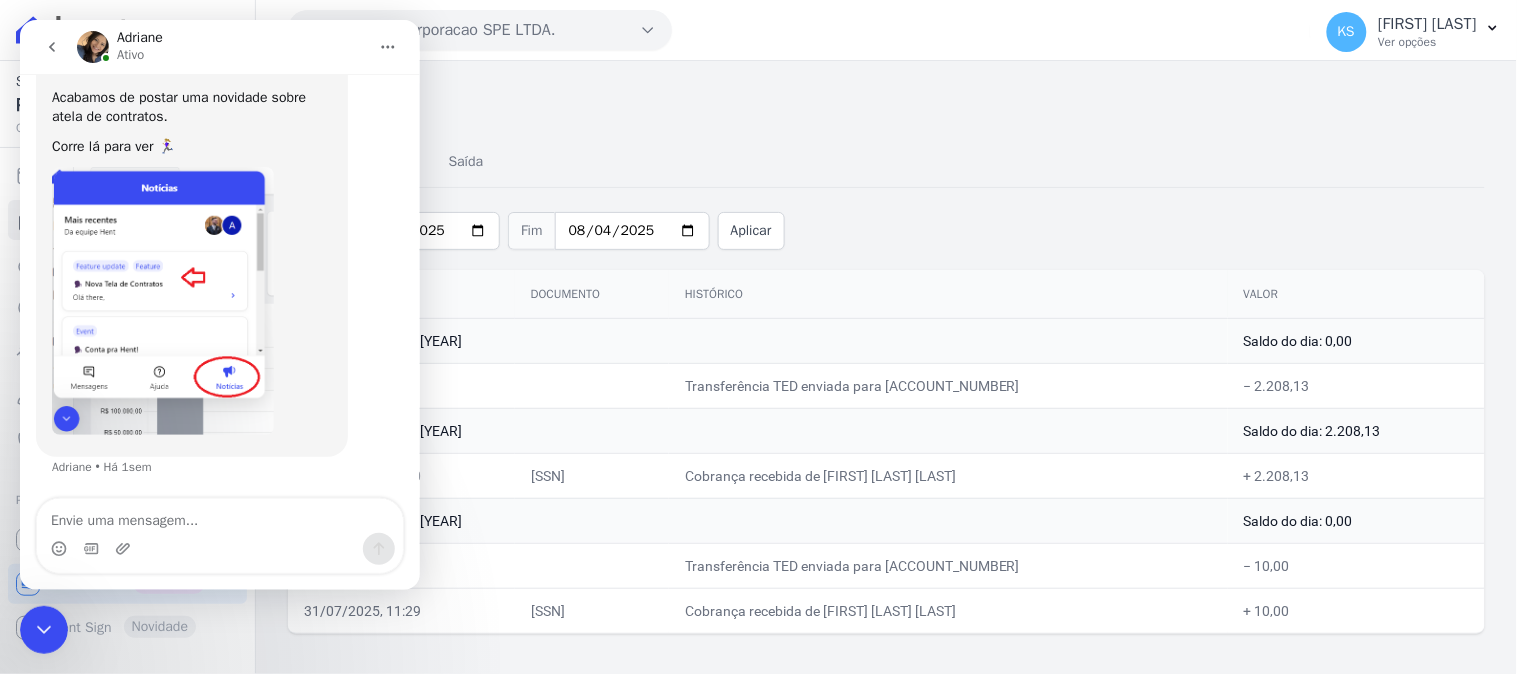 click 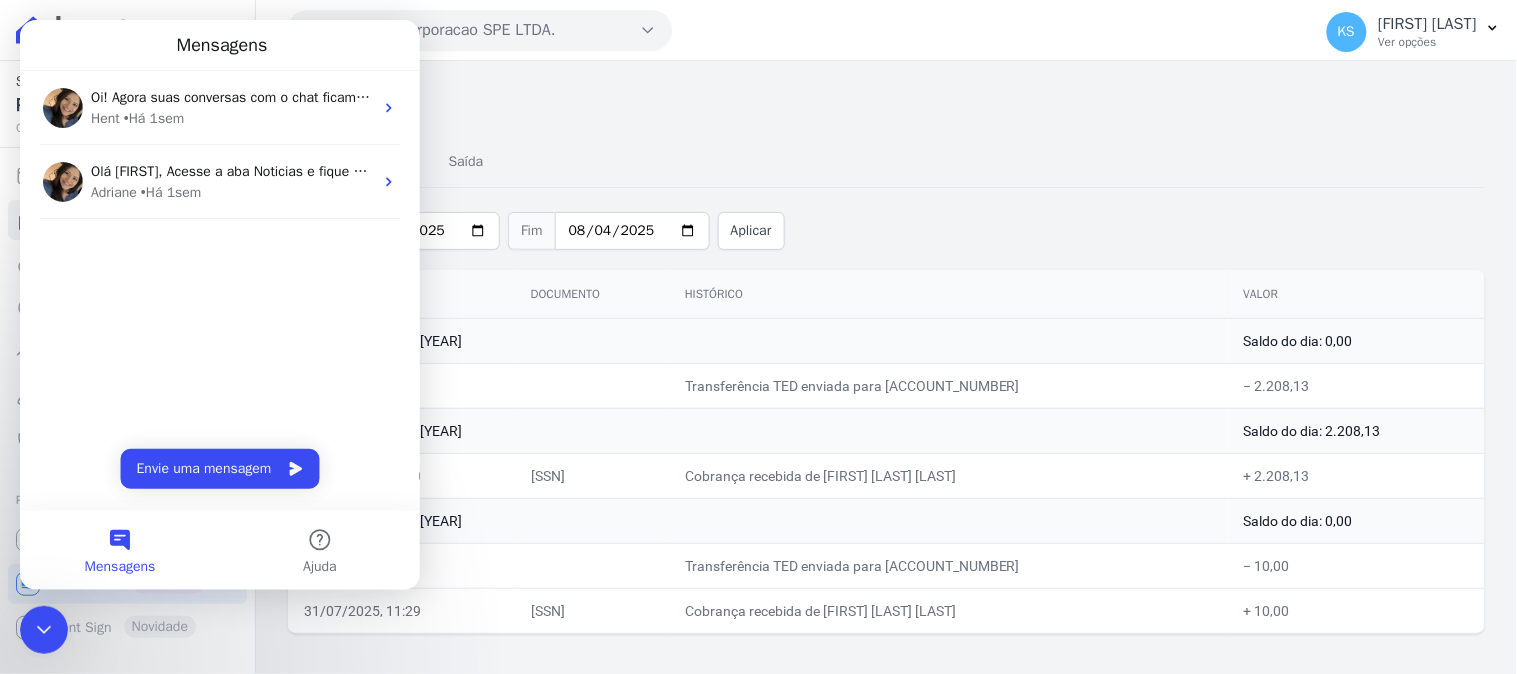 click on "04 de Agosto de 2025" at bounding box center [758, 340] 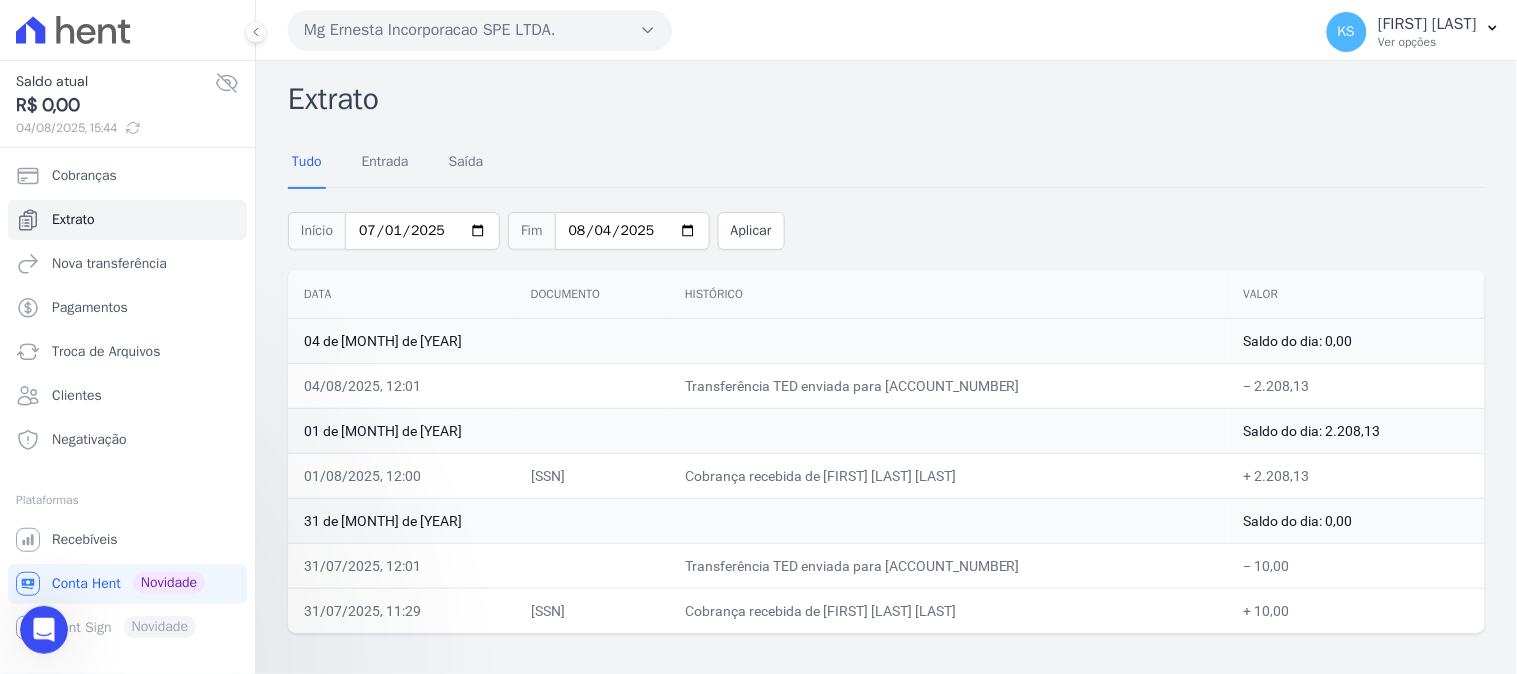 scroll, scrollTop: 0, scrollLeft: 0, axis: both 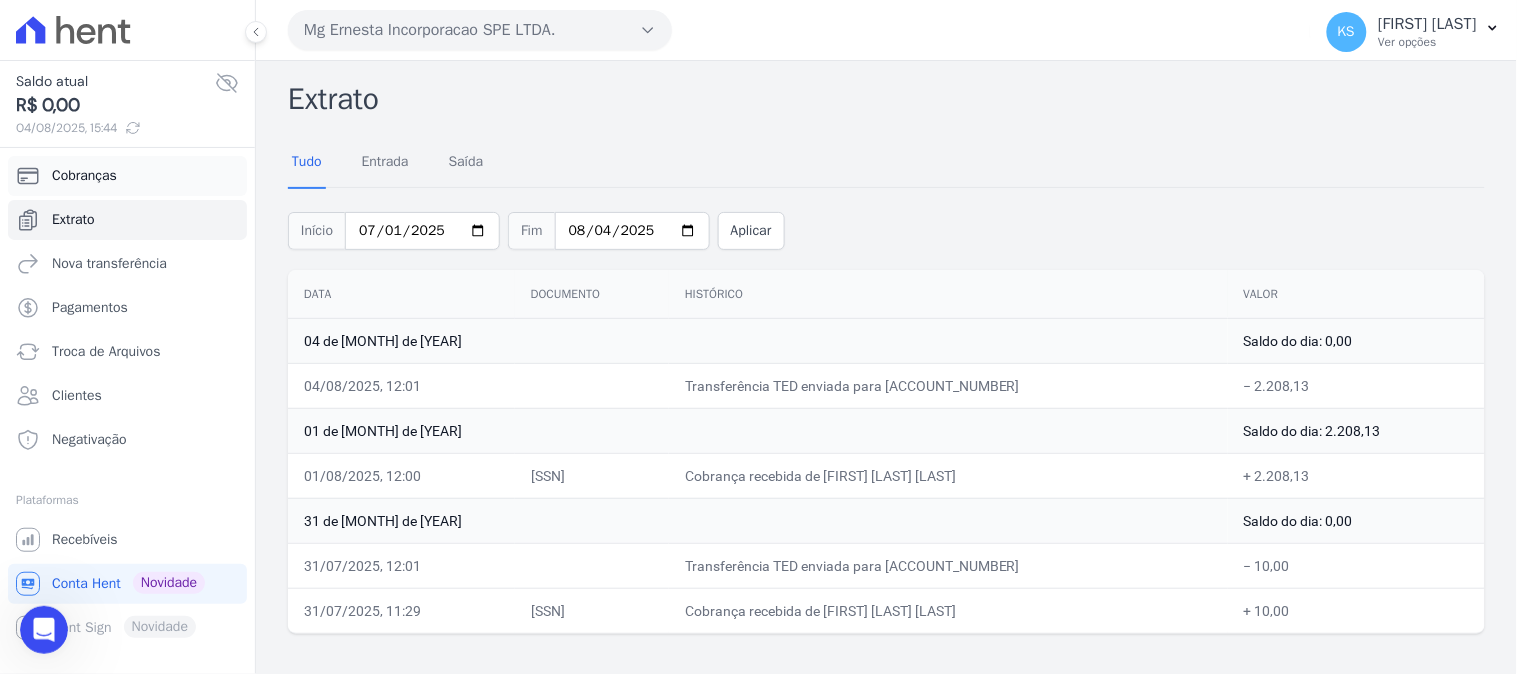 click on "Cobranças" at bounding box center [84, 176] 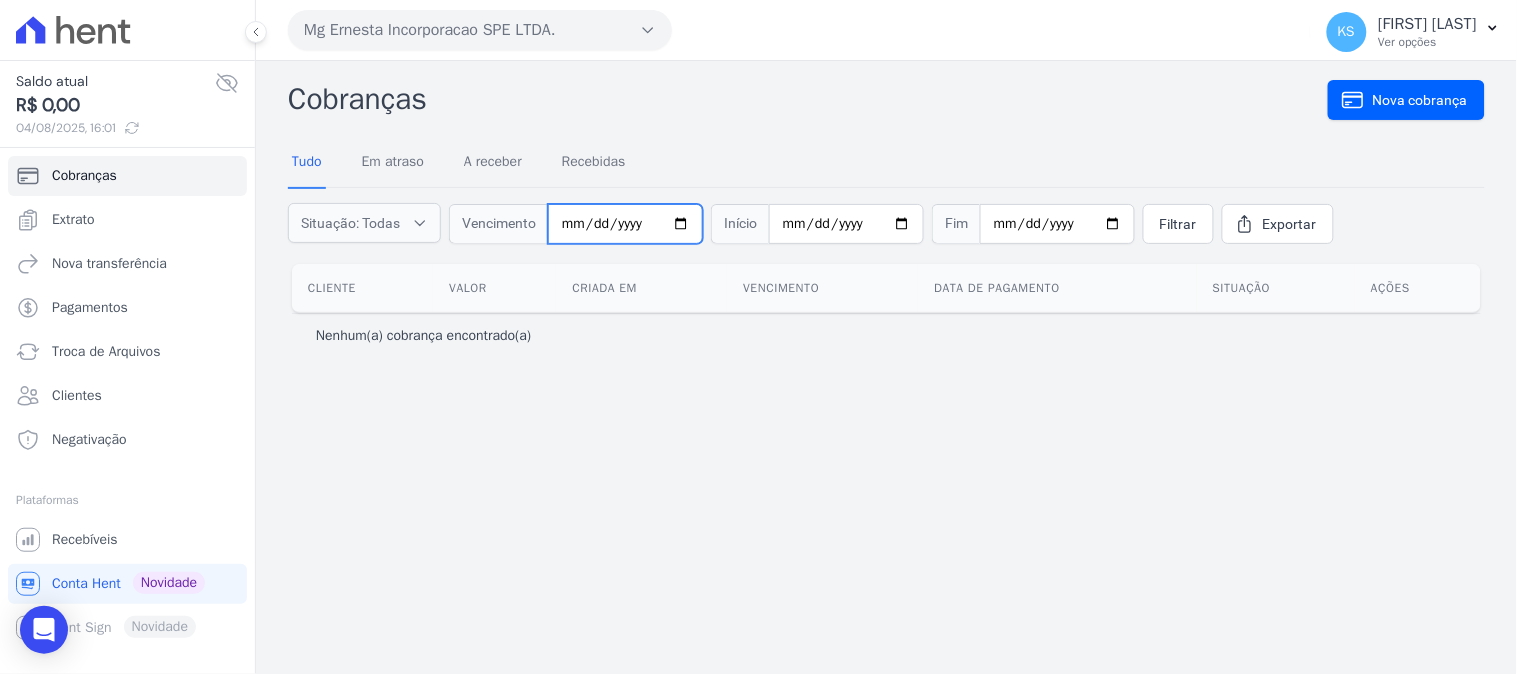 click at bounding box center (625, 224) 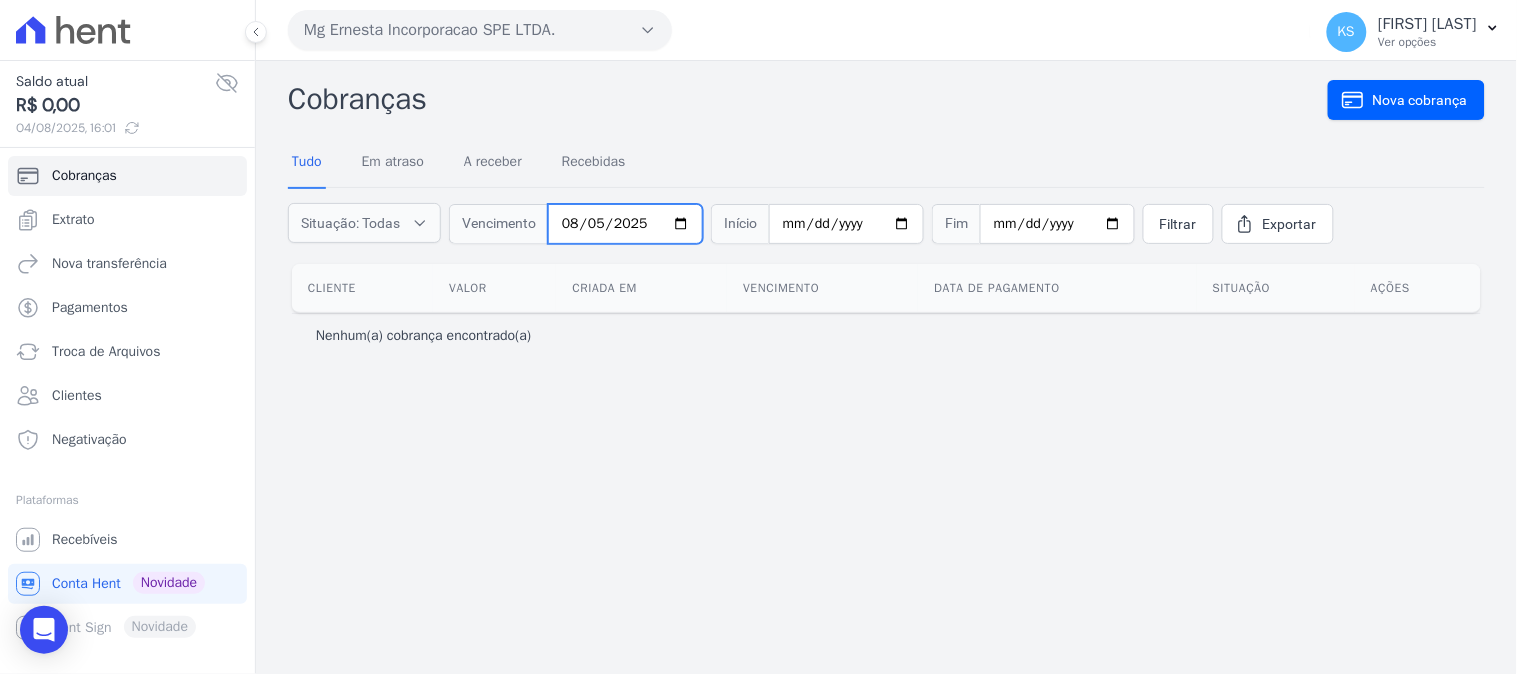 type on "2025-08-05" 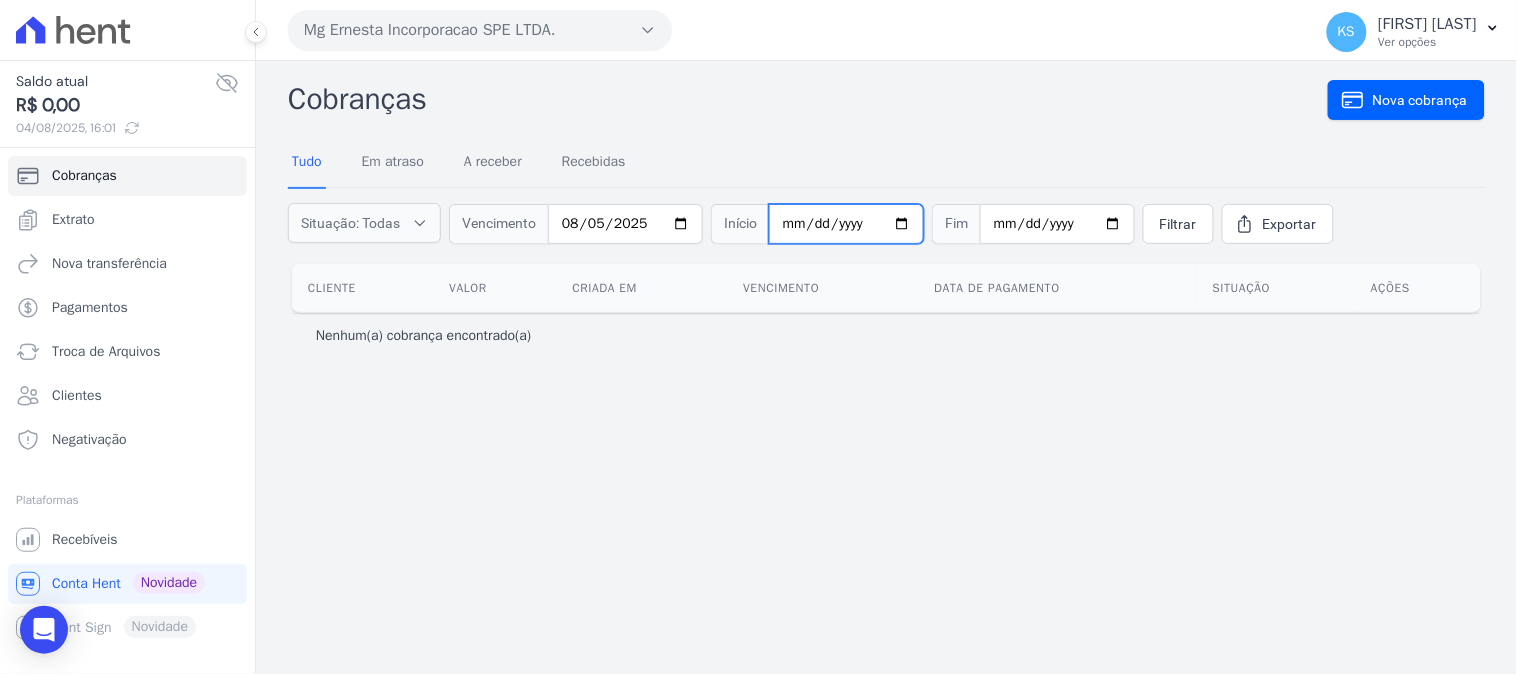click at bounding box center (846, 224) 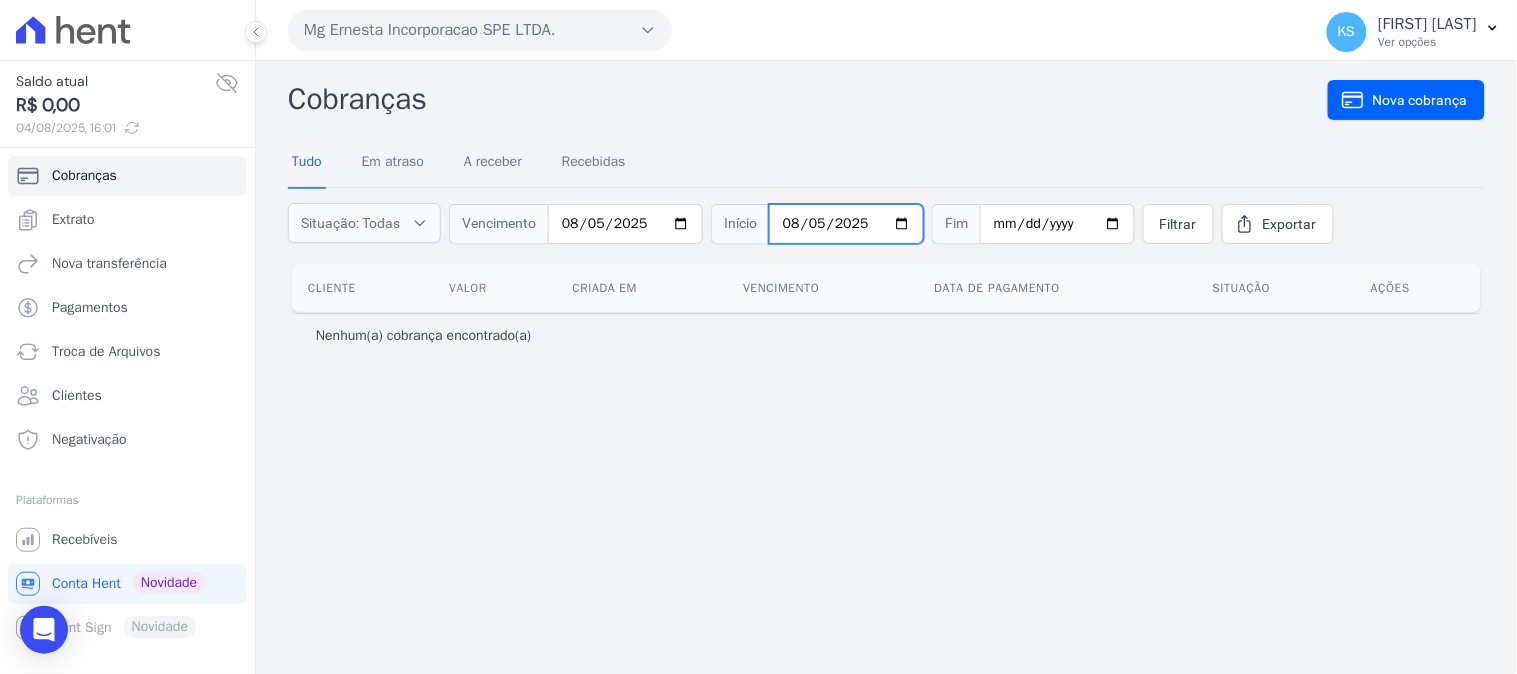 type on "2025-08-05" 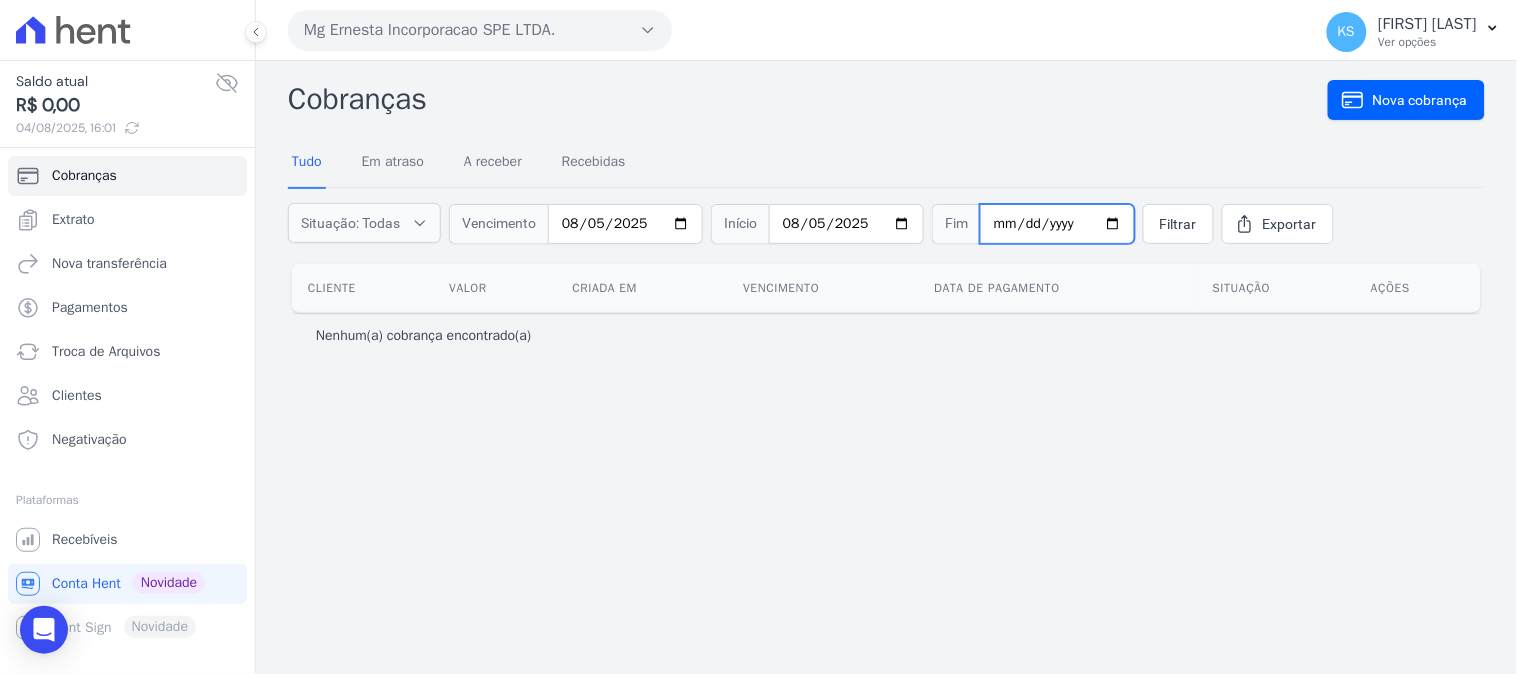 click at bounding box center (1057, 224) 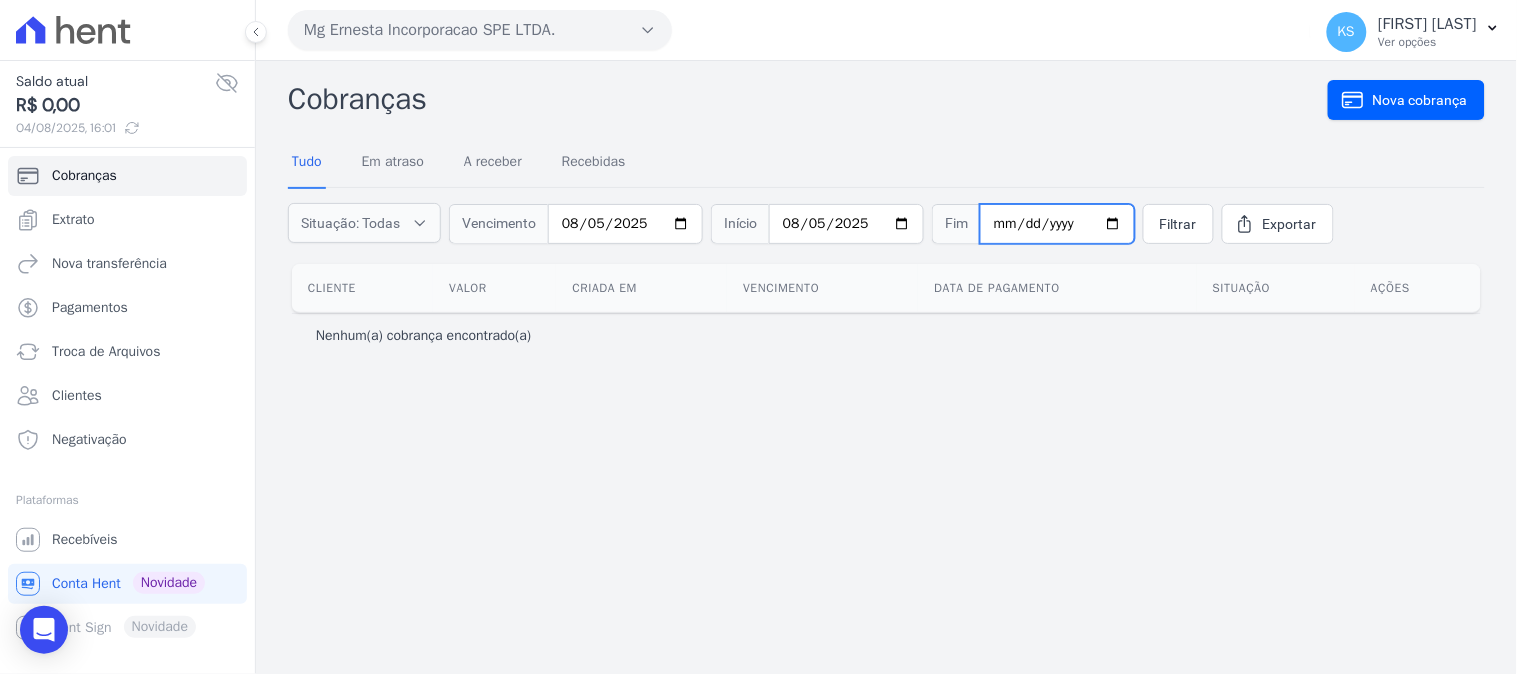 type on "2025-08-05" 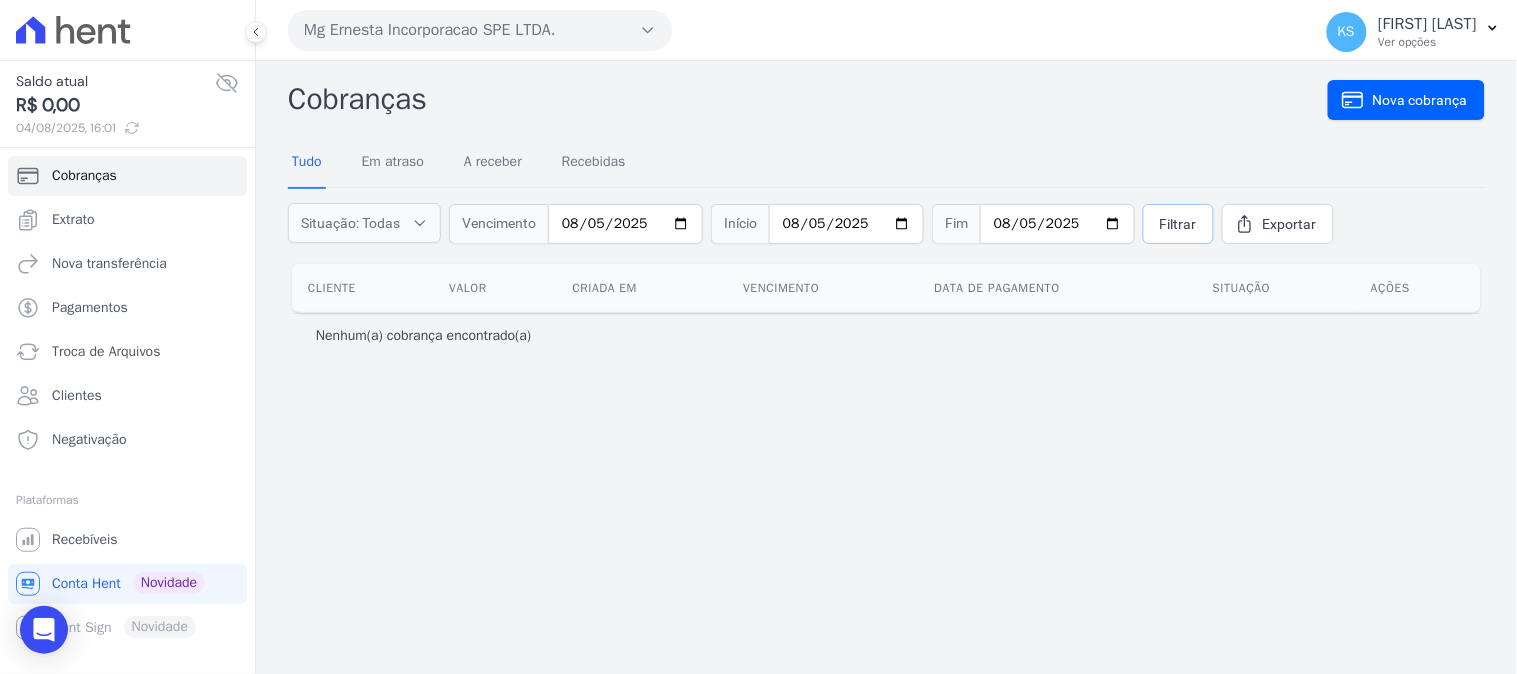click on "Filtrar" at bounding box center [1178, 224] 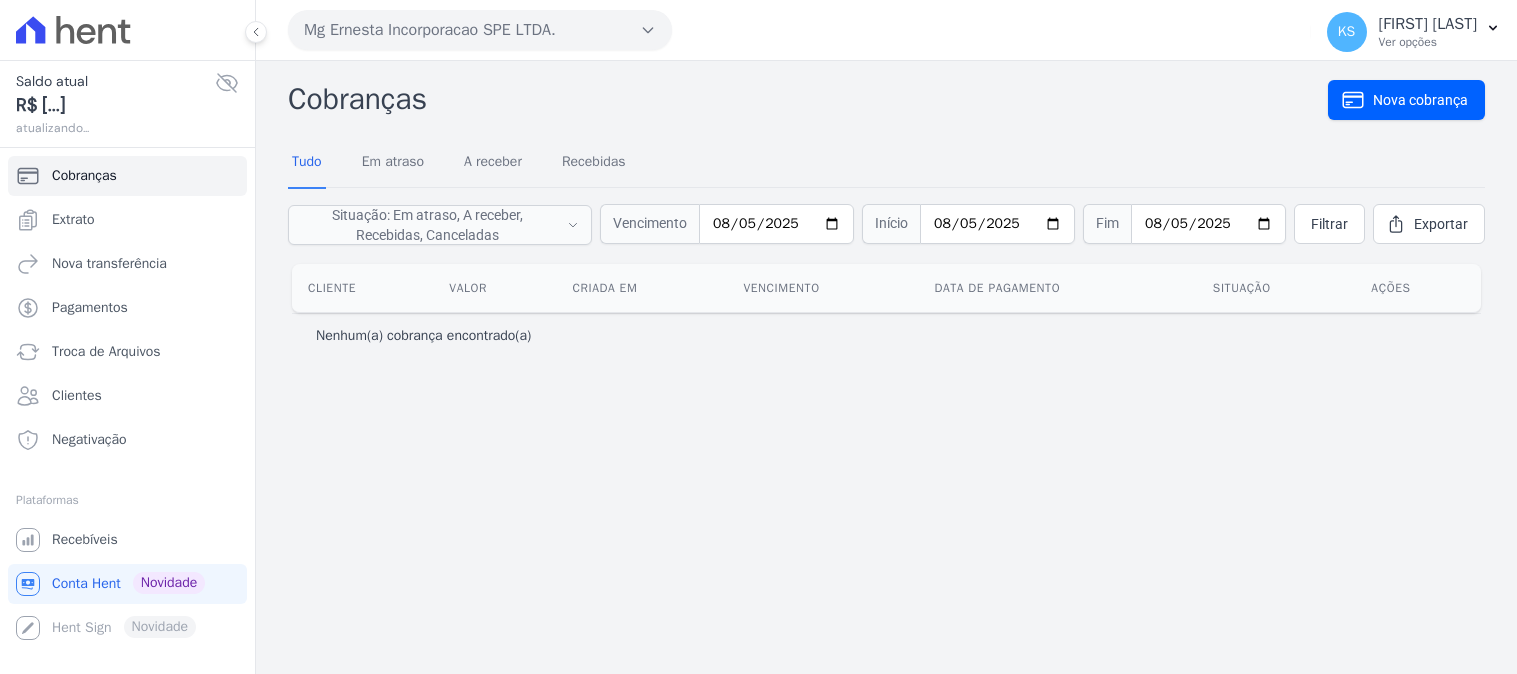 scroll, scrollTop: 0, scrollLeft: 0, axis: both 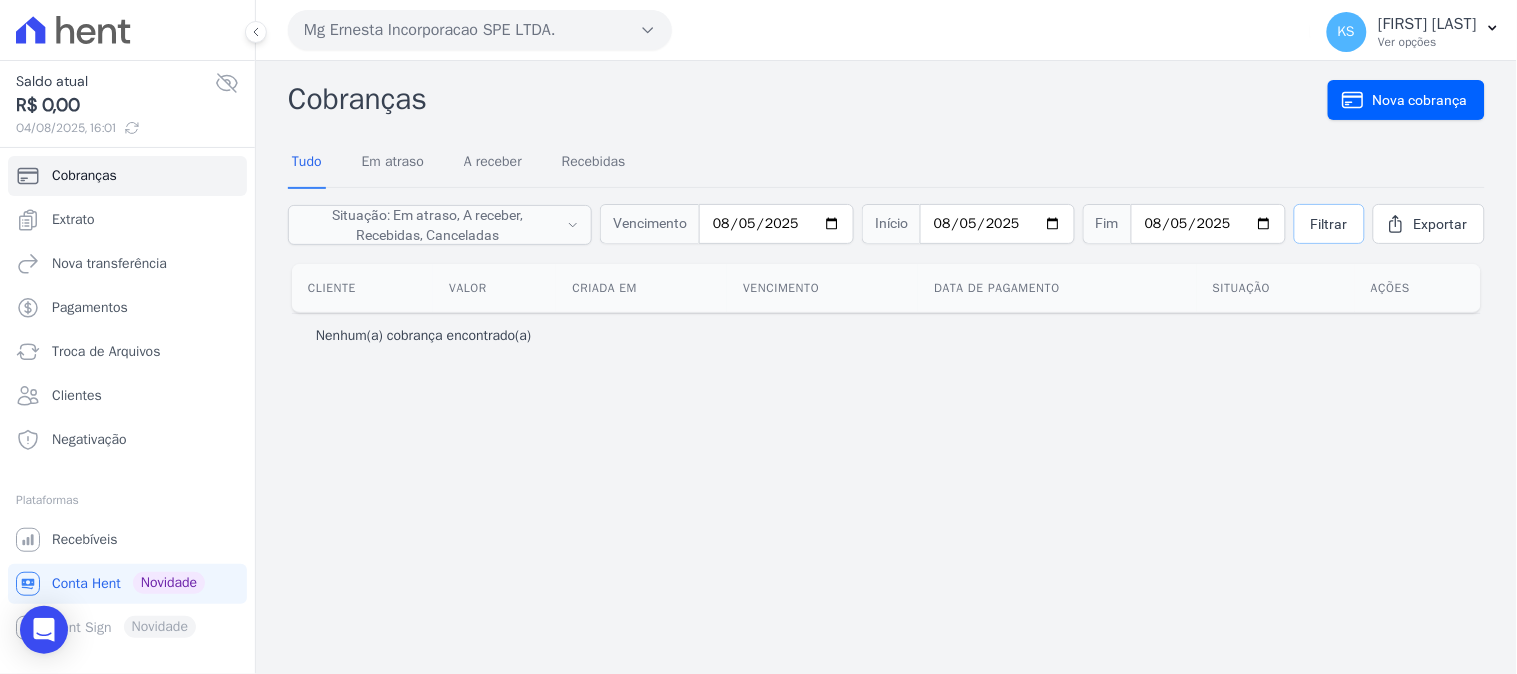 click on "Filtrar" at bounding box center (1329, 224) 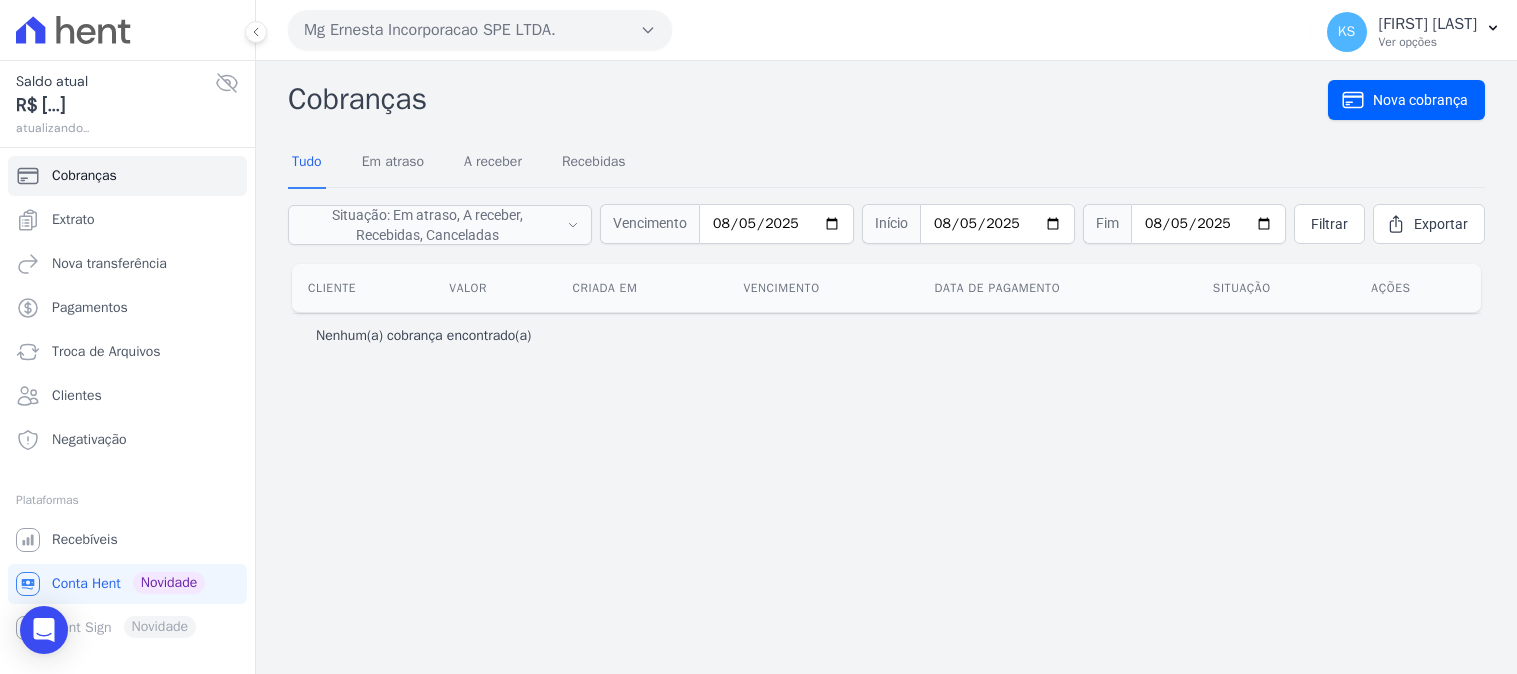 scroll, scrollTop: 0, scrollLeft: 0, axis: both 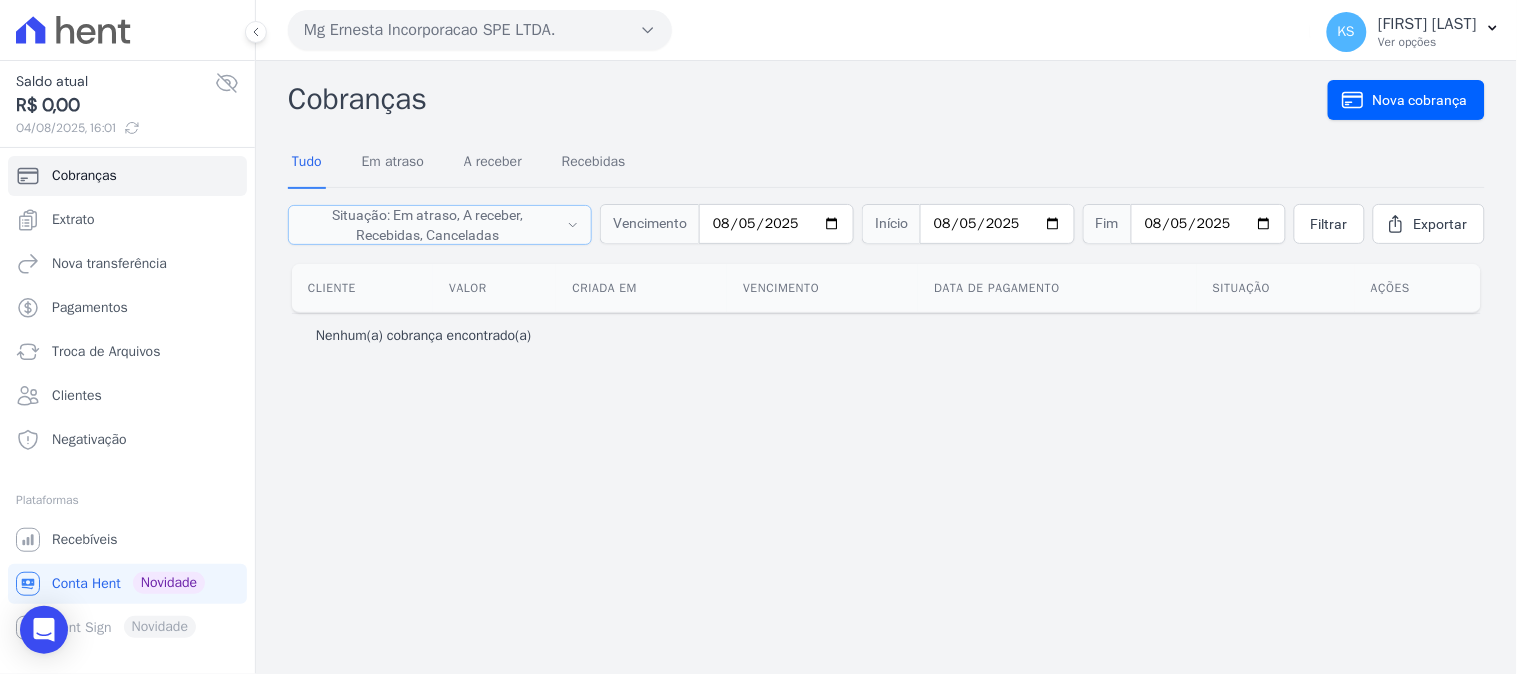click on "Situação: Em atraso, A receber, Recebidas, Canceladas" at bounding box center (428, 225) 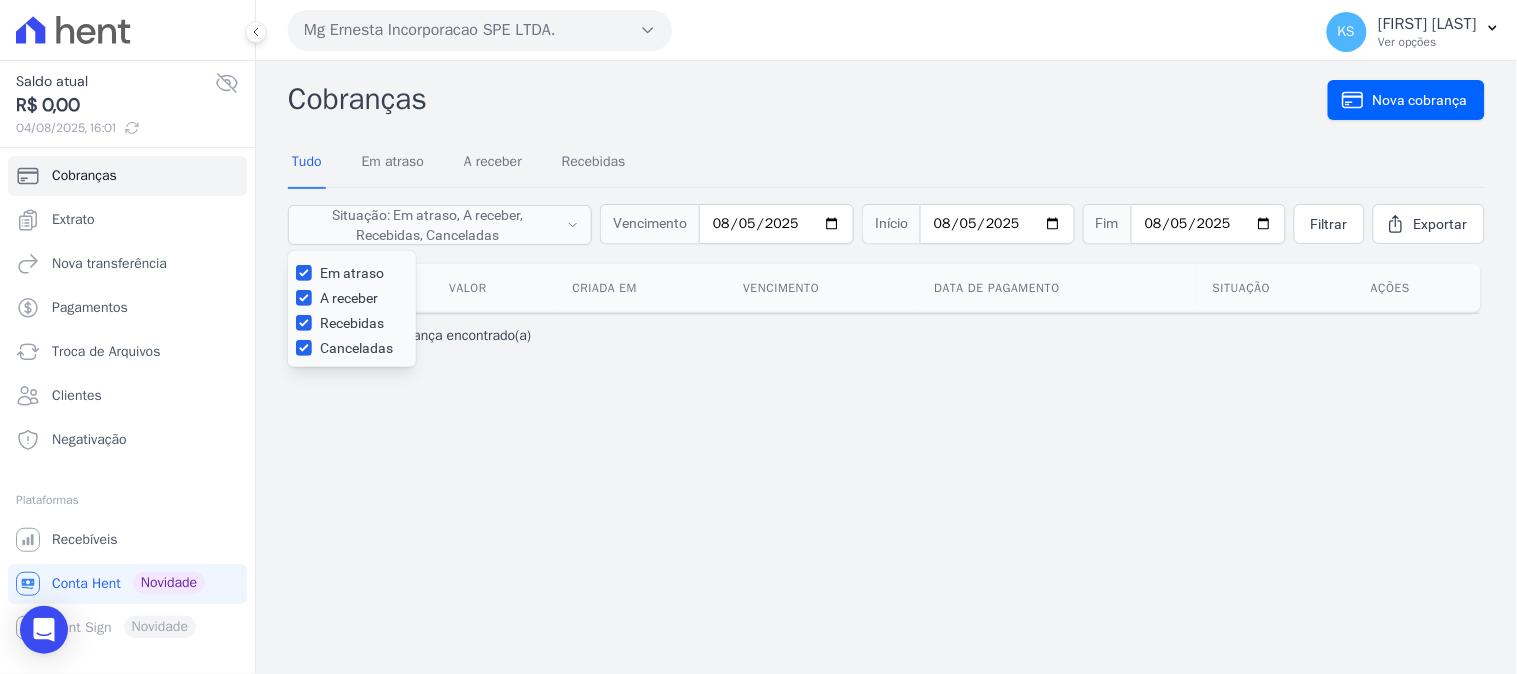 click on "Cobranças
Nova cobrança
Tudo
Em atraso
A receber
Recebidas
Situação: Em atraso, A receber, Recebidas, Canceladas
Em atraso
A receber
Recebidas
Fim" at bounding box center (886, 367) 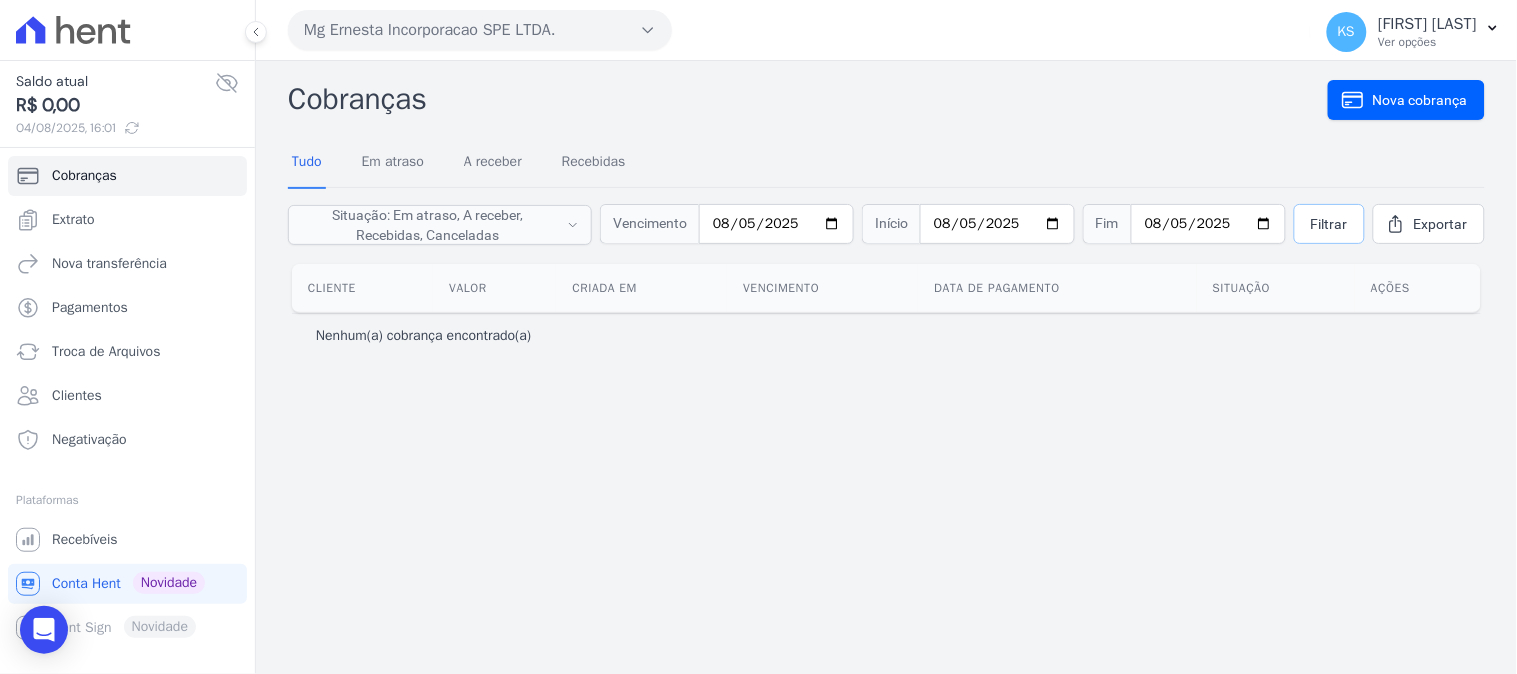 click on "Filtrar" at bounding box center [1329, 224] 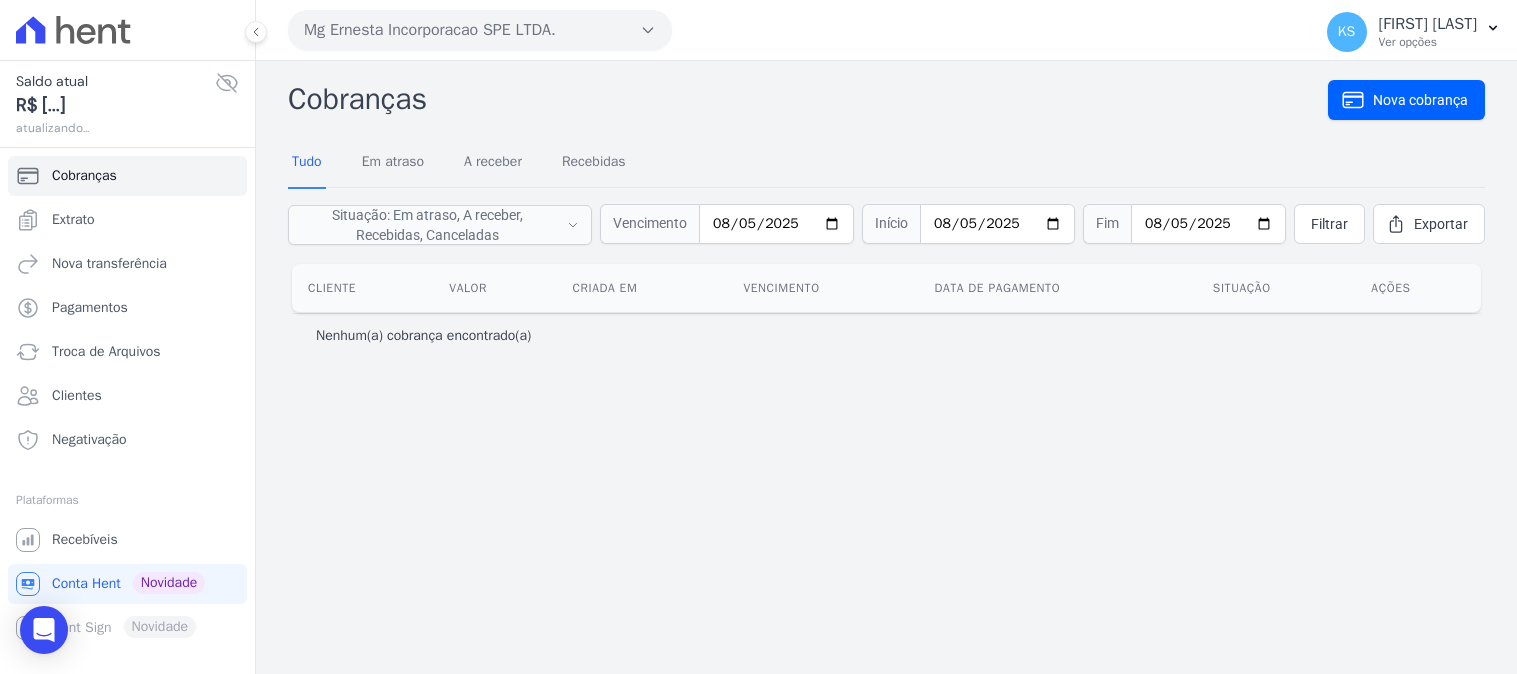 scroll, scrollTop: 0, scrollLeft: 0, axis: both 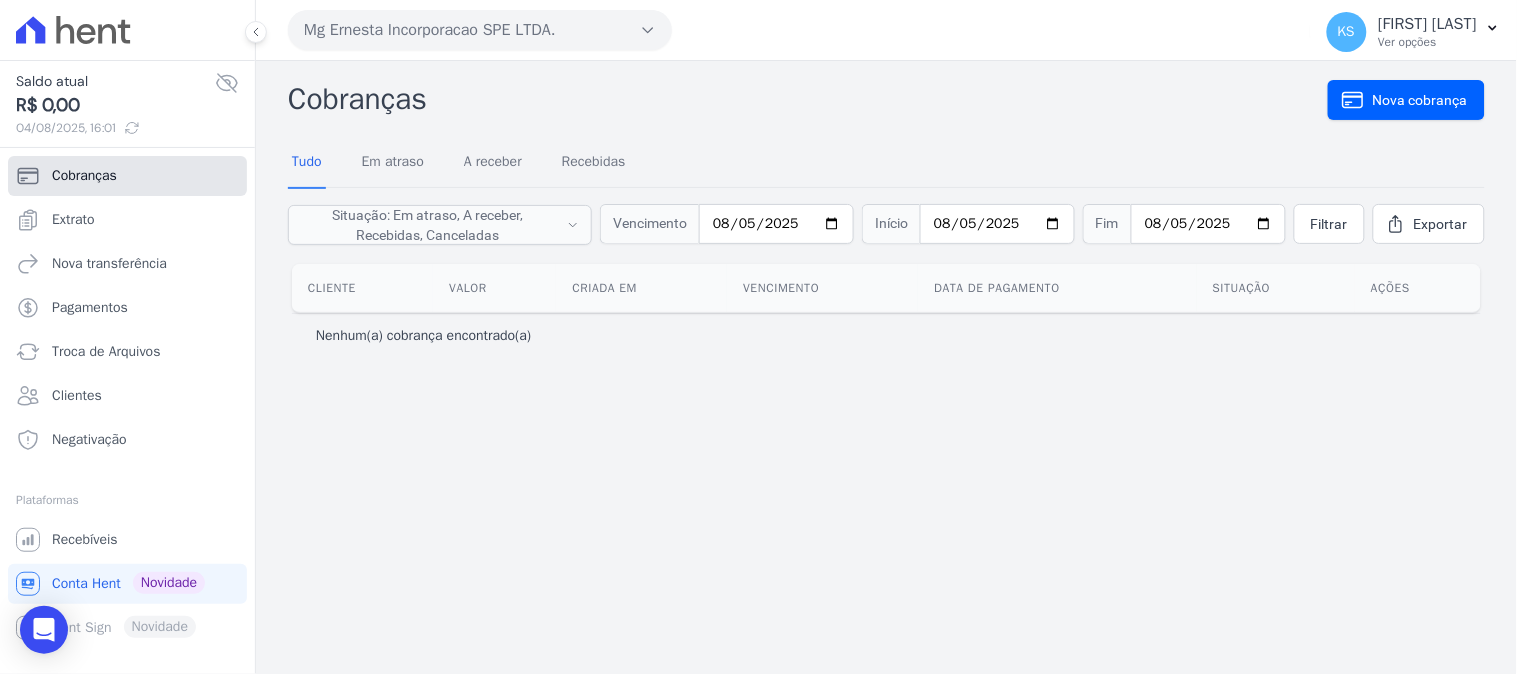 click on "Cobranças" at bounding box center (84, 176) 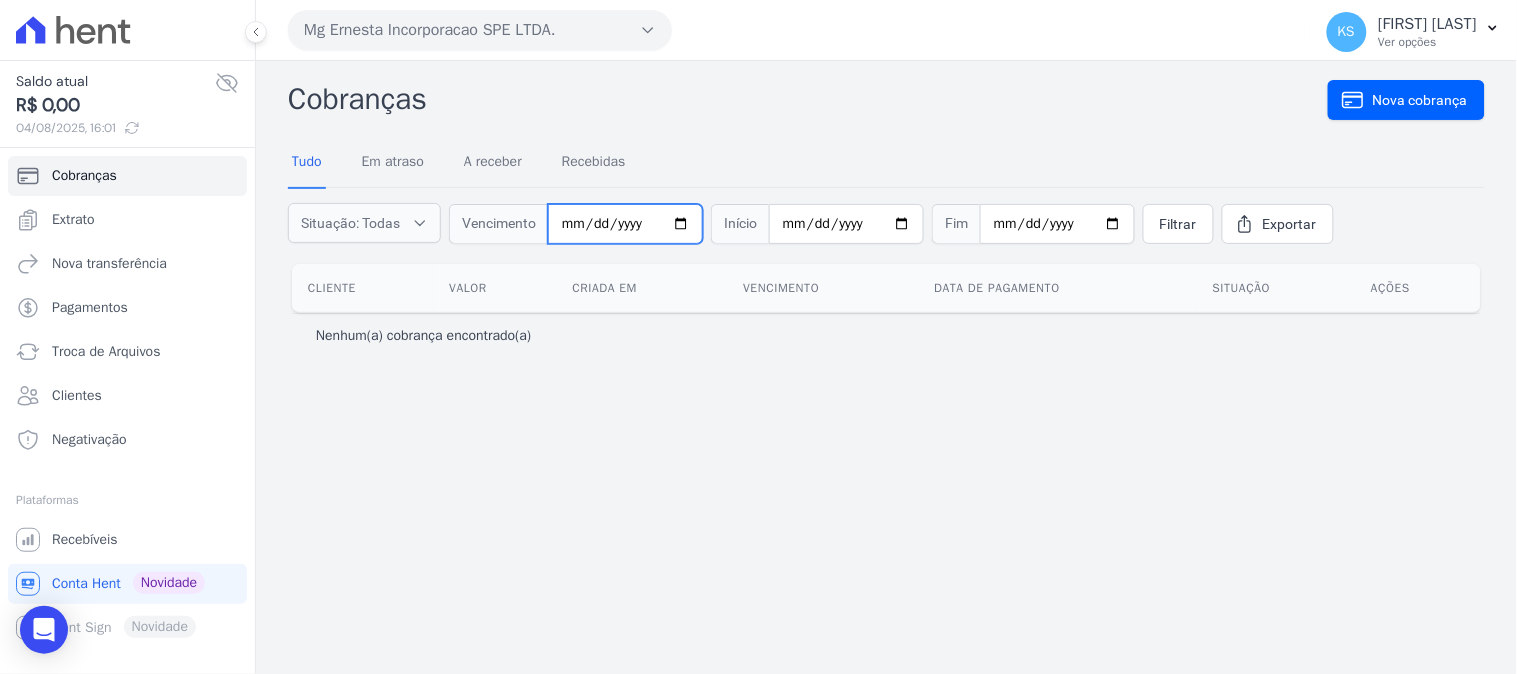 click at bounding box center (625, 224) 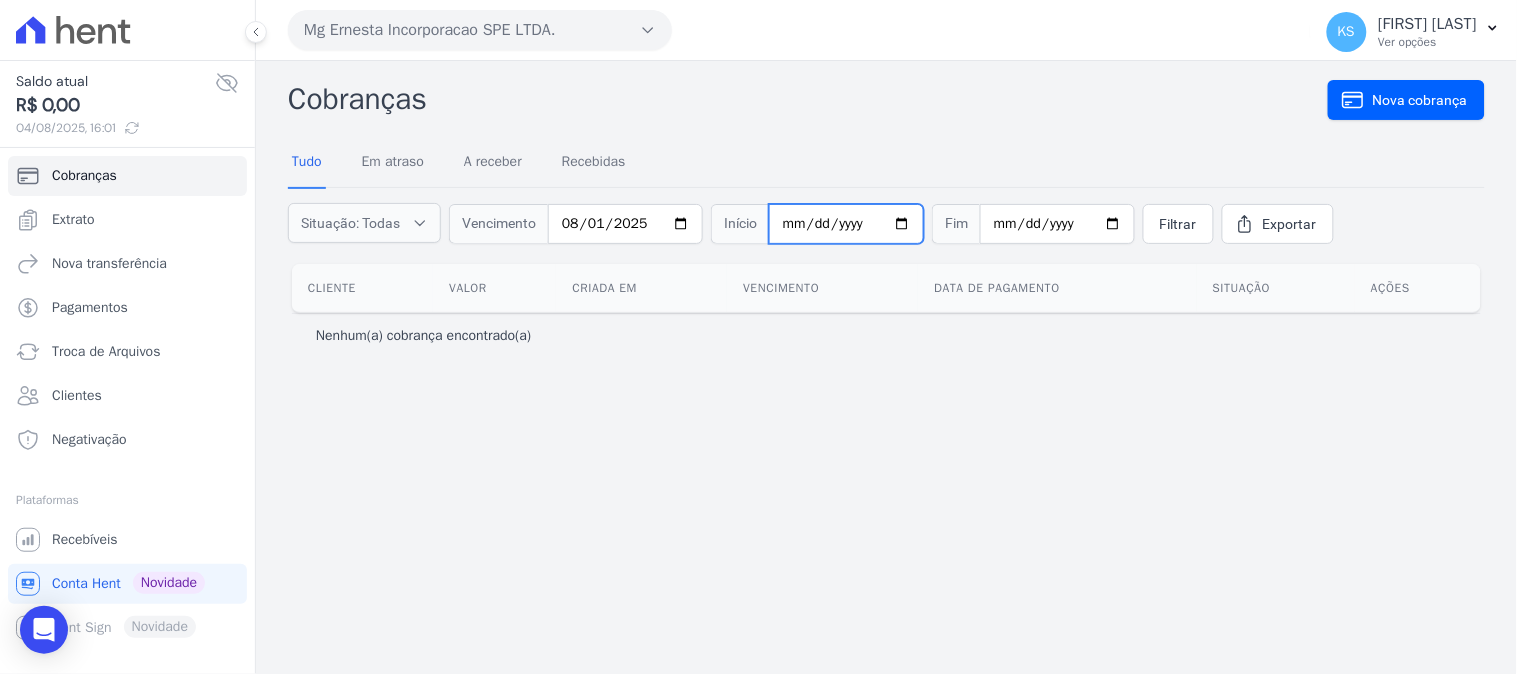click at bounding box center [846, 224] 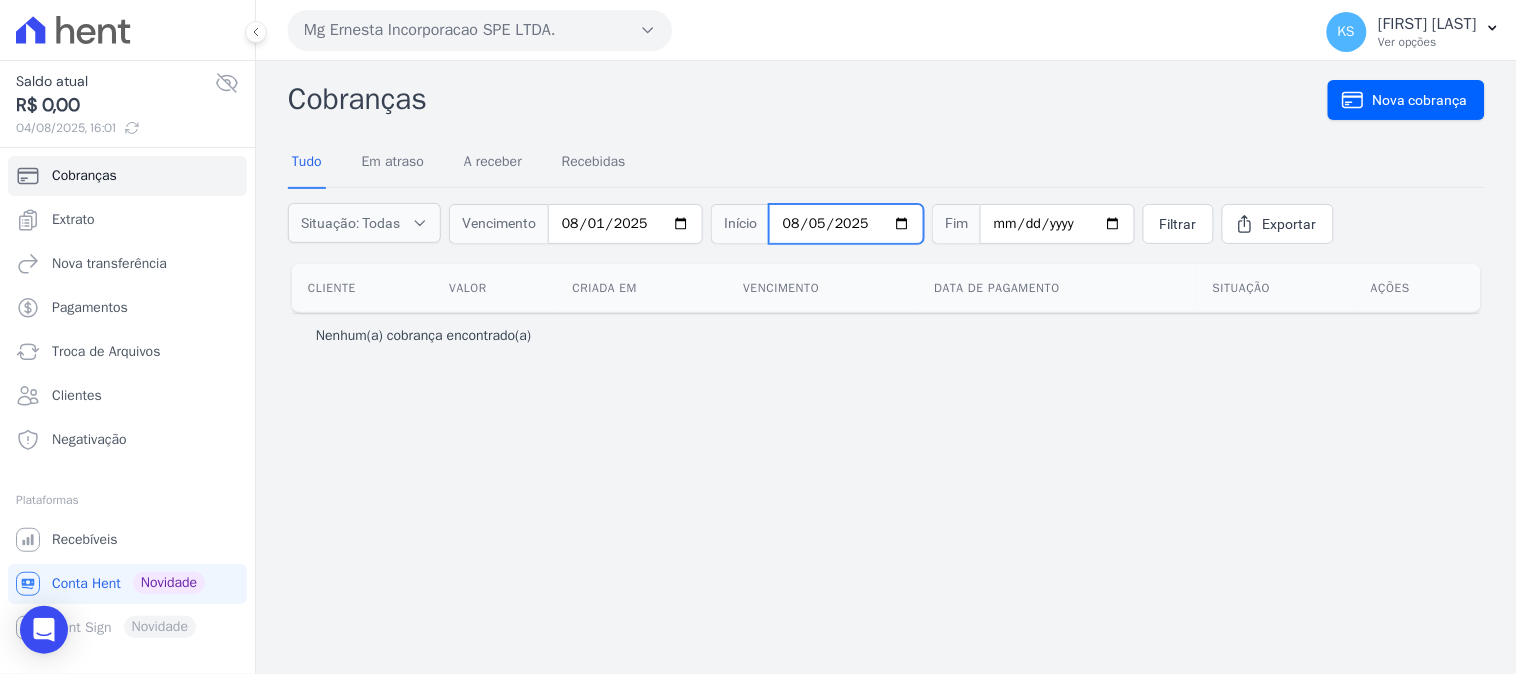 type on "2025-08-05" 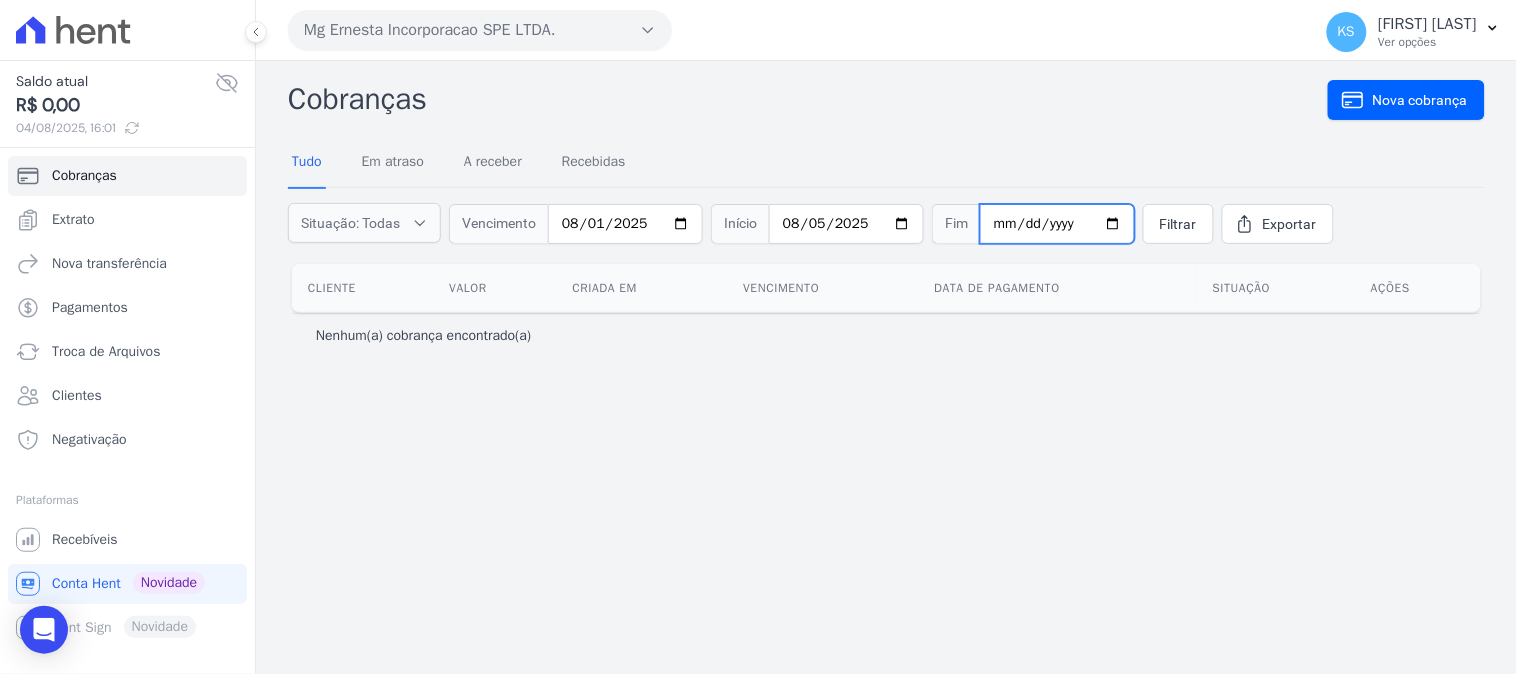click at bounding box center [1057, 224] 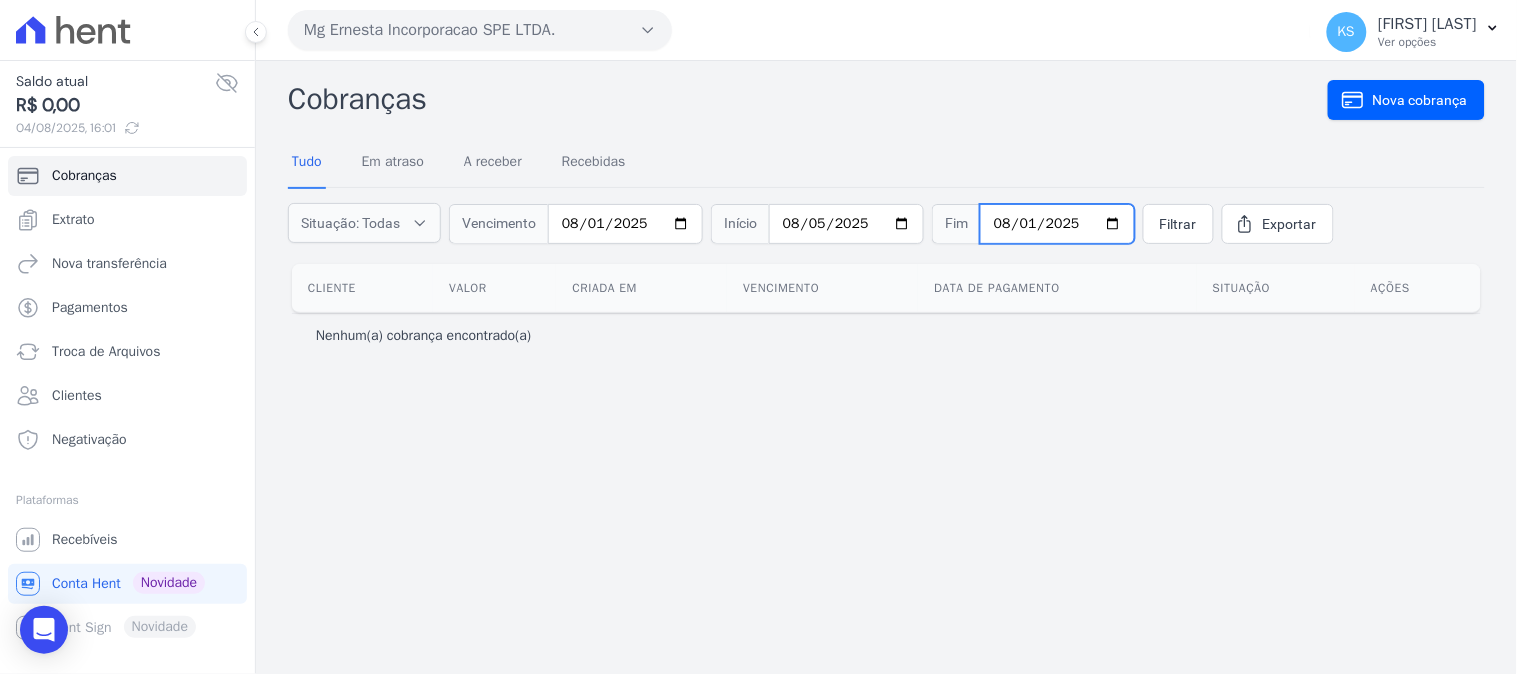 click on "2025-08-01" at bounding box center (1057, 224) 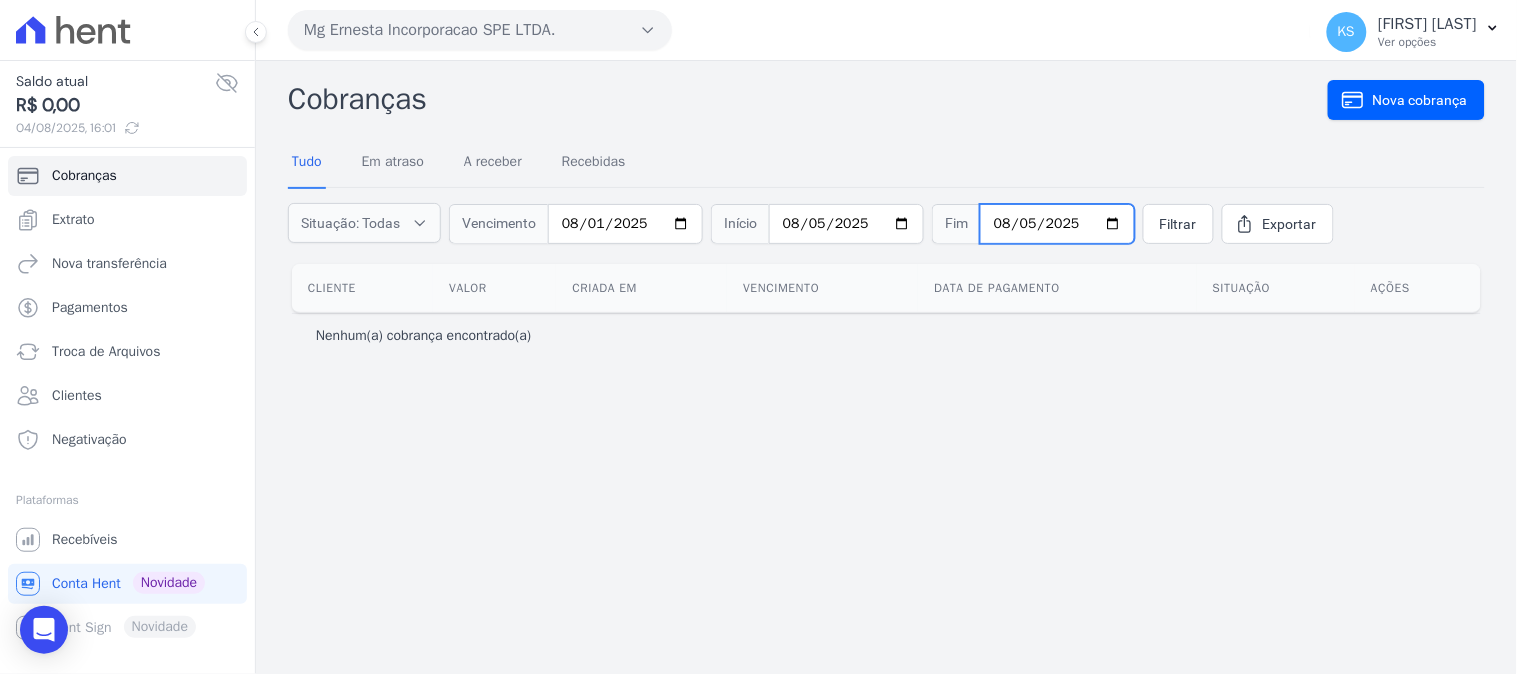 type on "2025-08-05" 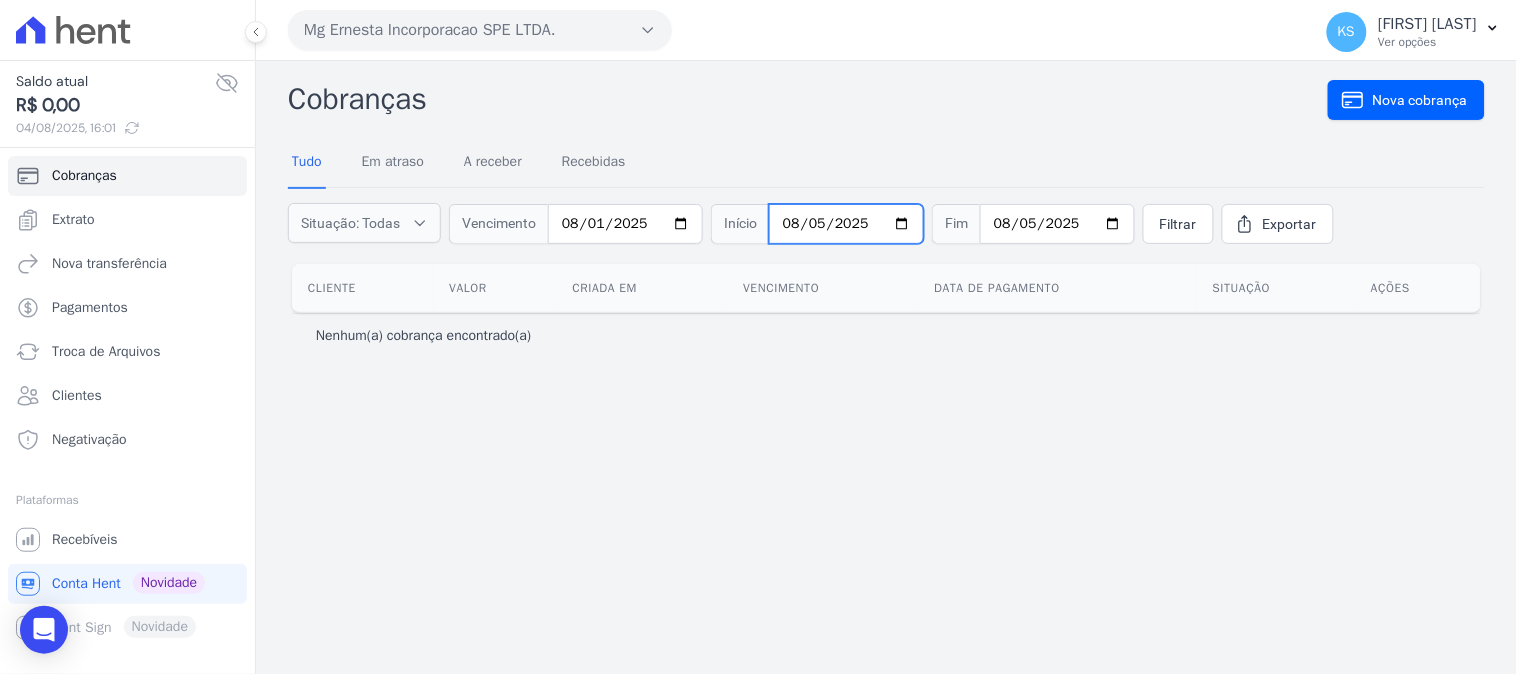 click on "2025-08-05" at bounding box center (846, 224) 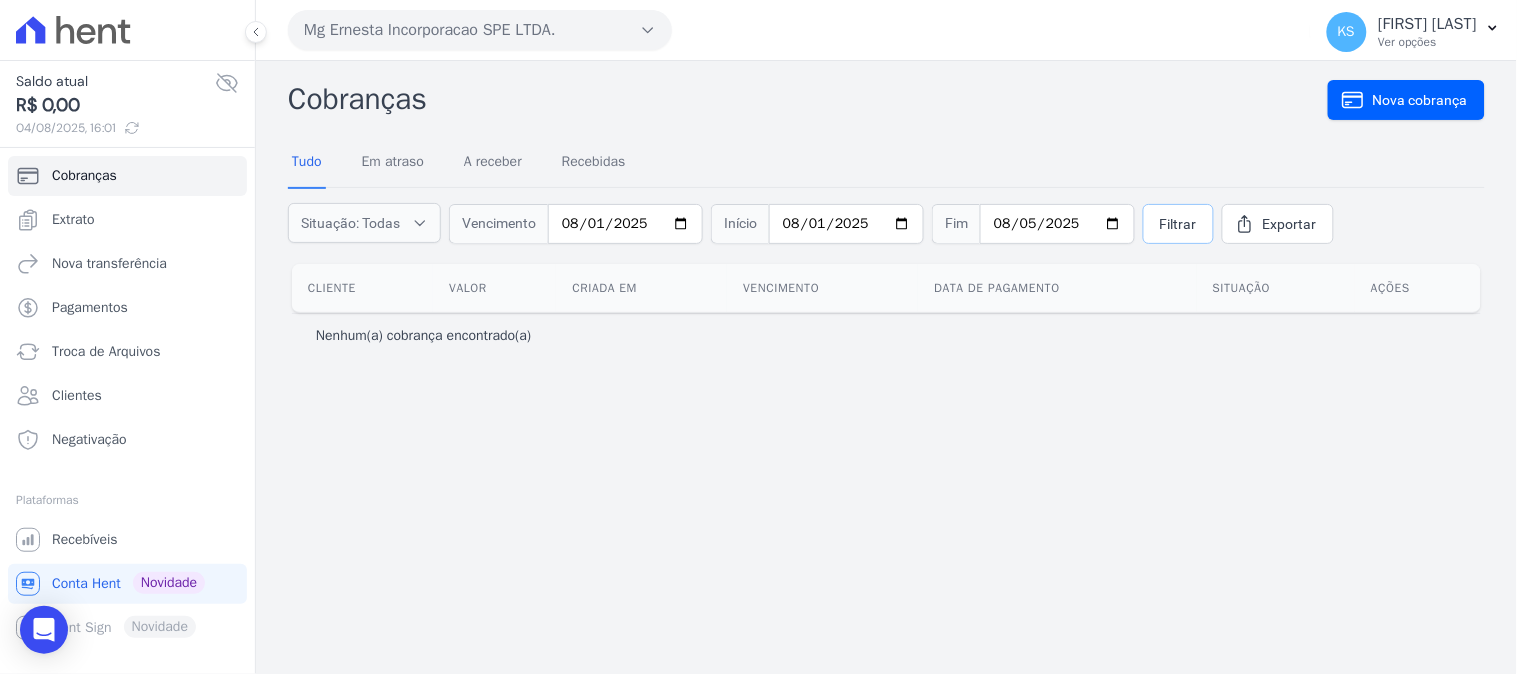 click on "Filtrar" at bounding box center (1178, 224) 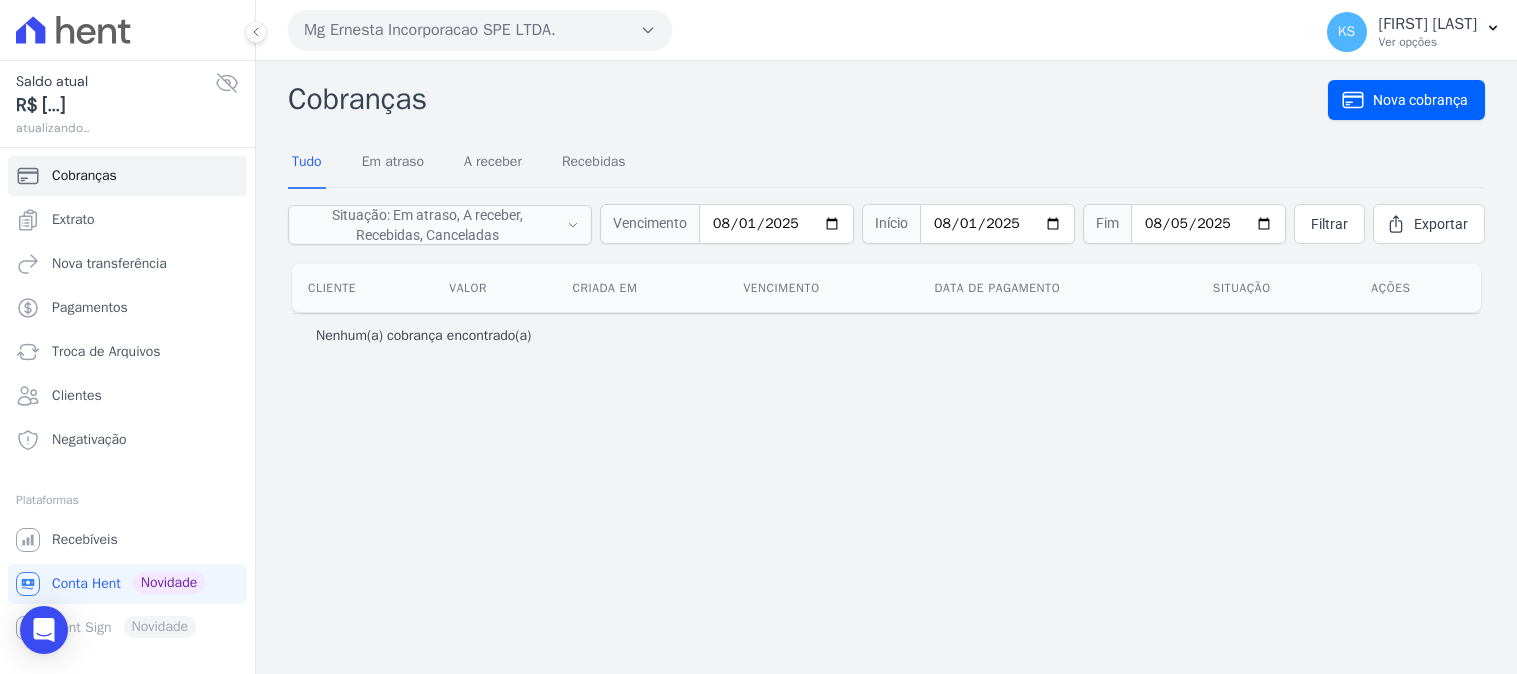 scroll, scrollTop: 0, scrollLeft: 0, axis: both 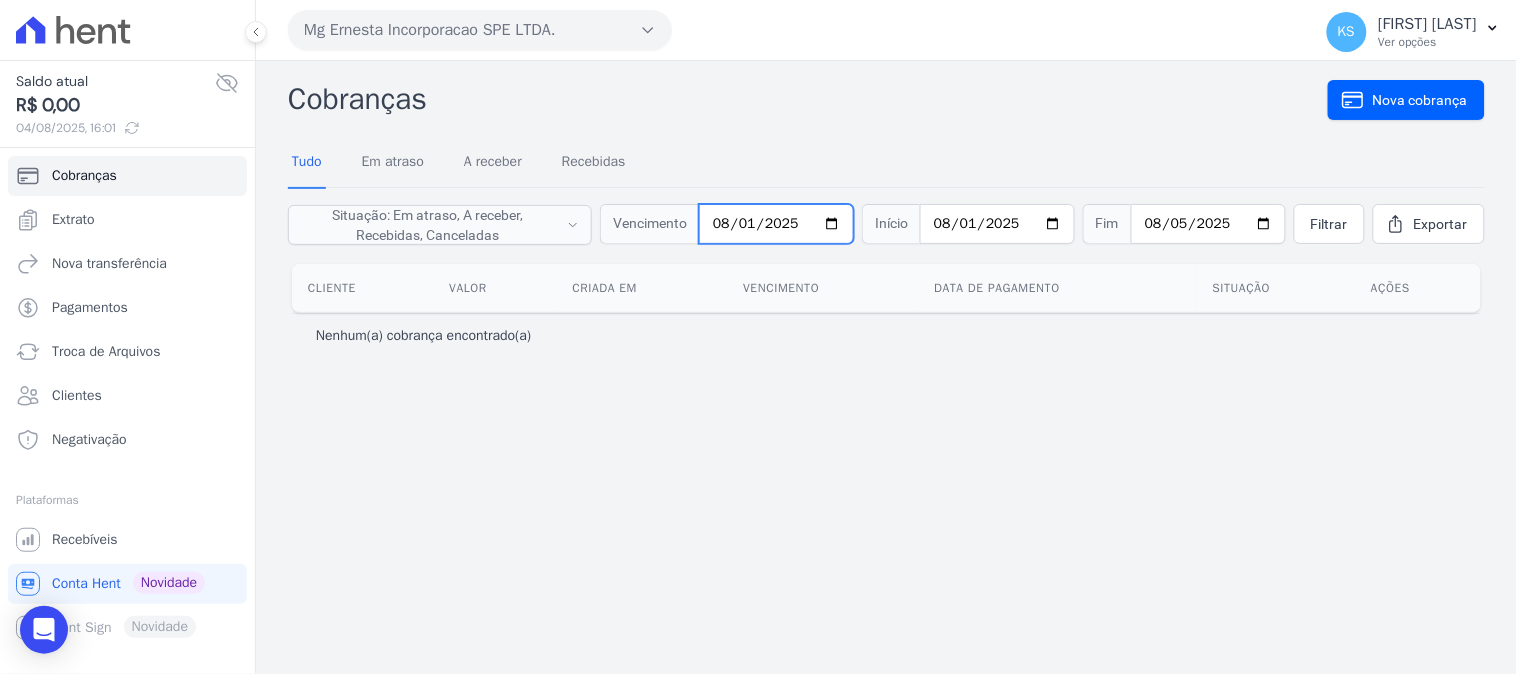 click on "2025-08-01" at bounding box center [776, 224] 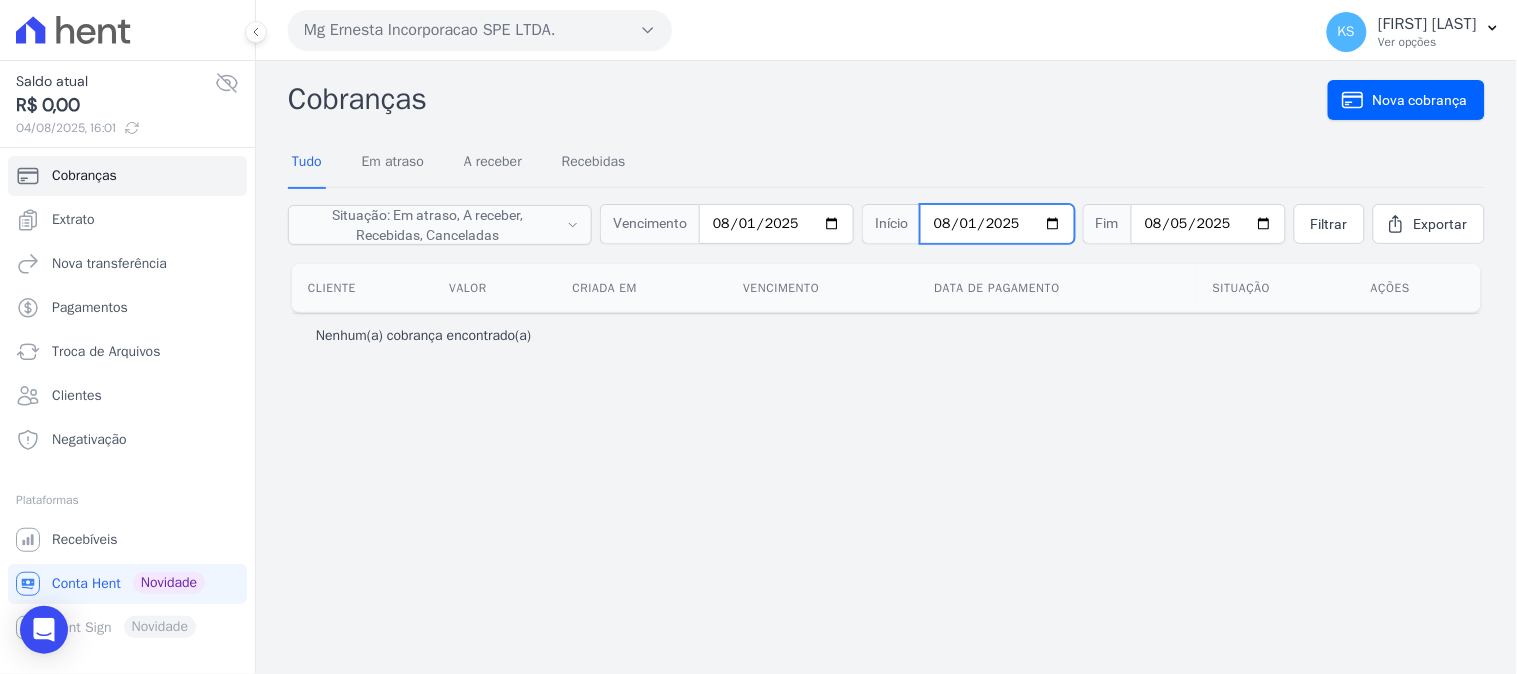 click on "2025-08-01" at bounding box center [997, 224] 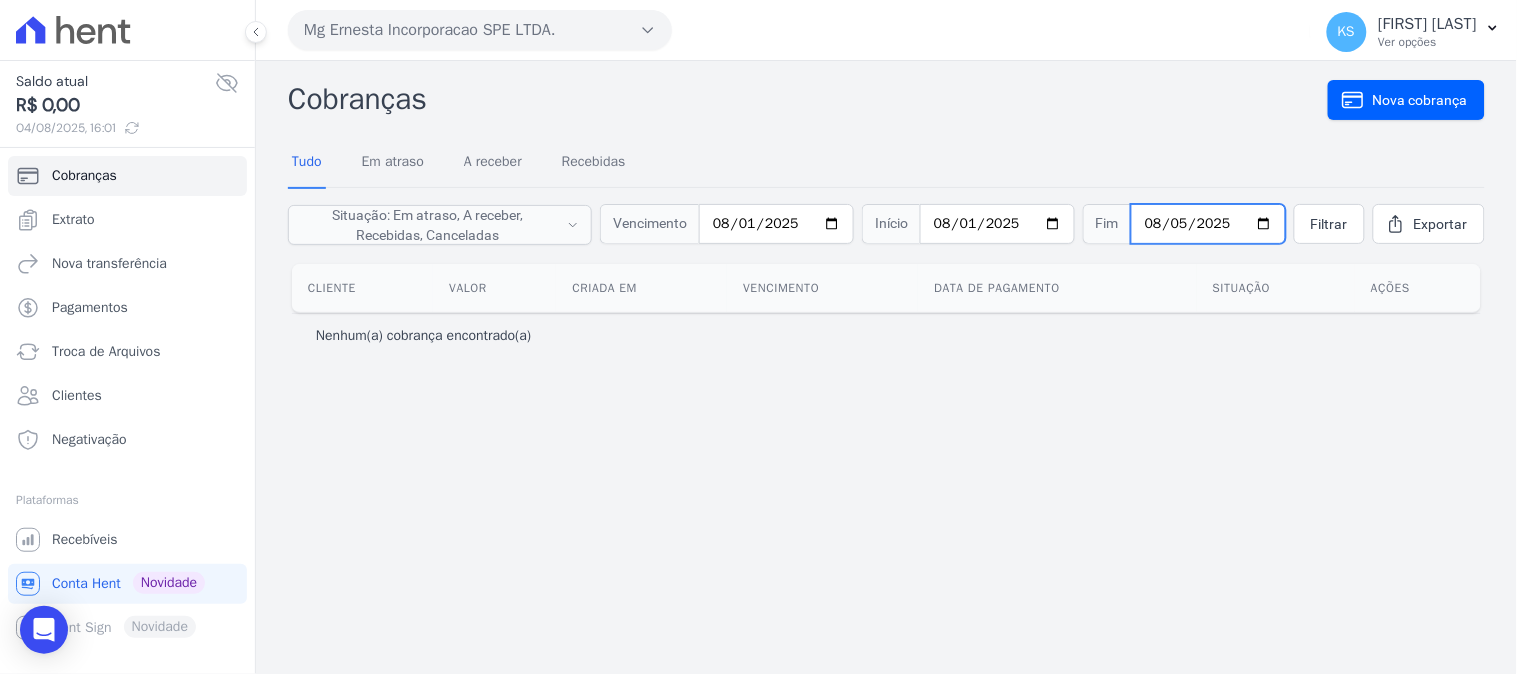 click on "2025-08-05" at bounding box center [1208, 224] 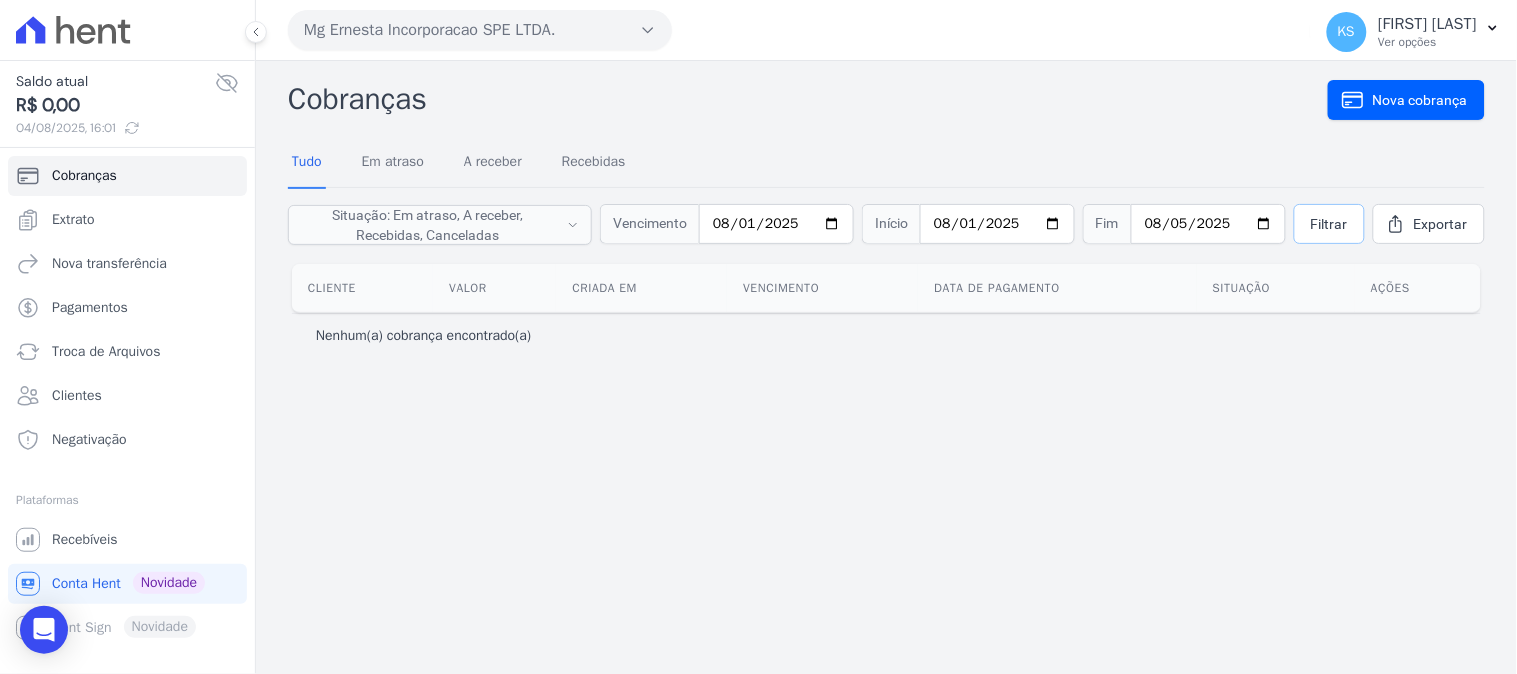 click on "Filtrar" at bounding box center [1329, 224] 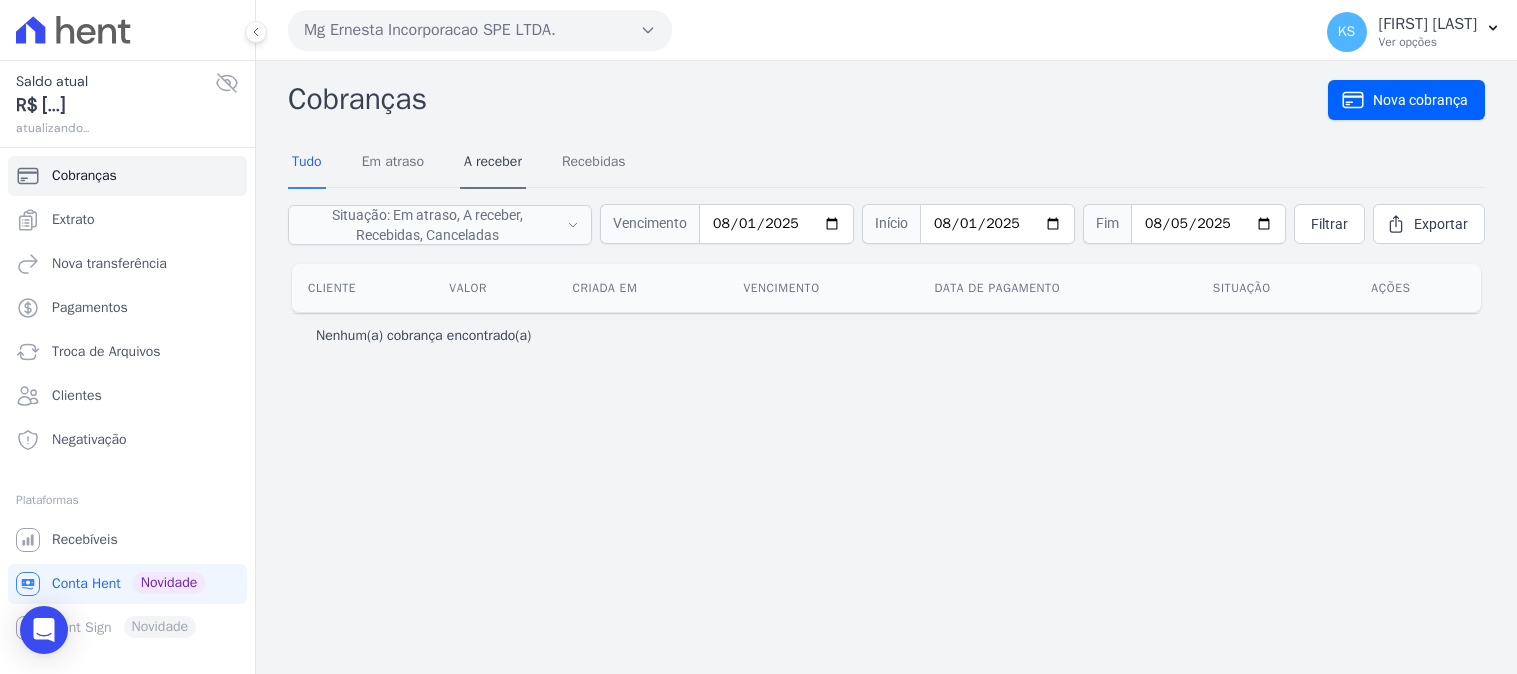 scroll, scrollTop: 0, scrollLeft: 0, axis: both 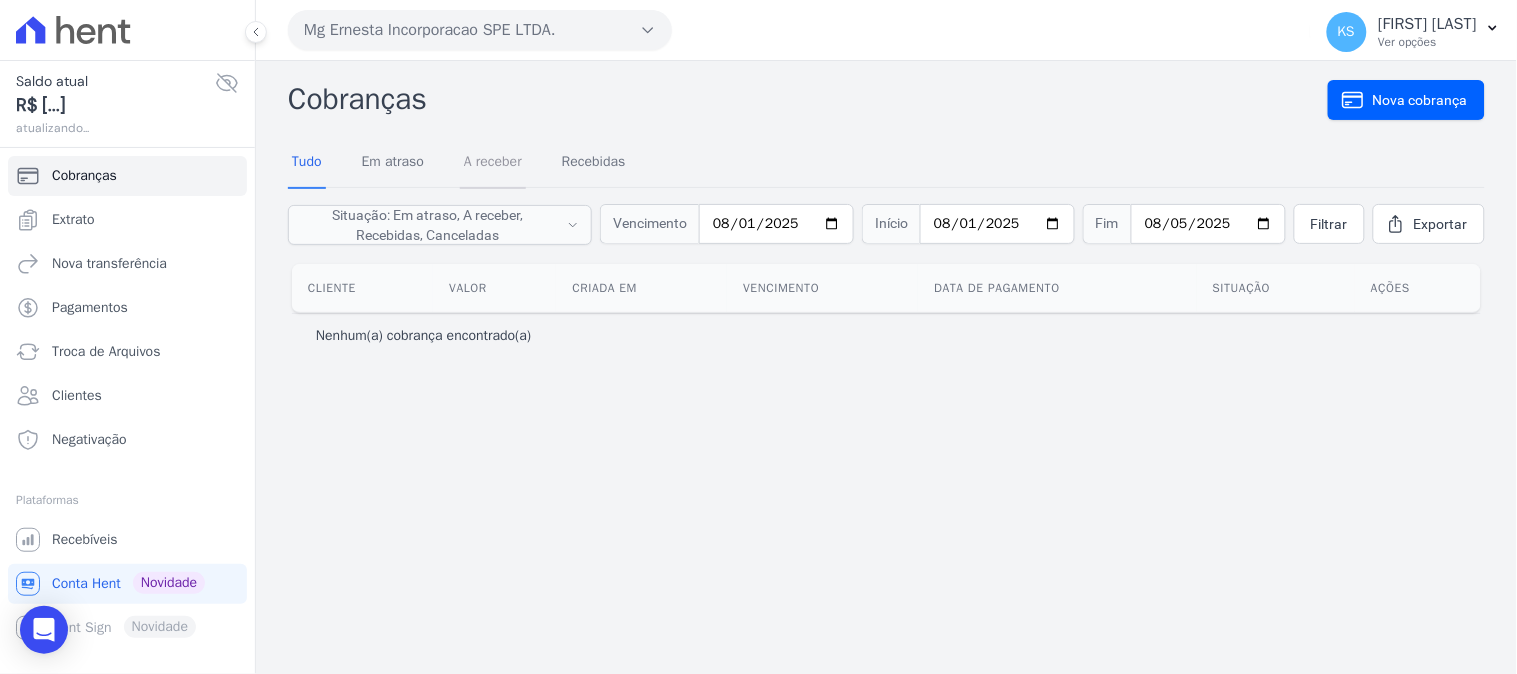click on "A receber" at bounding box center [493, 163] 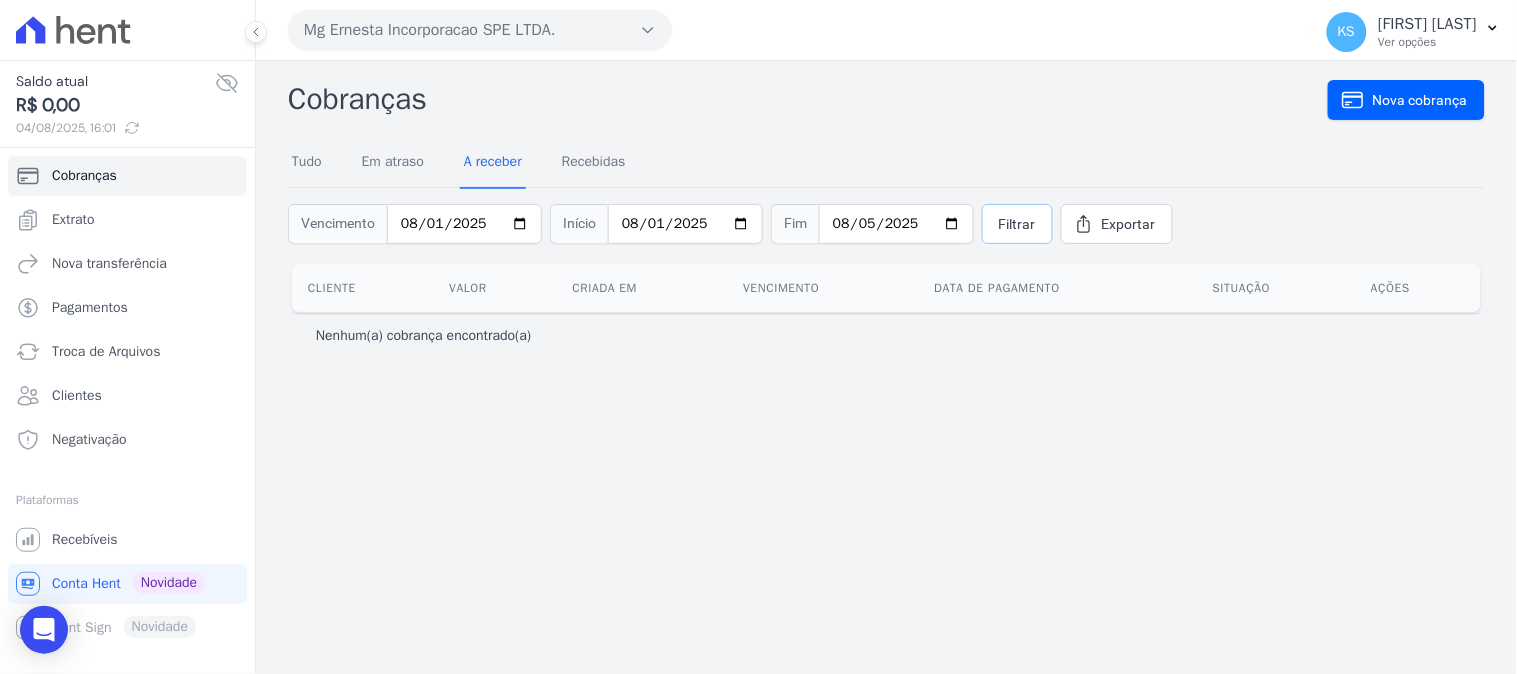 click on "Filtrar" at bounding box center [1017, 224] 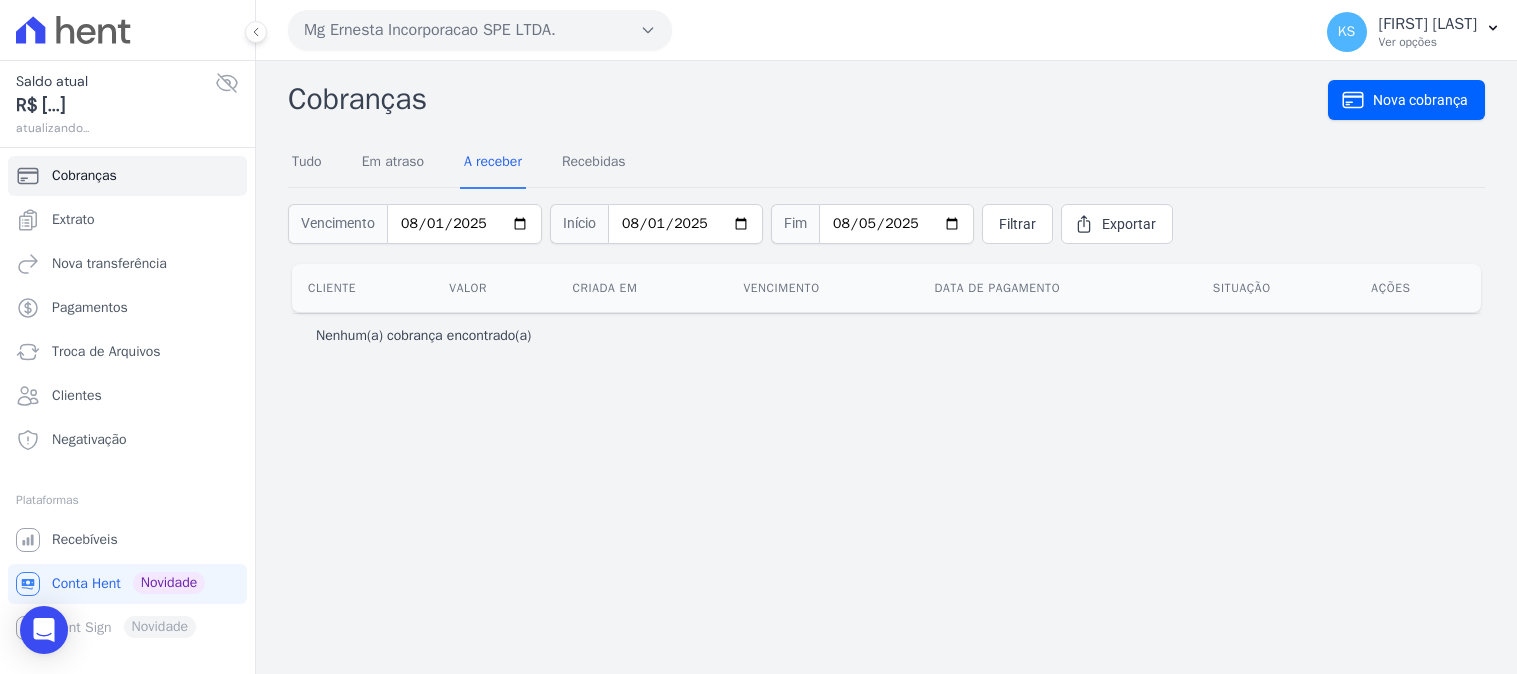 scroll, scrollTop: 0, scrollLeft: 0, axis: both 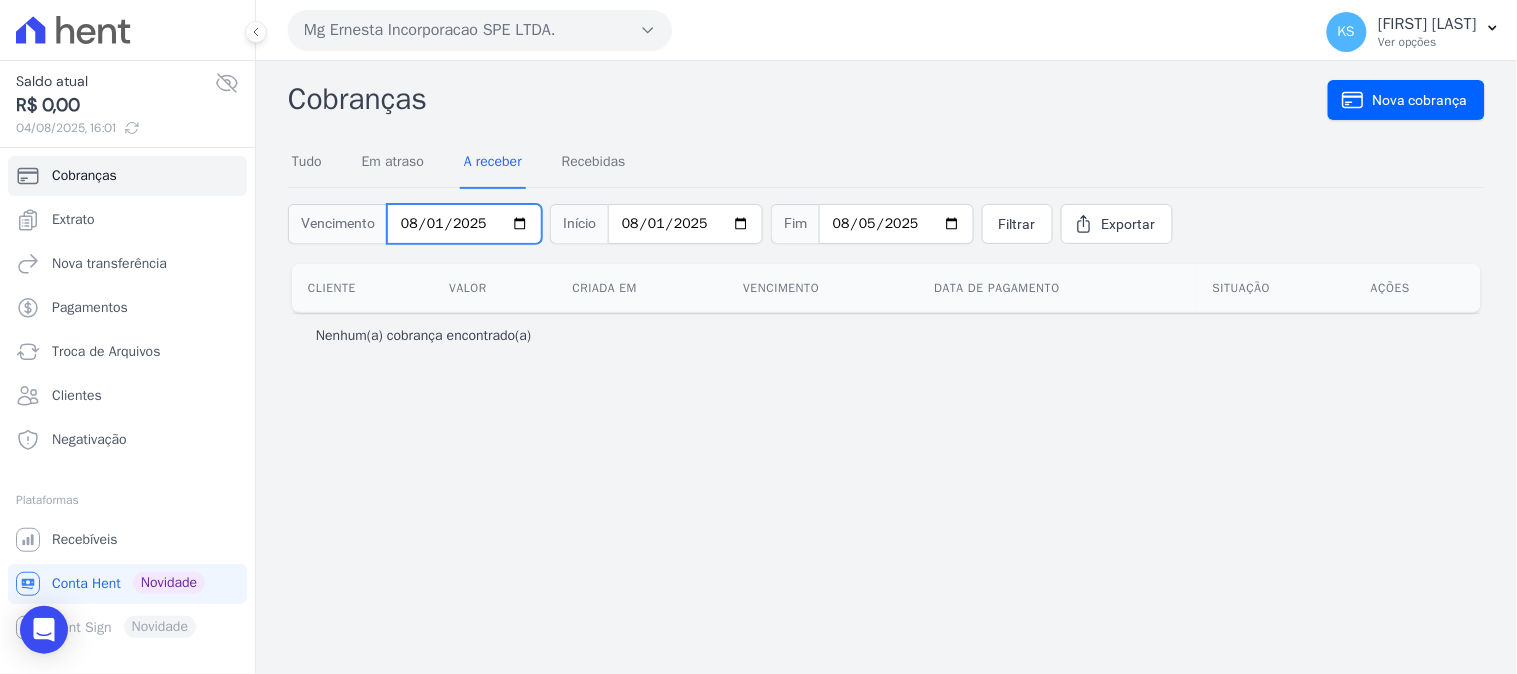 click on "2025-08-01" at bounding box center (464, 224) 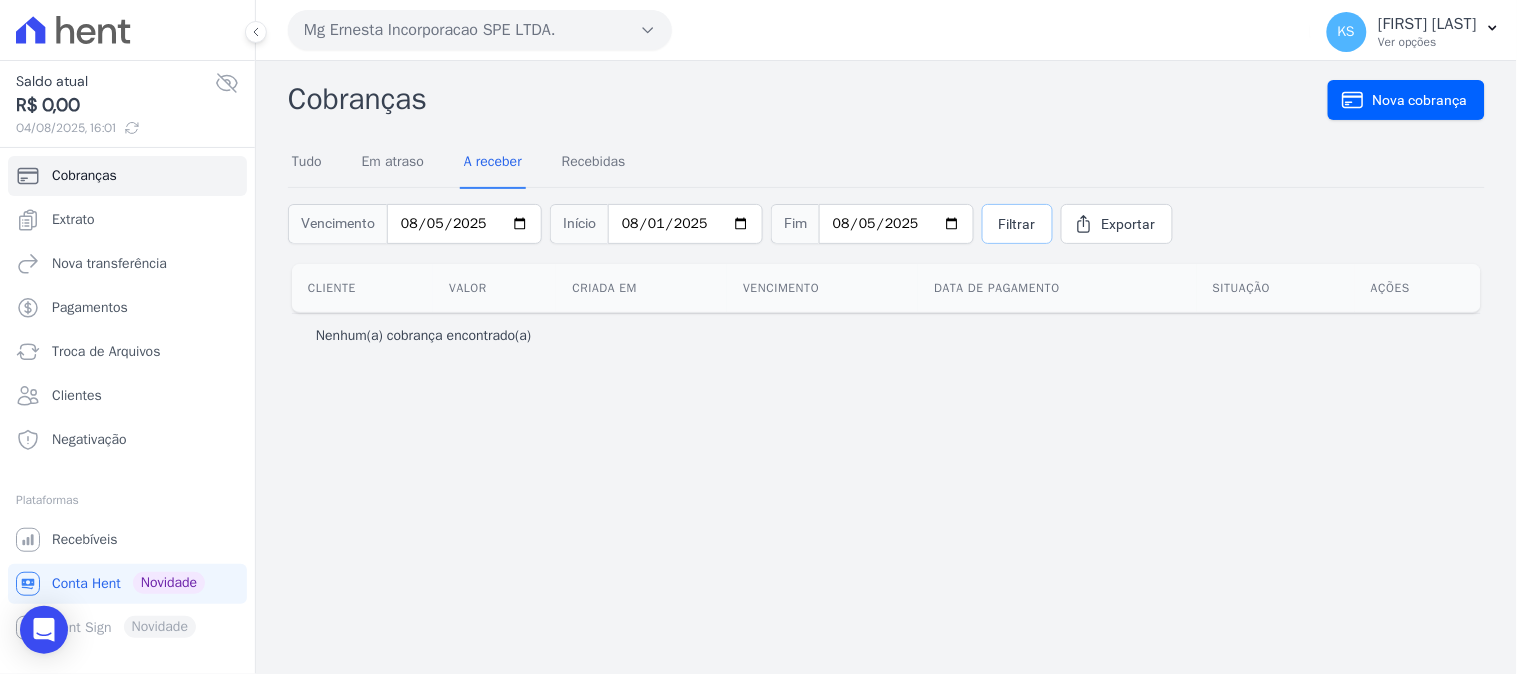 click on "Filtrar" at bounding box center (1017, 224) 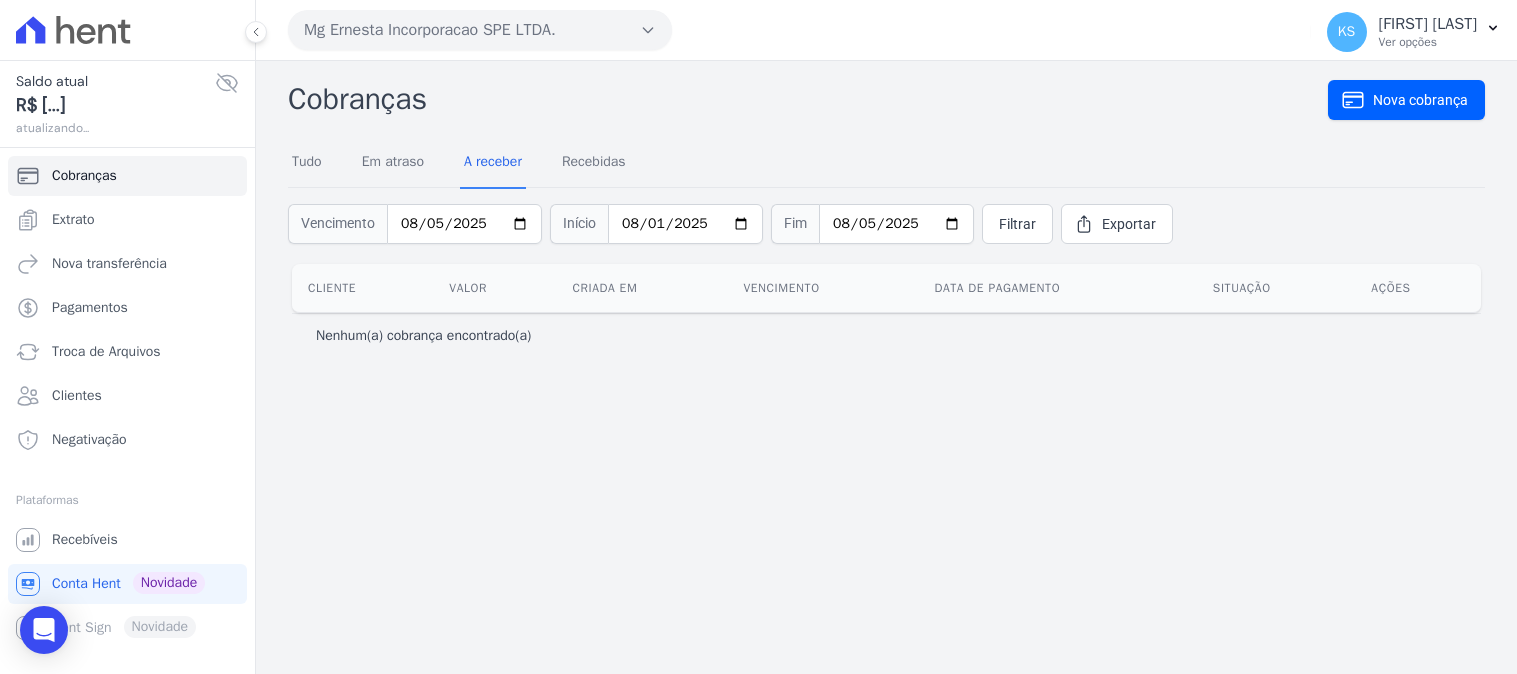 scroll, scrollTop: 0, scrollLeft: 0, axis: both 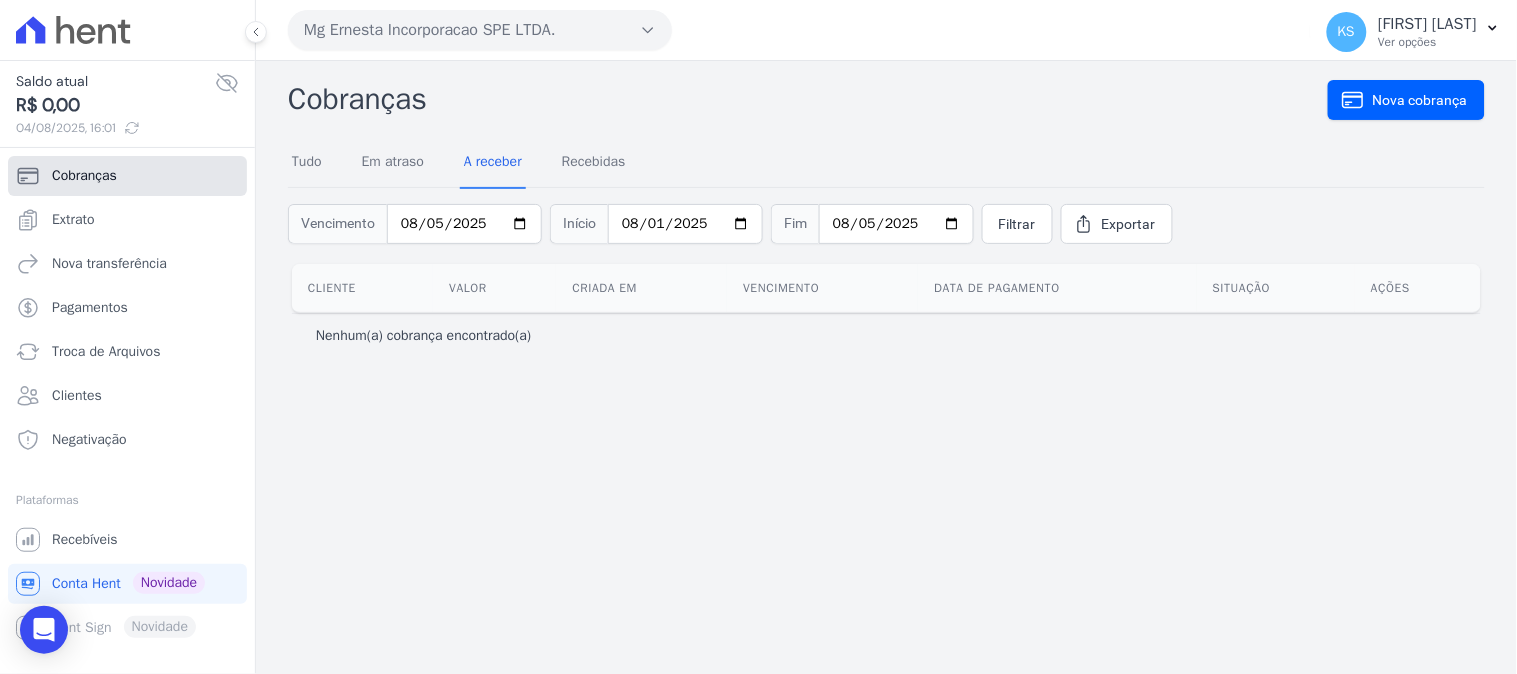 click on "Cobranças" at bounding box center [84, 176] 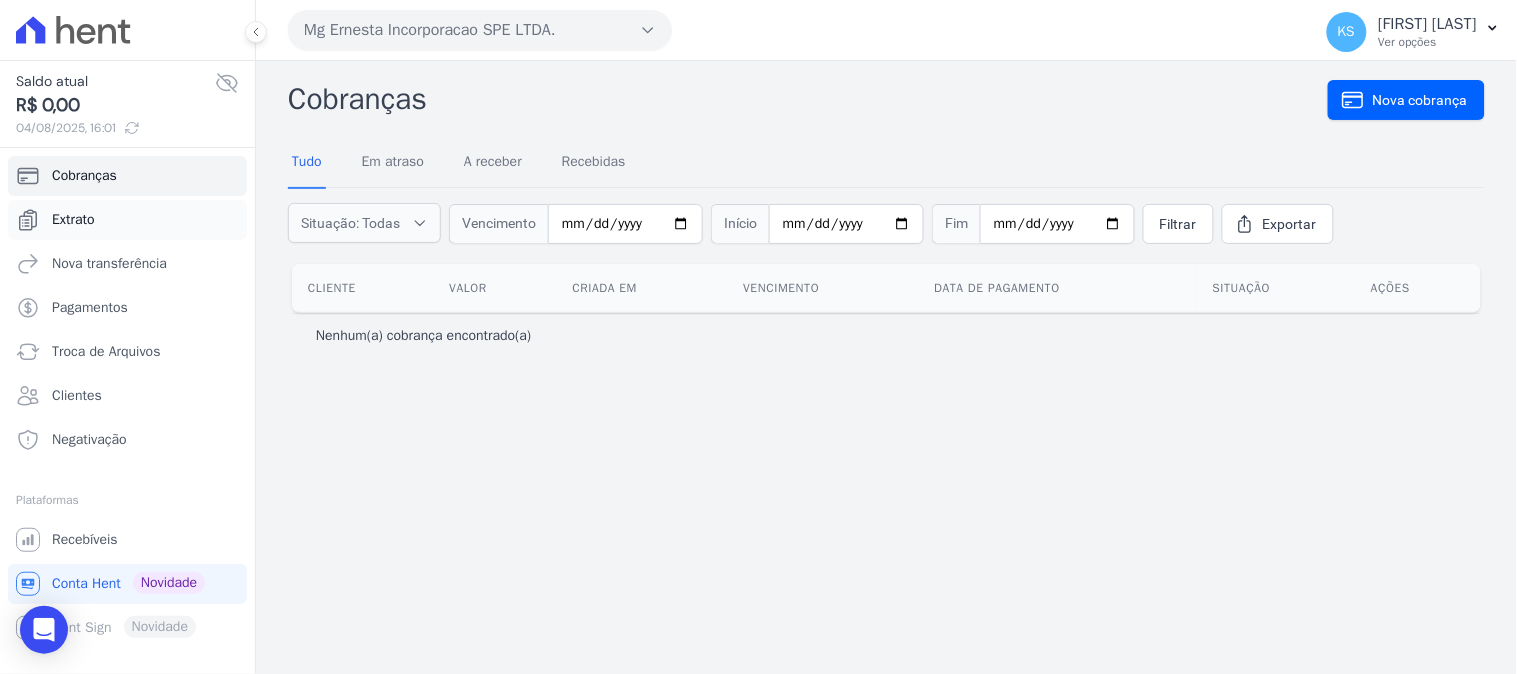 click on "Extrato" at bounding box center [73, 220] 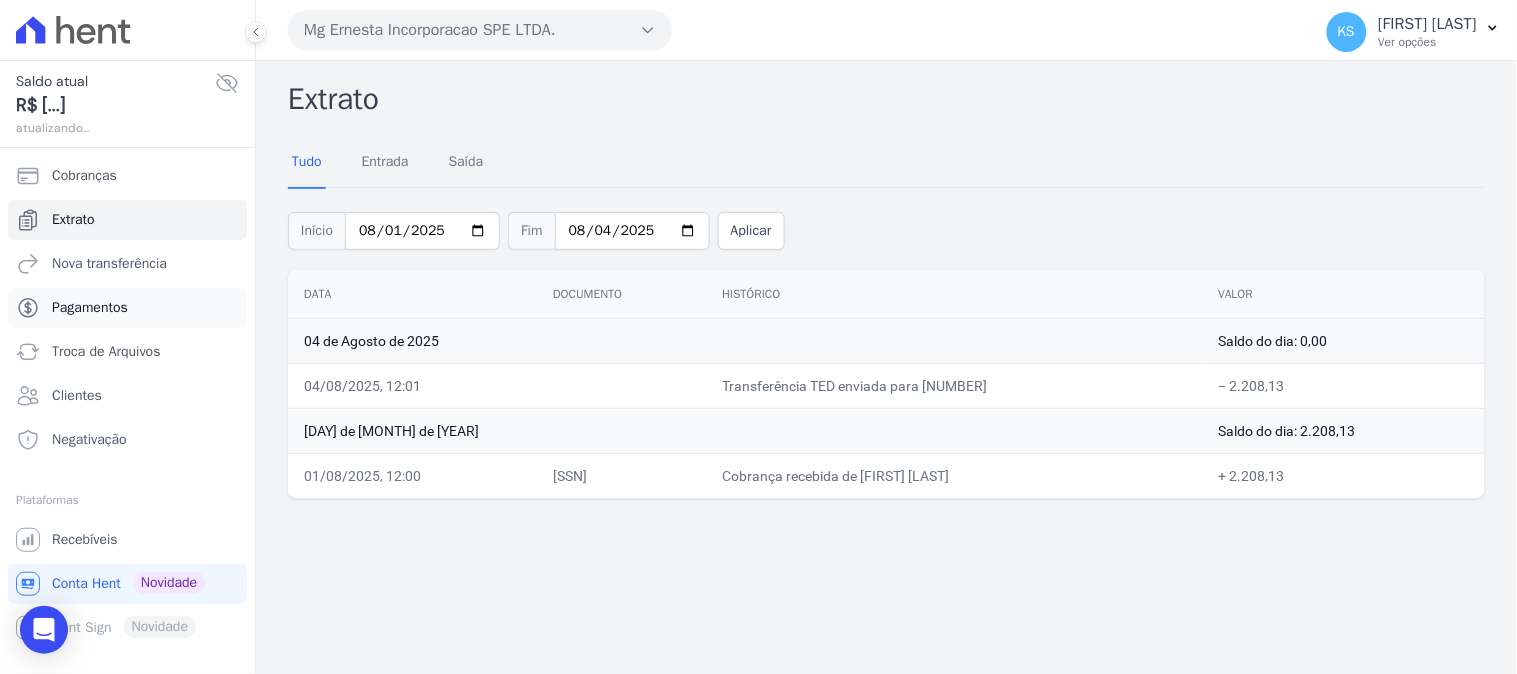 click on "Pagamentos" at bounding box center [90, 308] 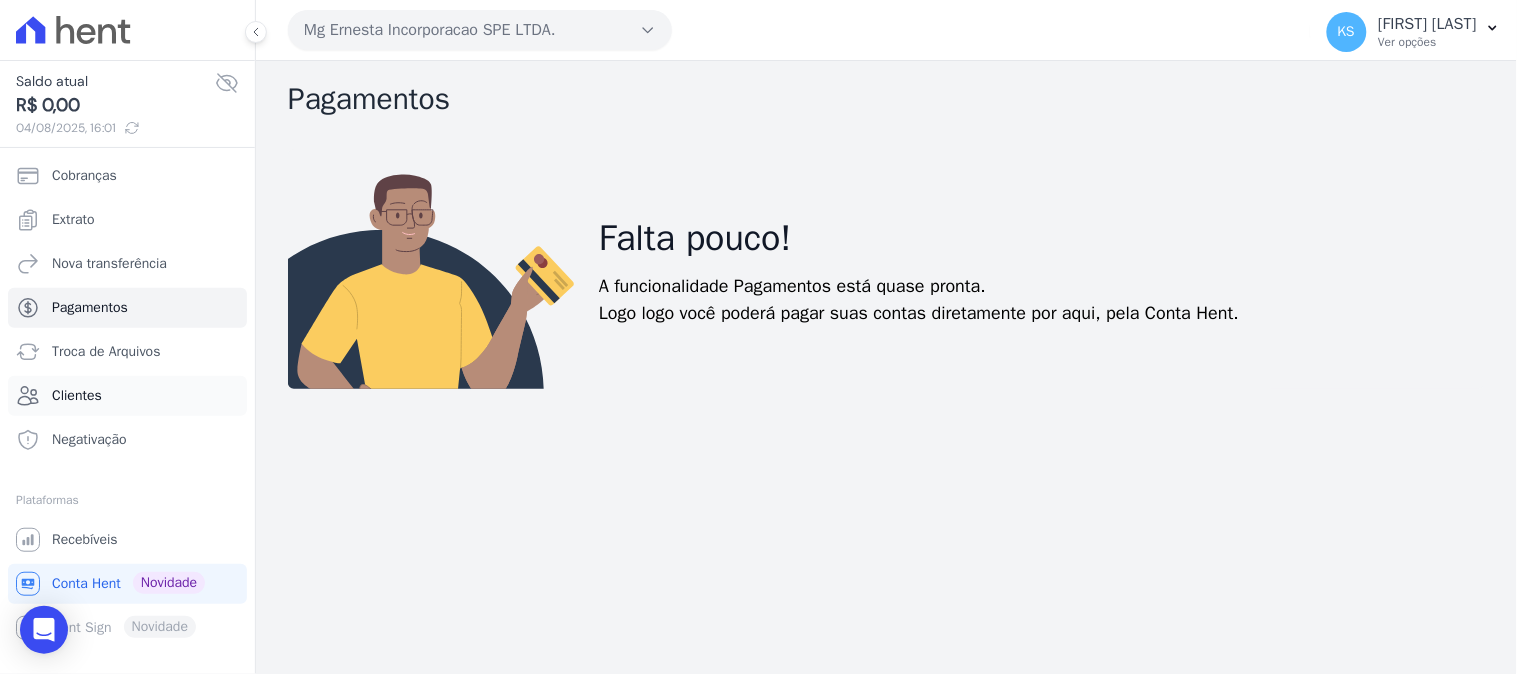 click on "Clientes" at bounding box center (77, 396) 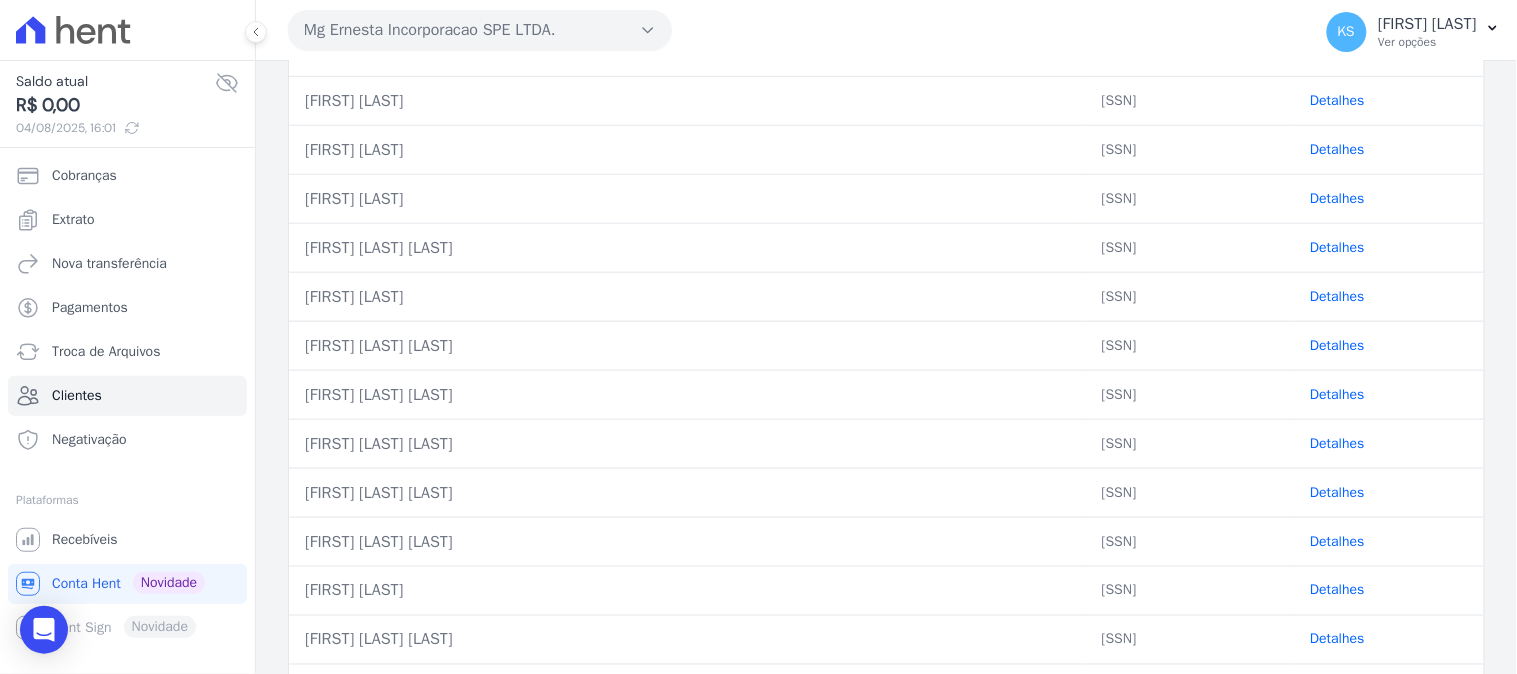 scroll, scrollTop: 888, scrollLeft: 0, axis: vertical 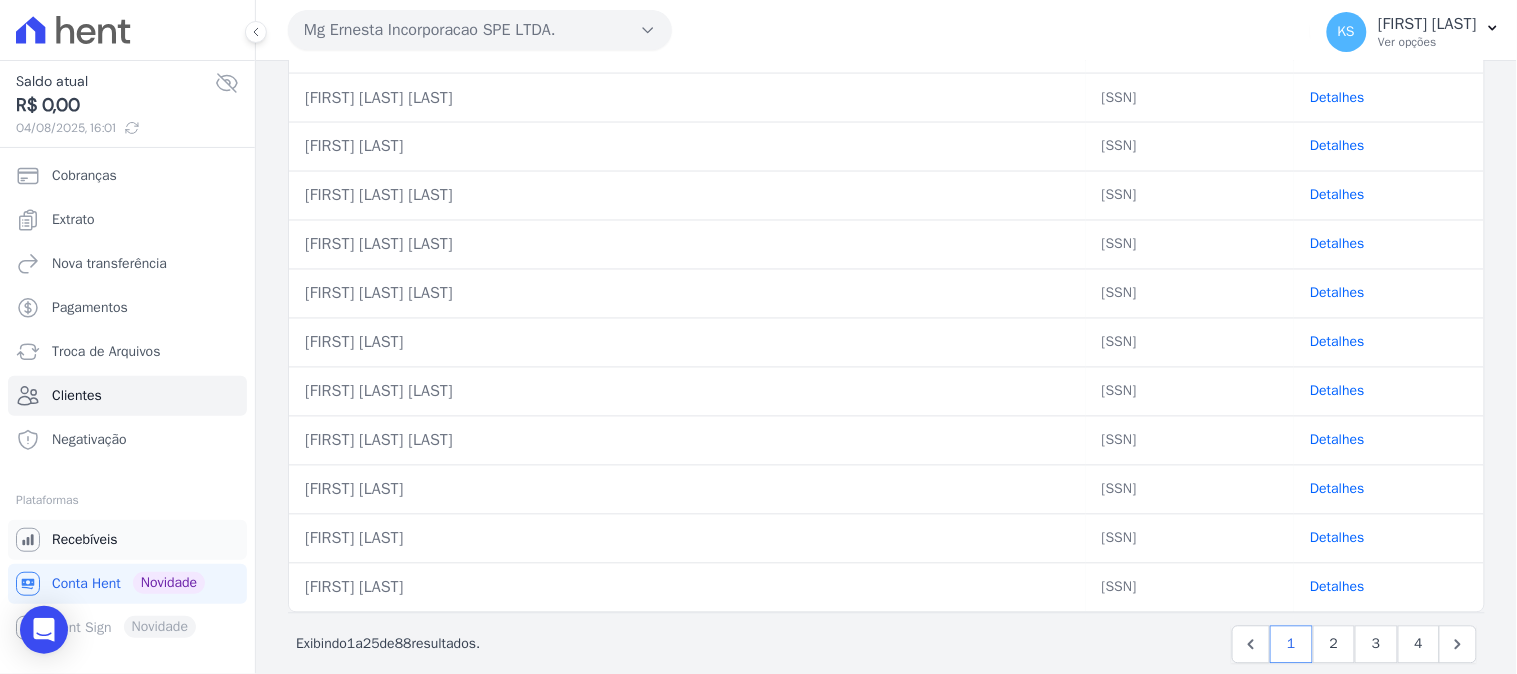 click on "Recebíveis" at bounding box center [85, 540] 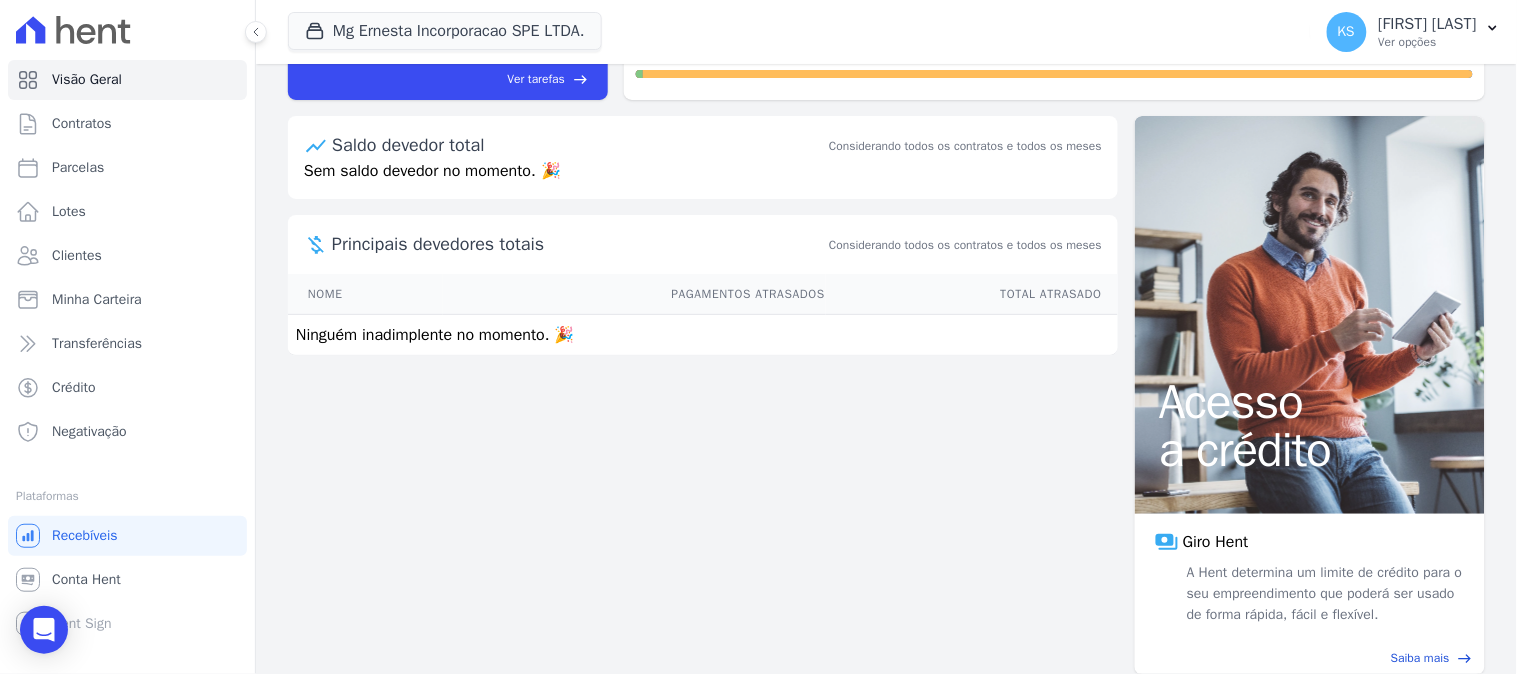scroll, scrollTop: 0, scrollLeft: 0, axis: both 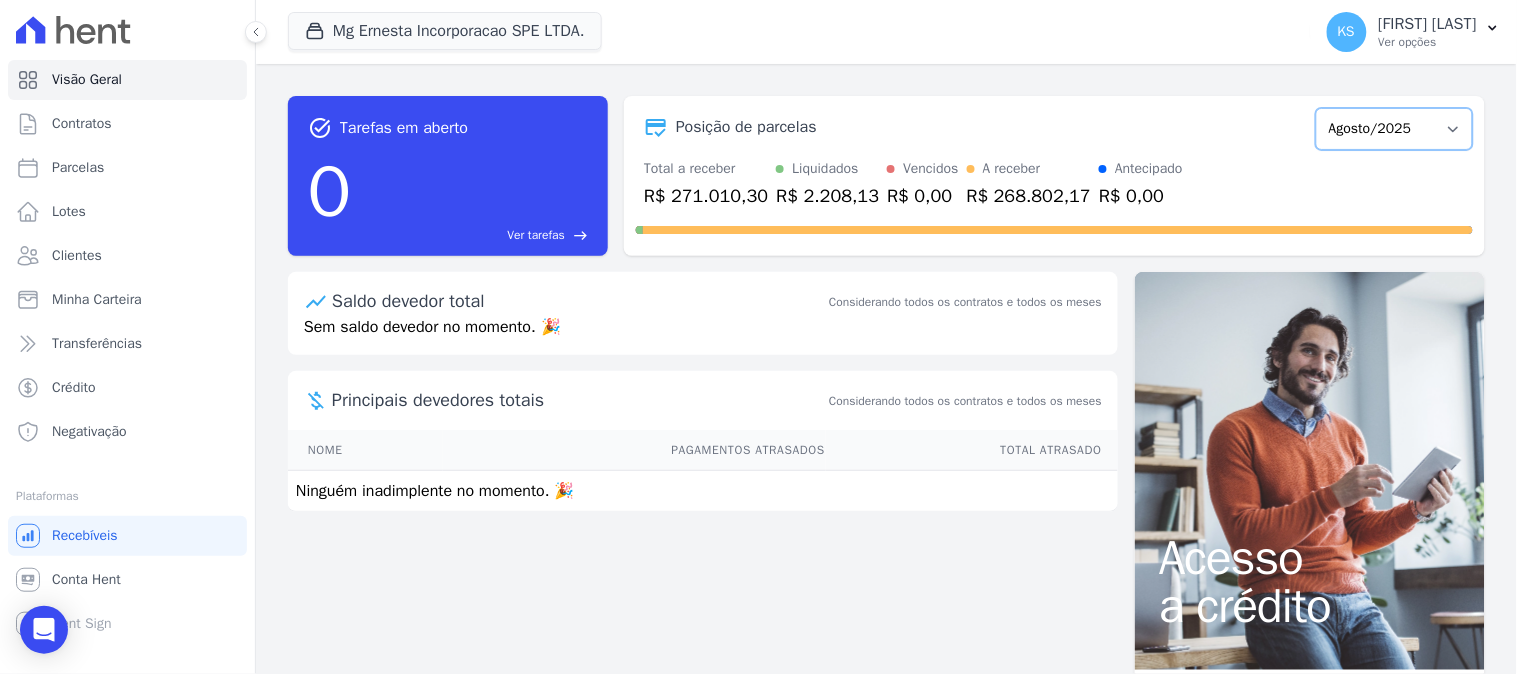 click on "Julho/2025
Agosto/2025
Setembro/2025
Outubro/2025
Novembro/2025
Dezembro/2025
Janeiro/2026
Fevereiro/2026
Março/2026
Abril/2026
Maio/2026
Junho/2026
Julho/2026
Agosto/2026
Setembro/2026
Outubro/2026
Novembro/2026
Dezembro/2026
Janeiro/2027
Fevereiro/2027
Março/2027
Abril/2027
Maio/2027
Junho/2027
Julho/2027
Agosto/2027" at bounding box center [1394, 129] 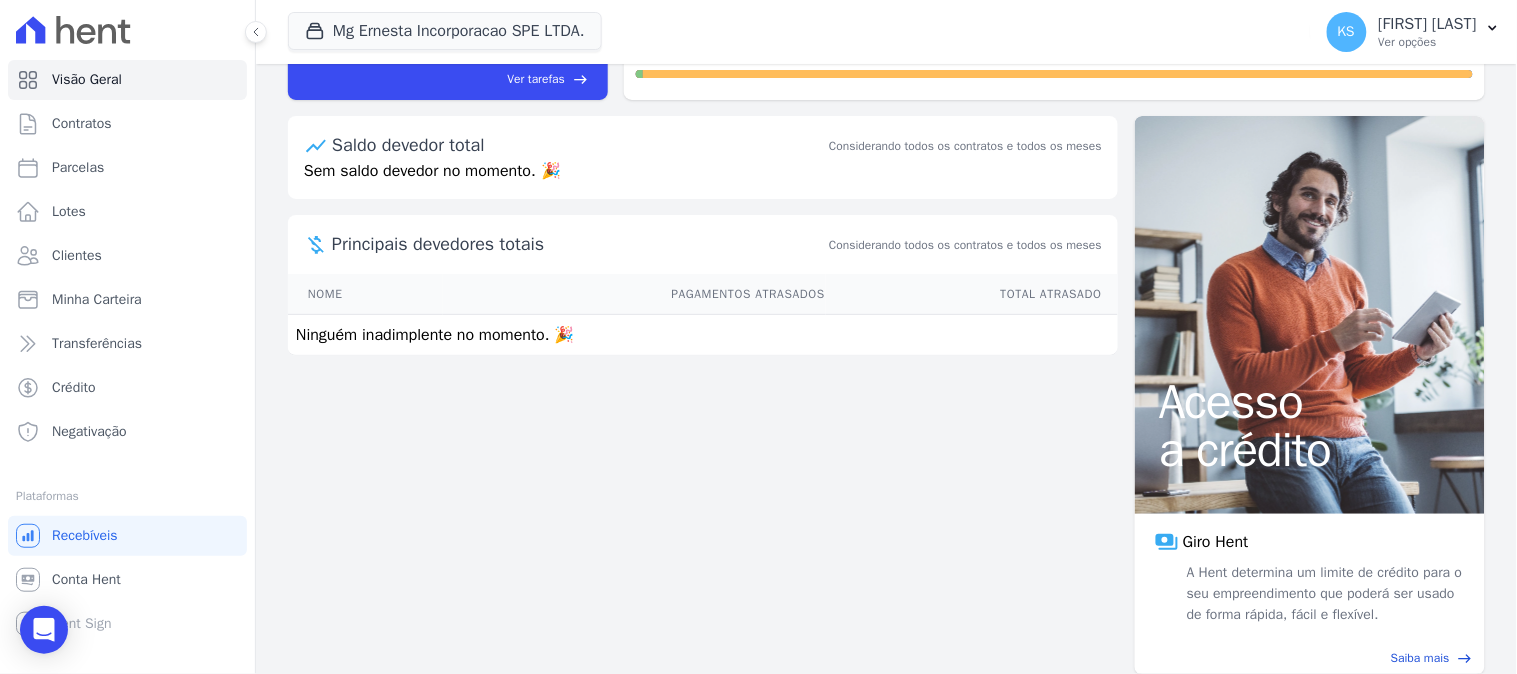 scroll, scrollTop: 0, scrollLeft: 0, axis: both 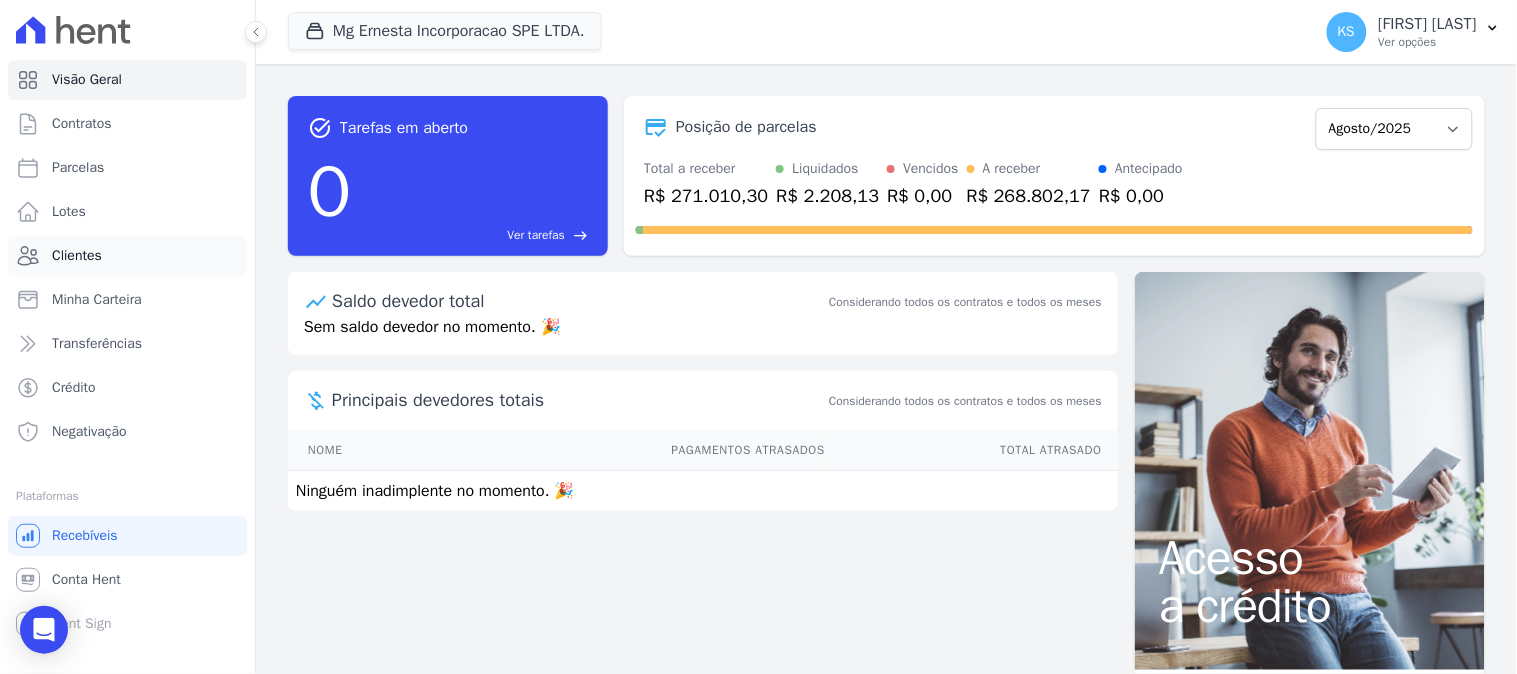 click on "Clientes" at bounding box center (77, 256) 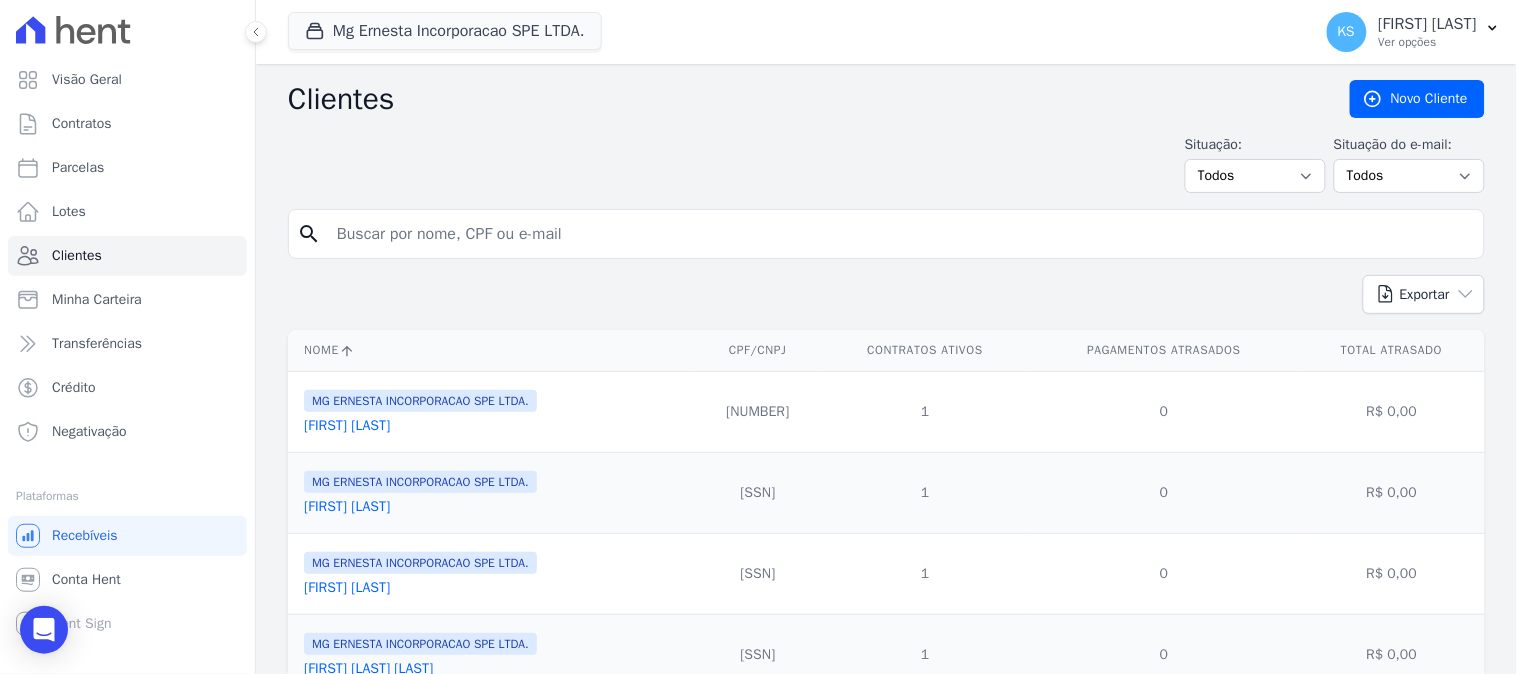 click at bounding box center [900, 234] 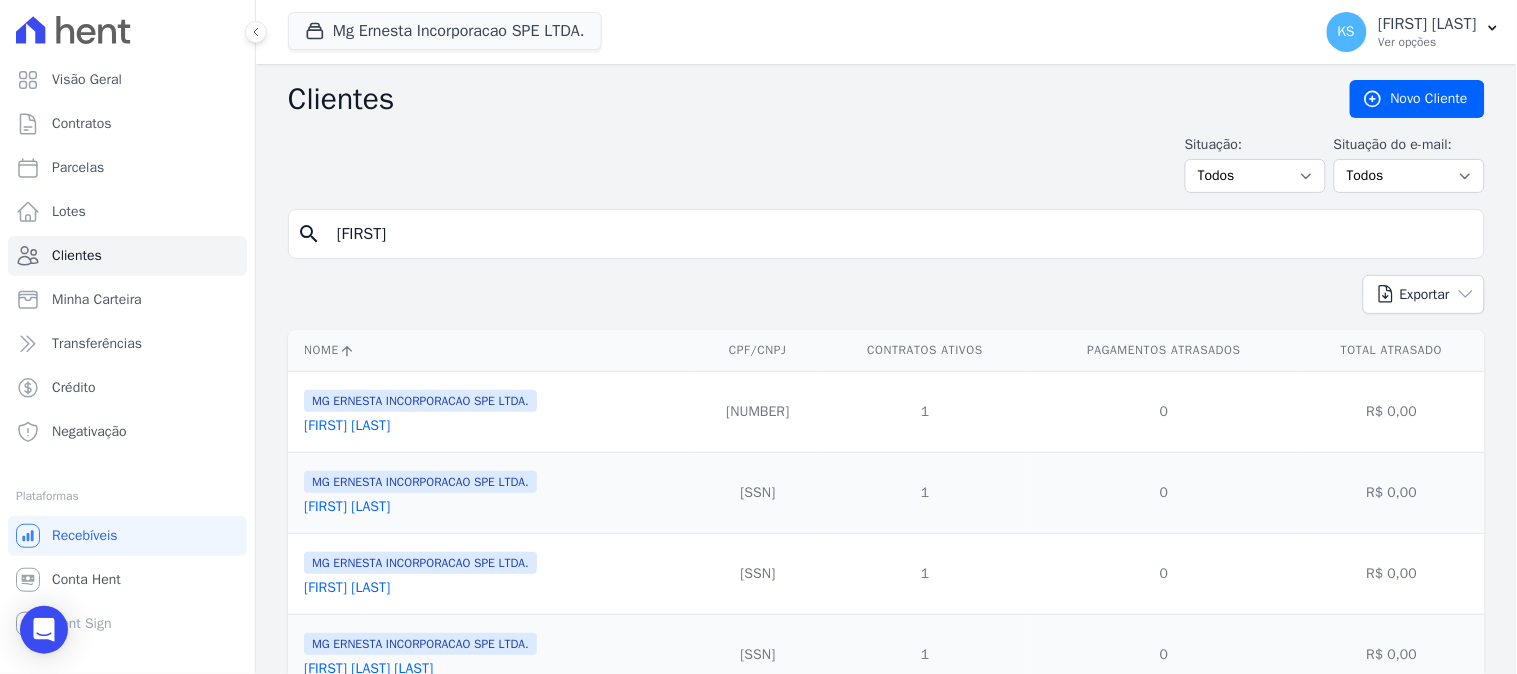 type on "marcelo" 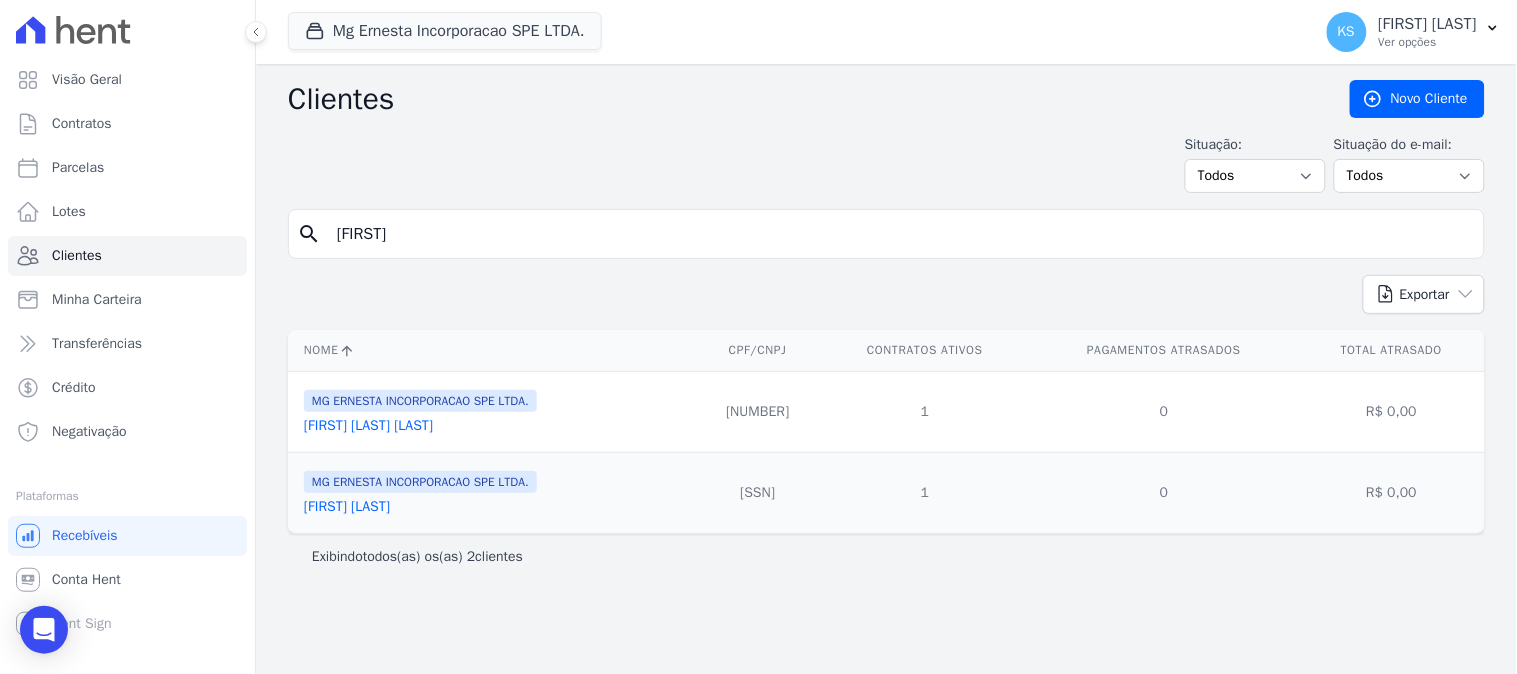 click on "Marcelo Conceicao Silva" at bounding box center [368, 425] 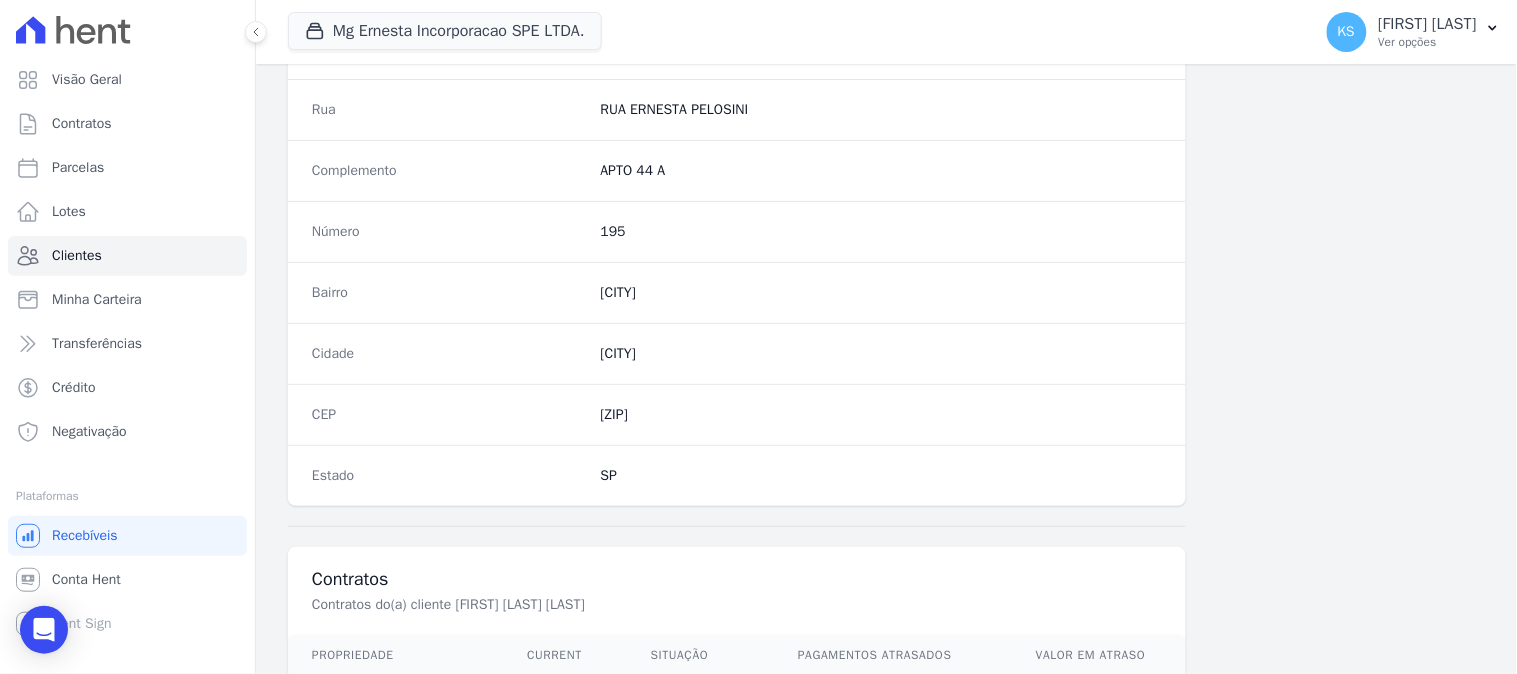 scroll, scrollTop: 1200, scrollLeft: 0, axis: vertical 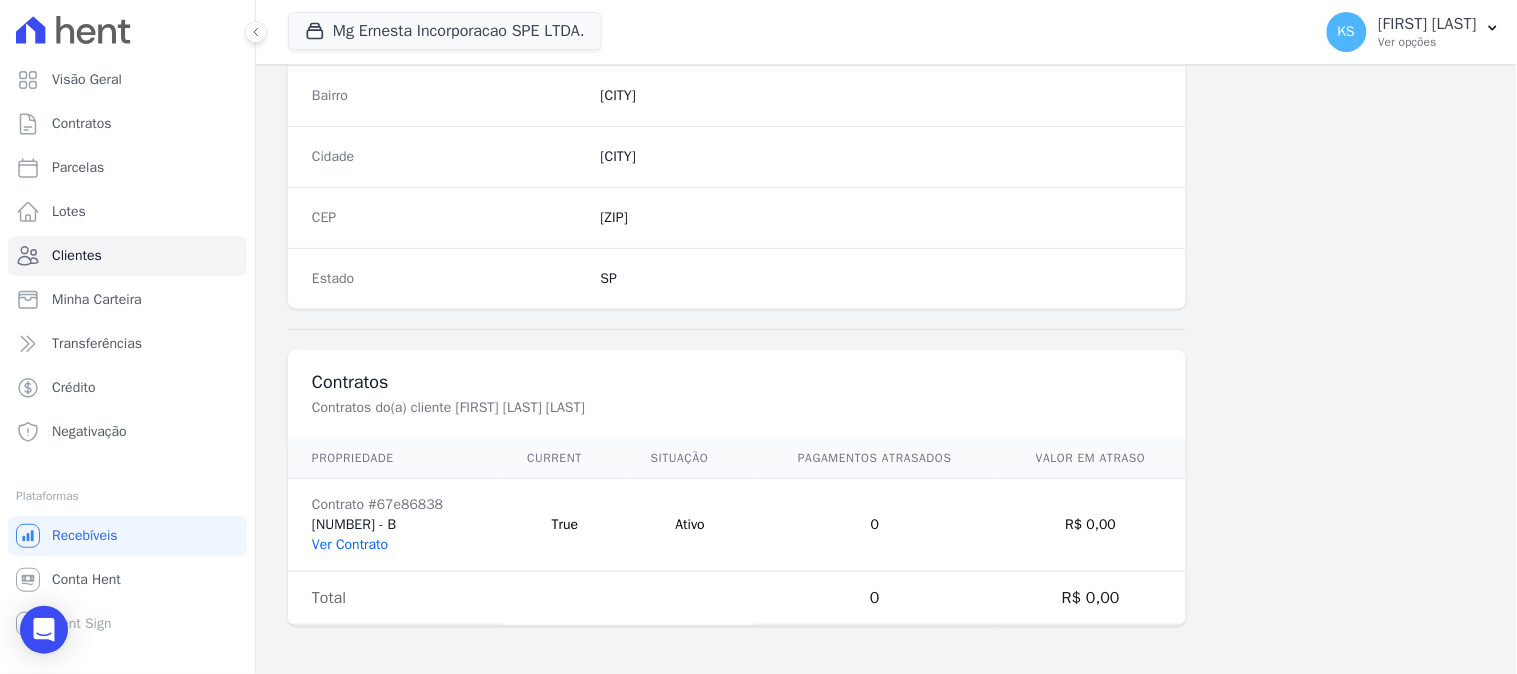 click on "Ver Contrato" at bounding box center (350, 544) 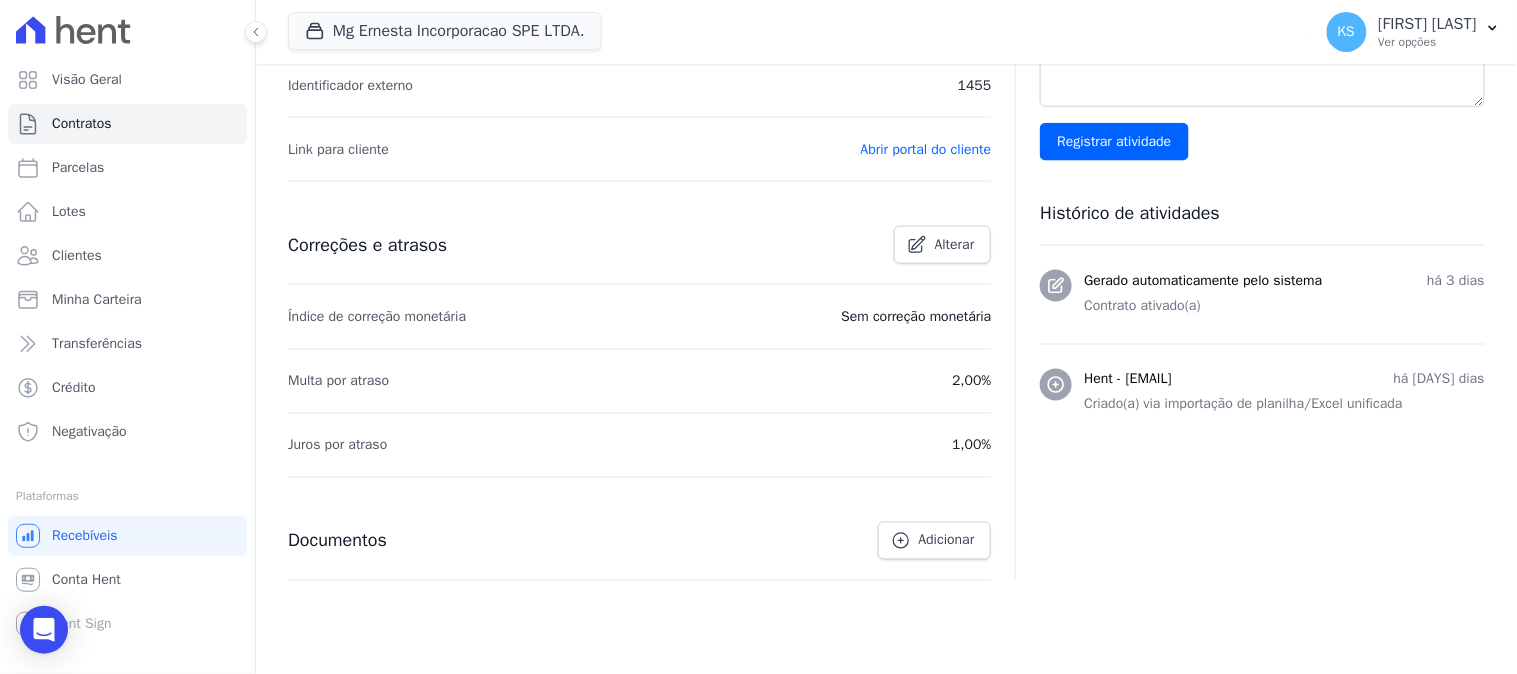 scroll, scrollTop: 222, scrollLeft: 0, axis: vertical 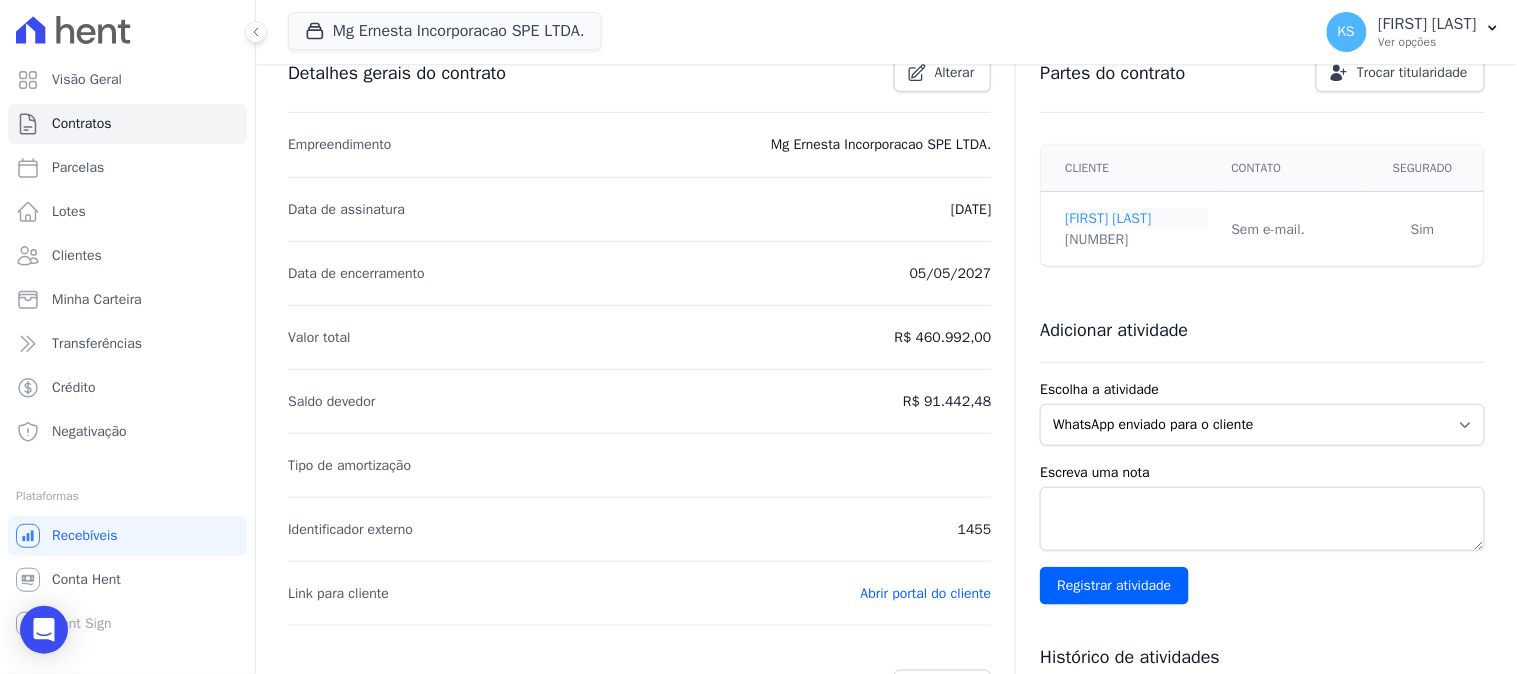 click on "MARCELO SILVA" at bounding box center [1136, 218] 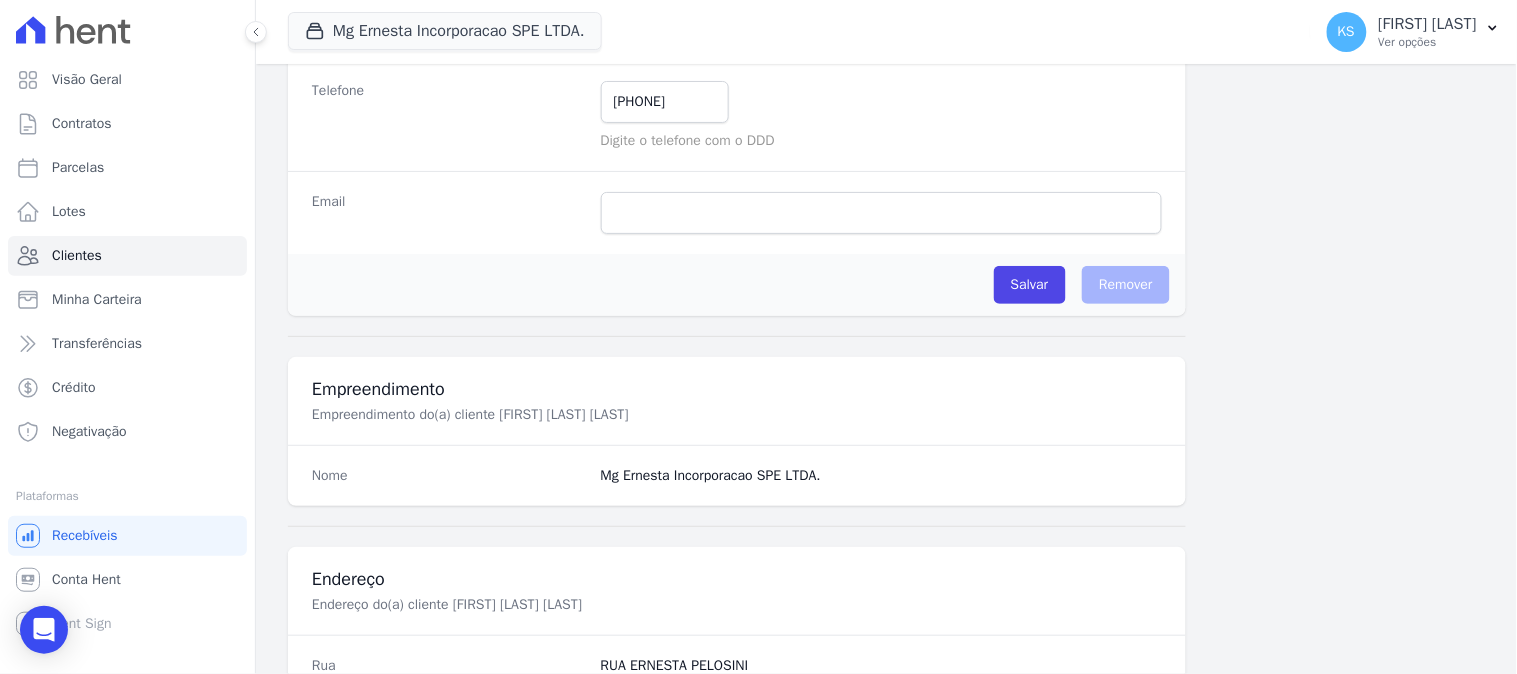 scroll, scrollTop: 0, scrollLeft: 0, axis: both 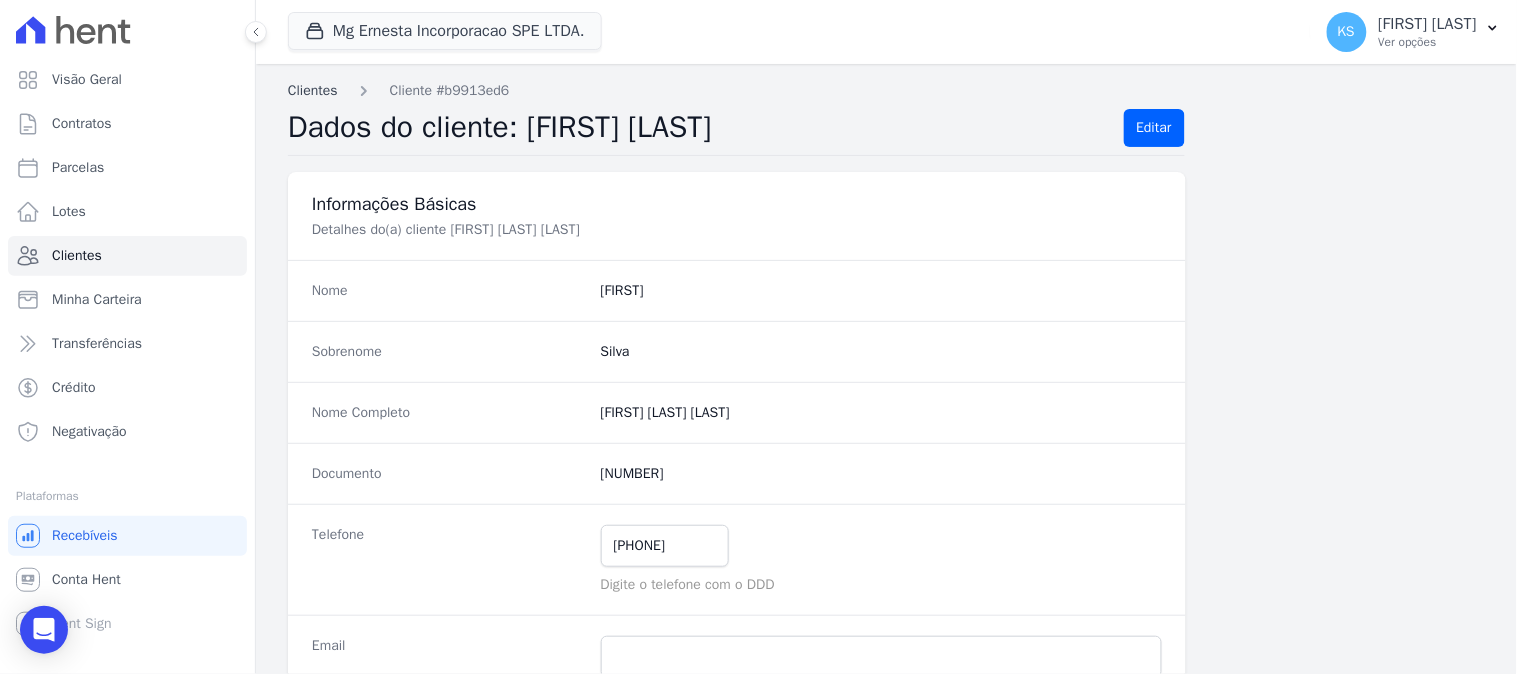 click on "Clientes" at bounding box center (313, 90) 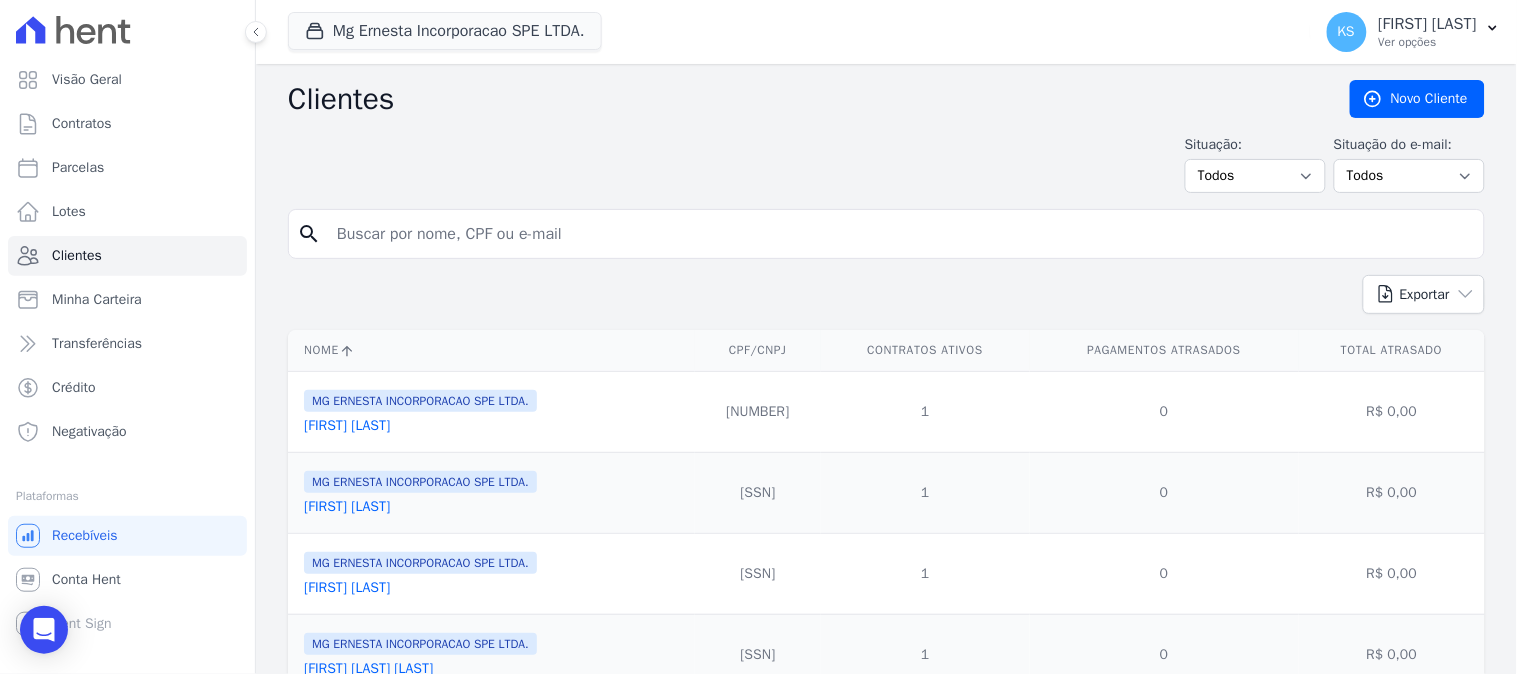 click on "Airton Marquetti" at bounding box center (347, 425) 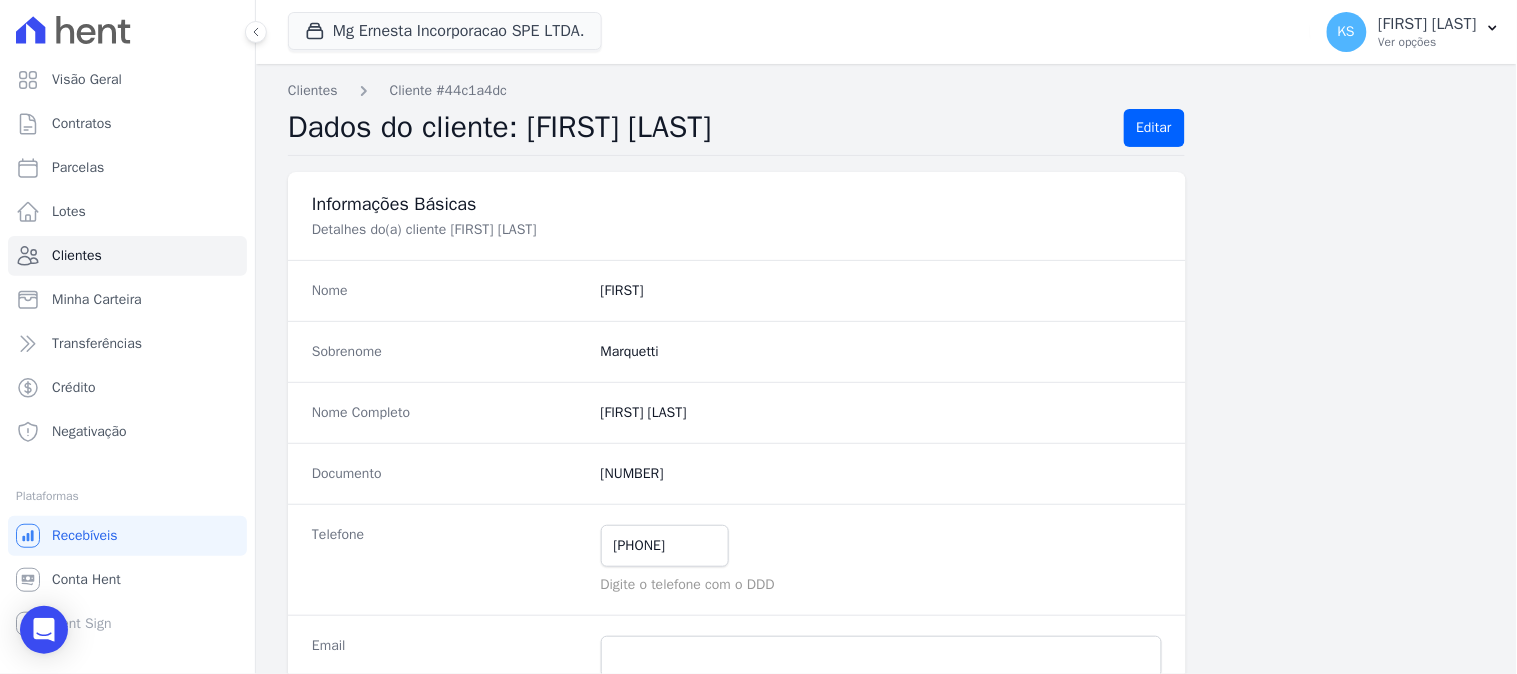 scroll, scrollTop: 444, scrollLeft: 0, axis: vertical 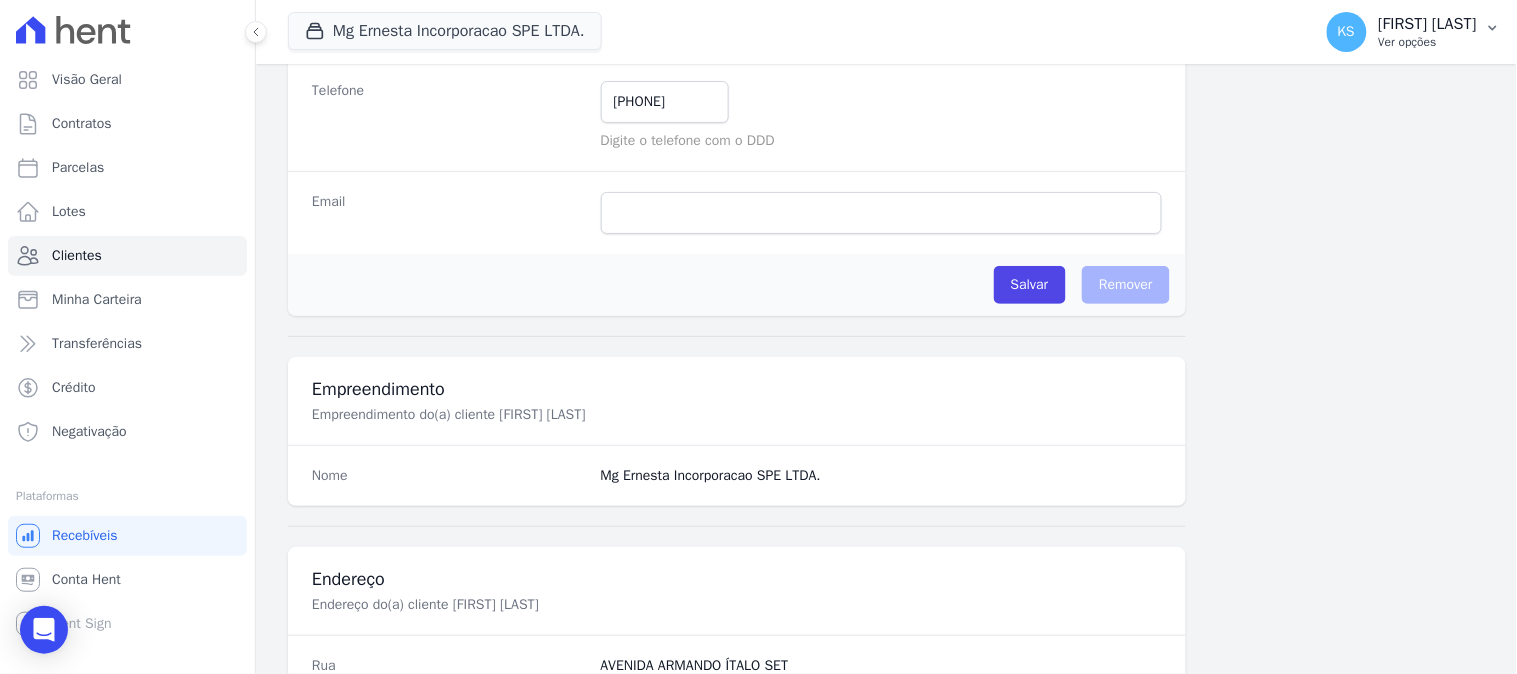 click on "[FIRST] [LAST]" at bounding box center (1428, 24) 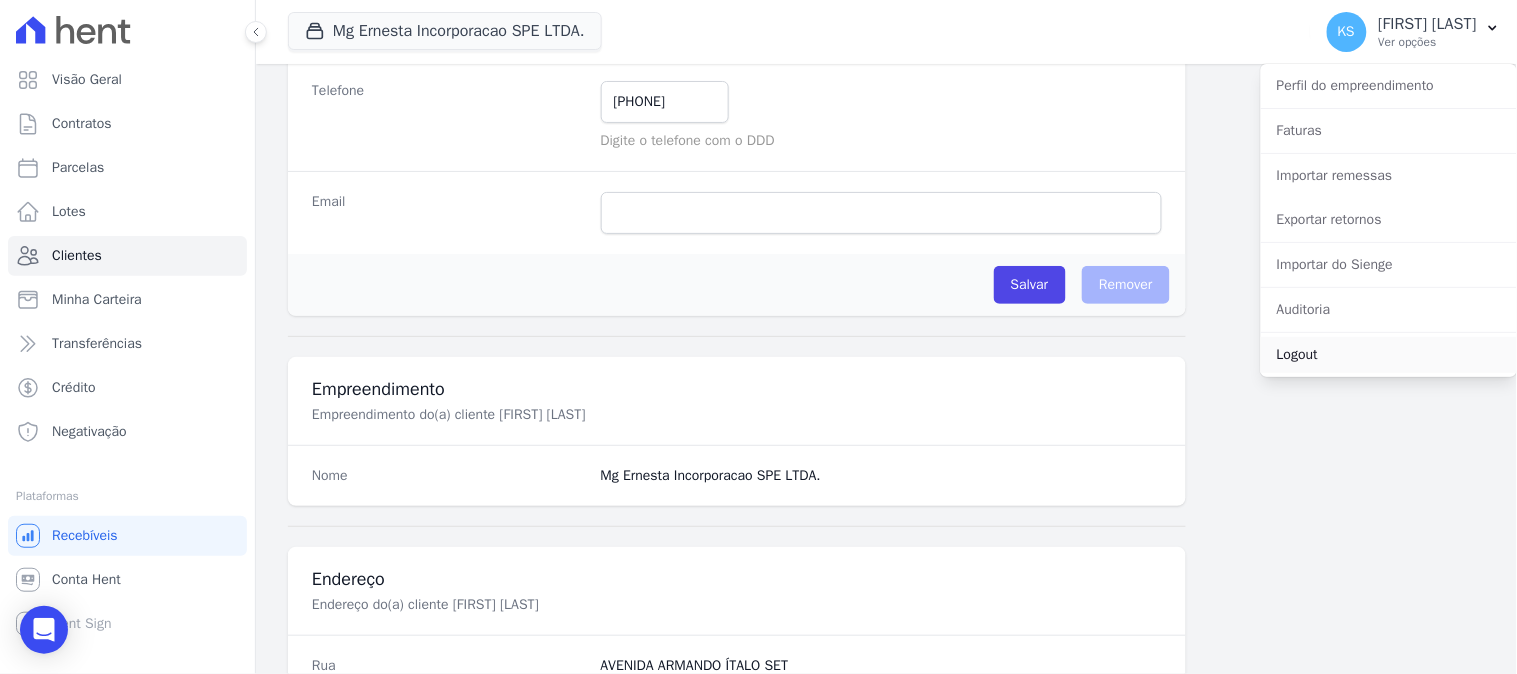 click on "Logout" at bounding box center [1389, 355] 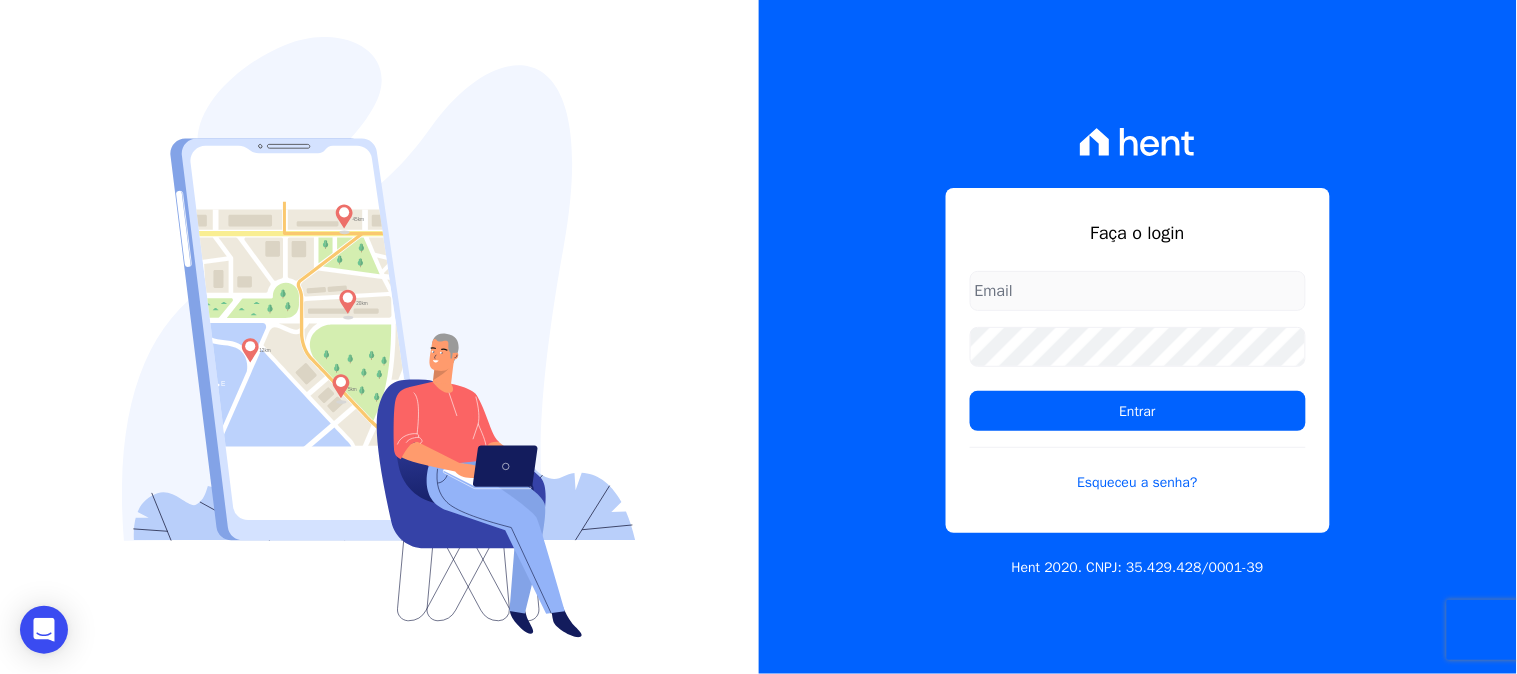 click at bounding box center (1138, 291) 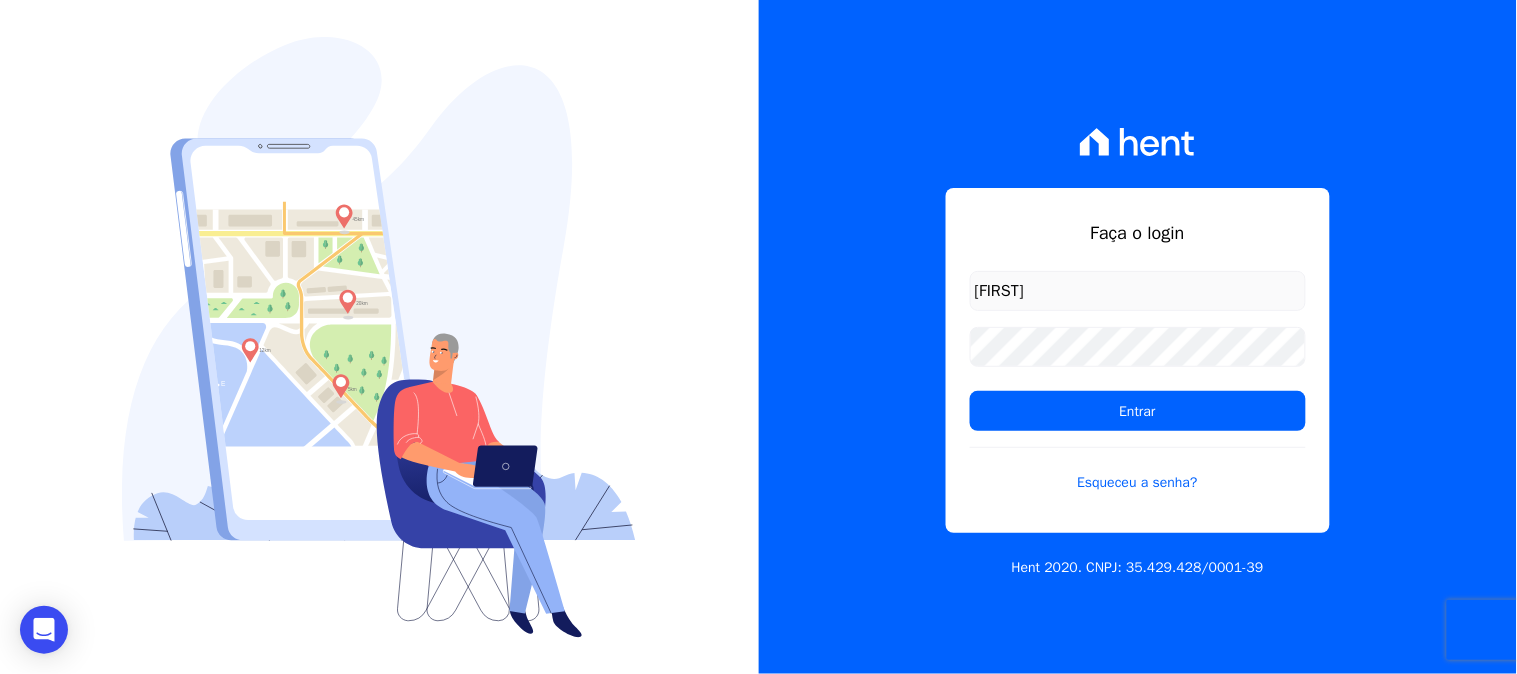 type on "kelly.silva@construtoramgtec.com.br" 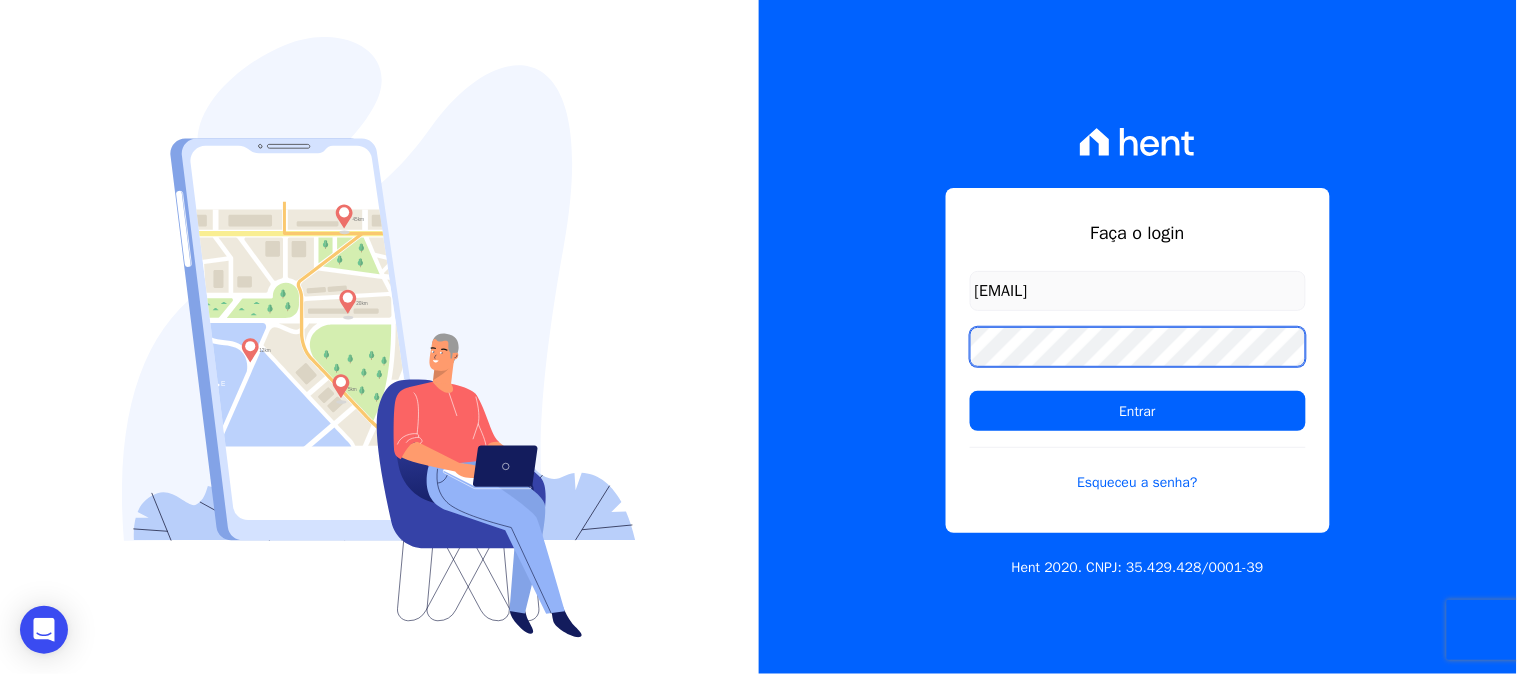 click on "Faça o login
kelly.silva@construtoramgtec.com.br
Entrar
Esqueceu a senha?
Hent 2020. CNPJ: 35.429.428/0001-39" at bounding box center [1138, 337] 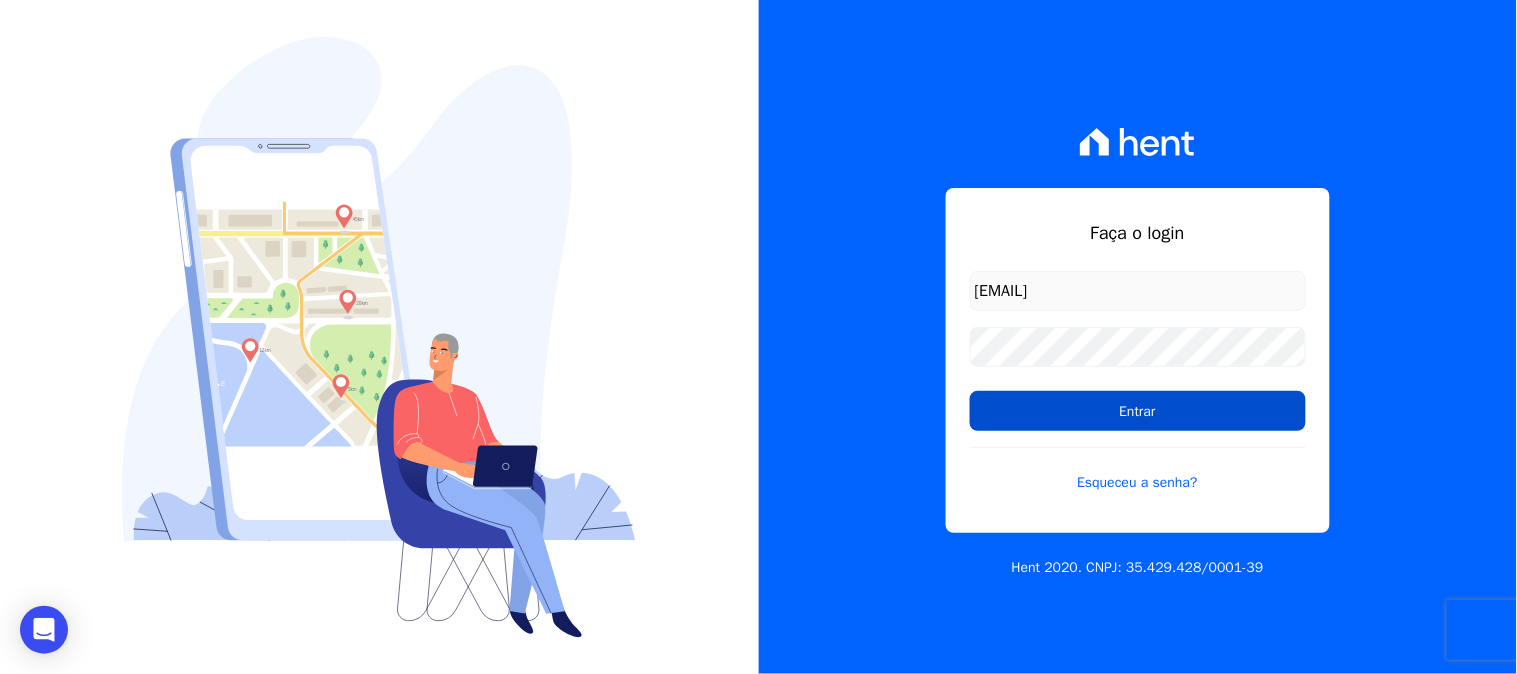 click on "Entrar" at bounding box center (1138, 411) 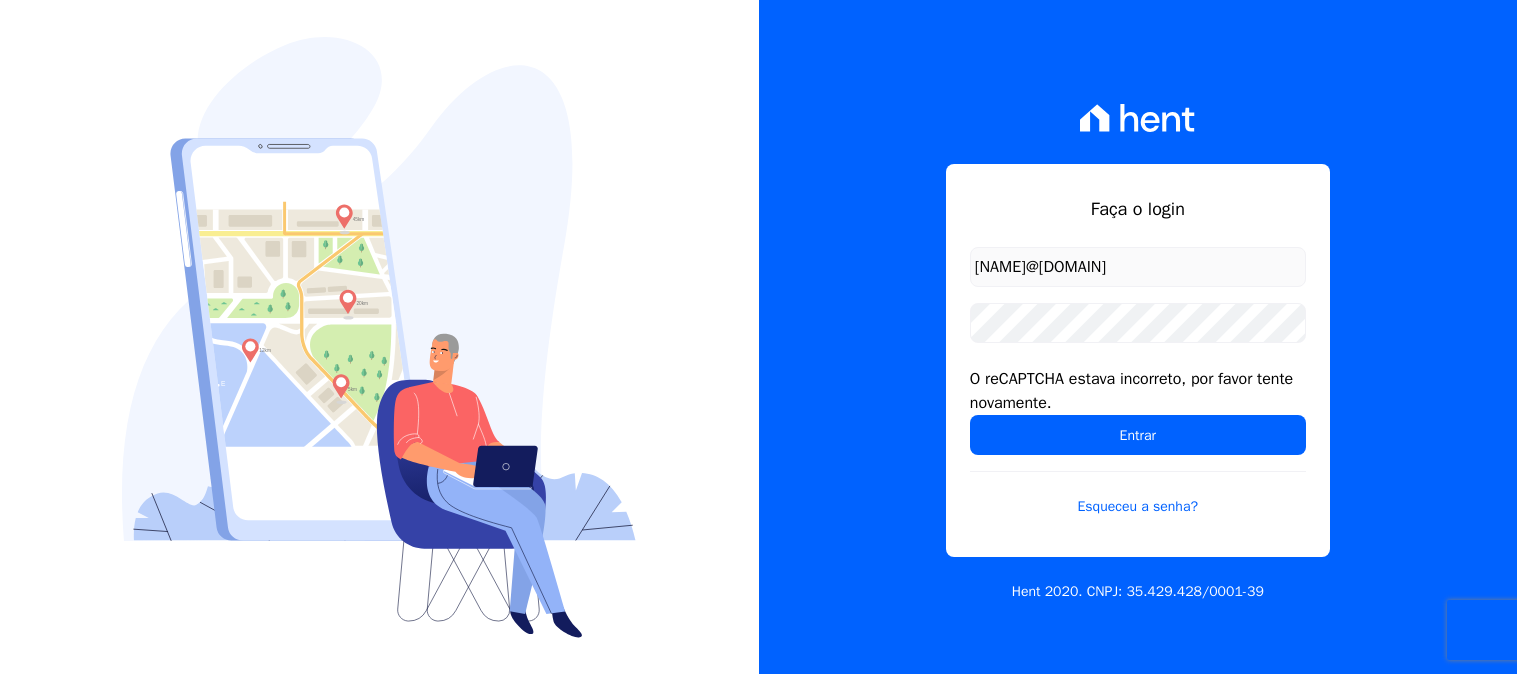 scroll, scrollTop: 0, scrollLeft: 0, axis: both 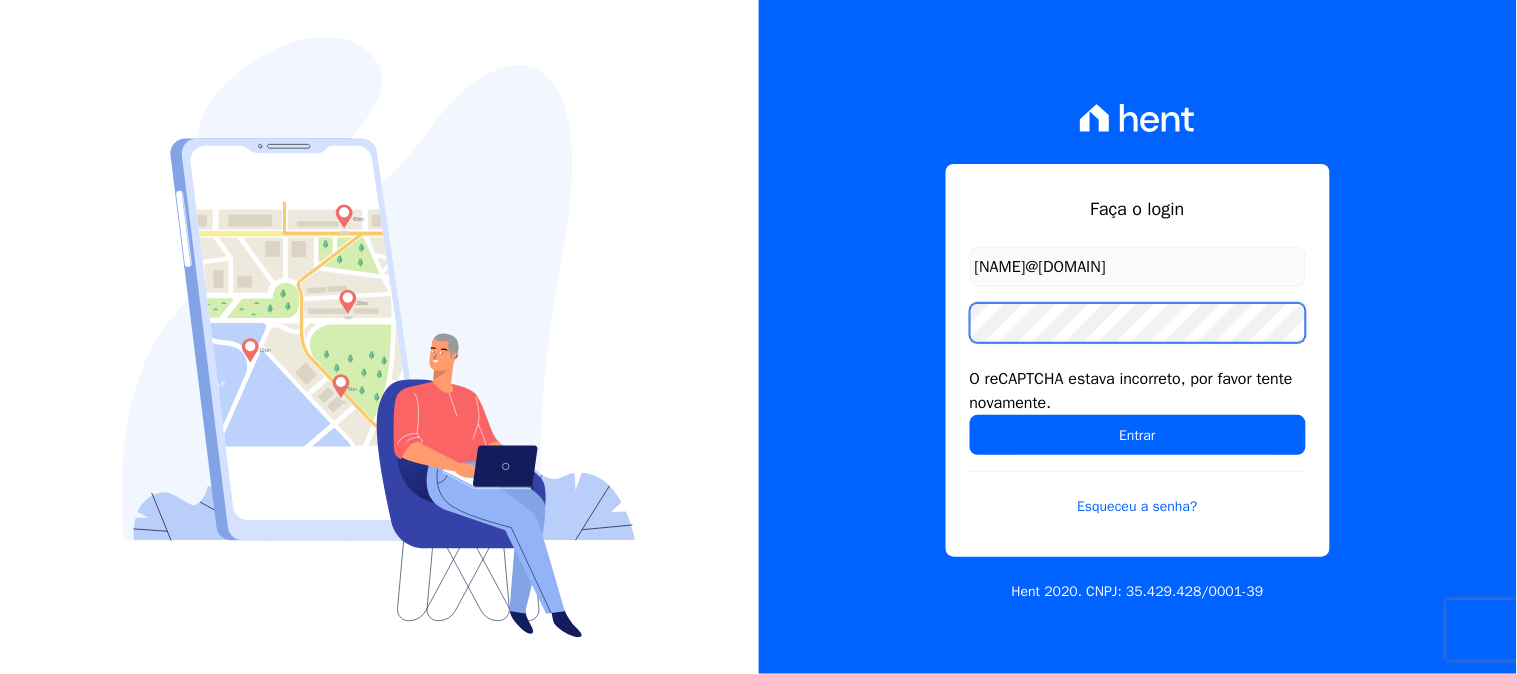 click on "Entrar" at bounding box center [1138, 435] 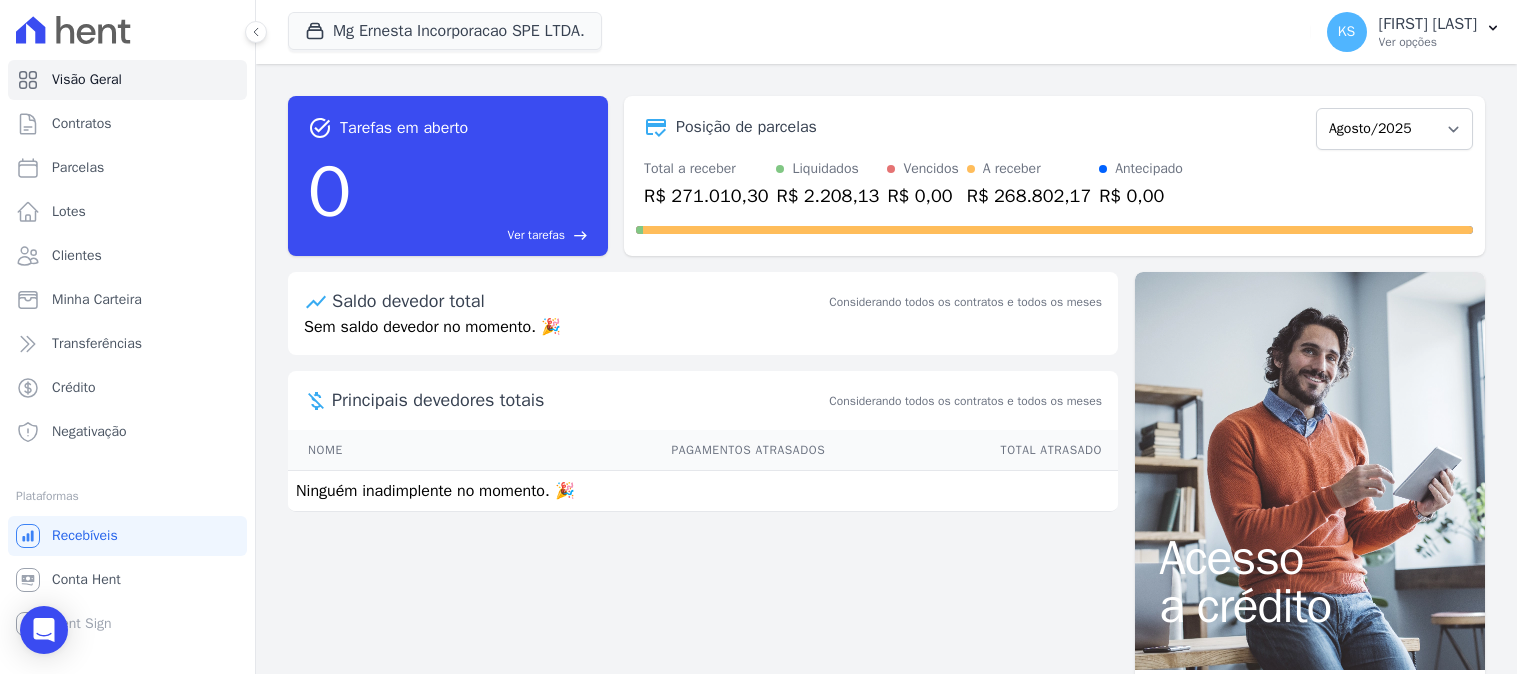 scroll, scrollTop: 0, scrollLeft: 0, axis: both 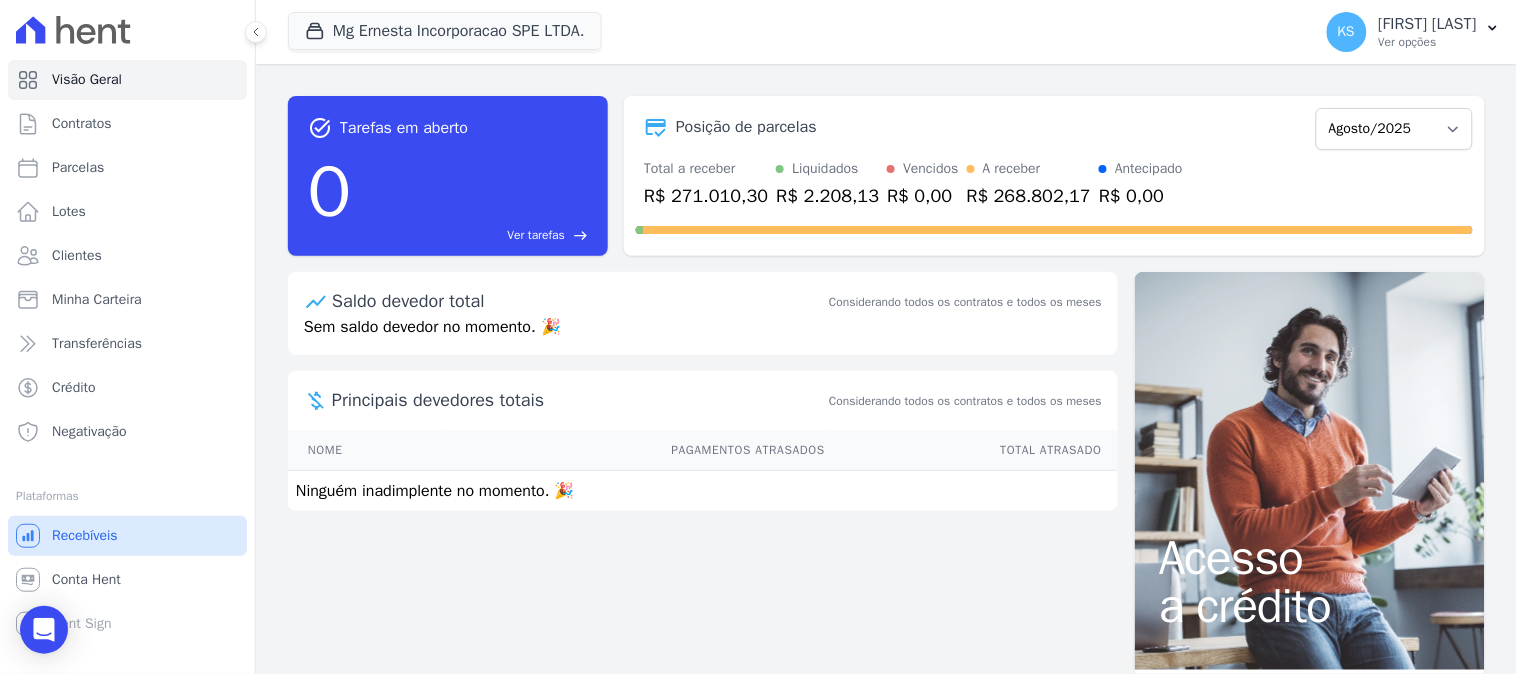 click on "Recebíveis" at bounding box center [85, 536] 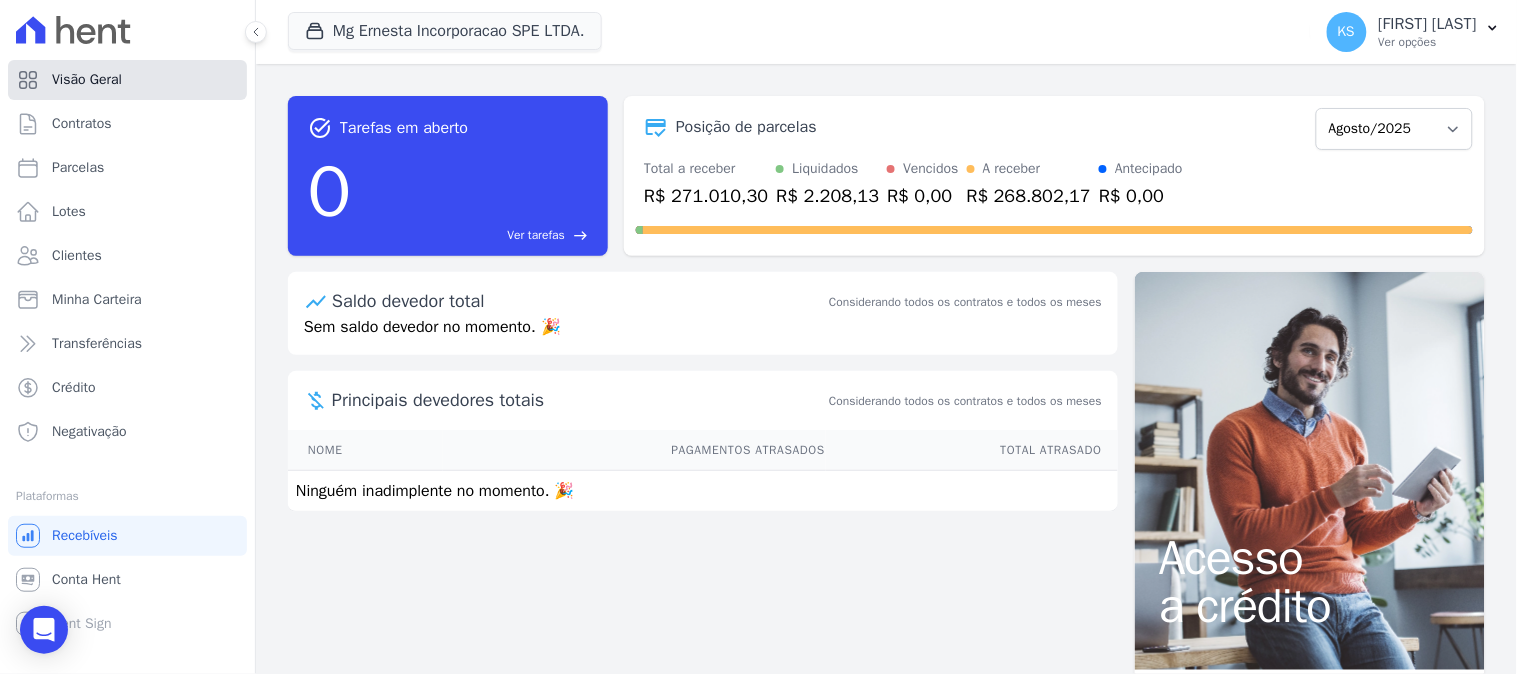 click on "Visão Geral" at bounding box center [87, 80] 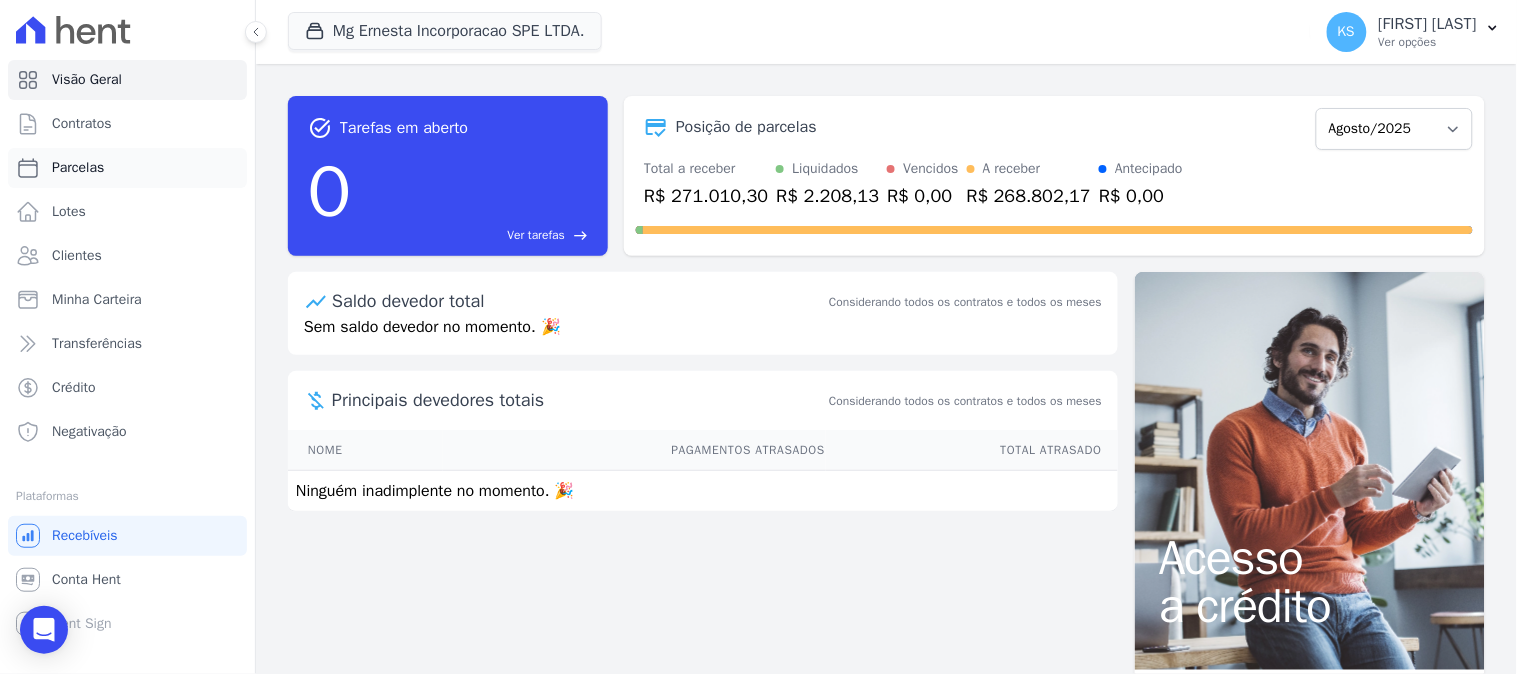 click on "Parcelas" at bounding box center (78, 168) 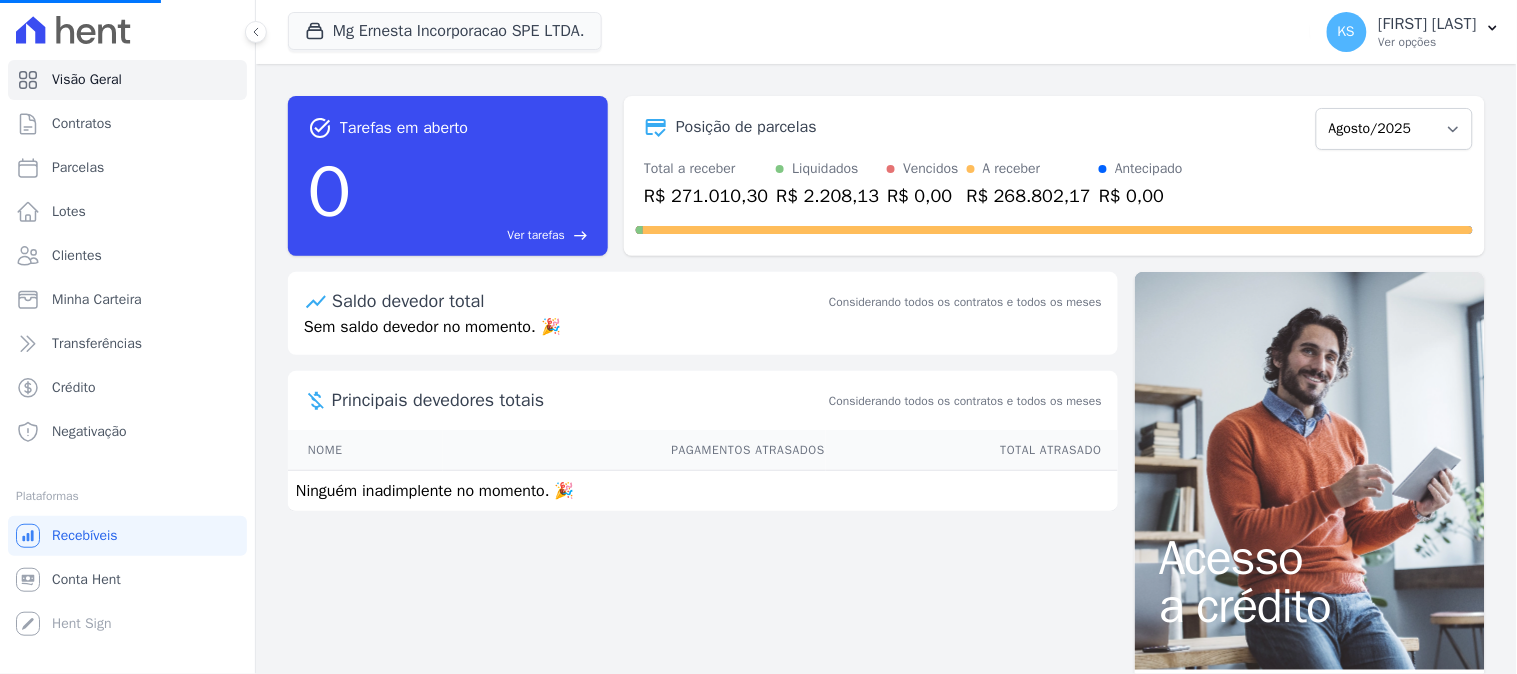 select 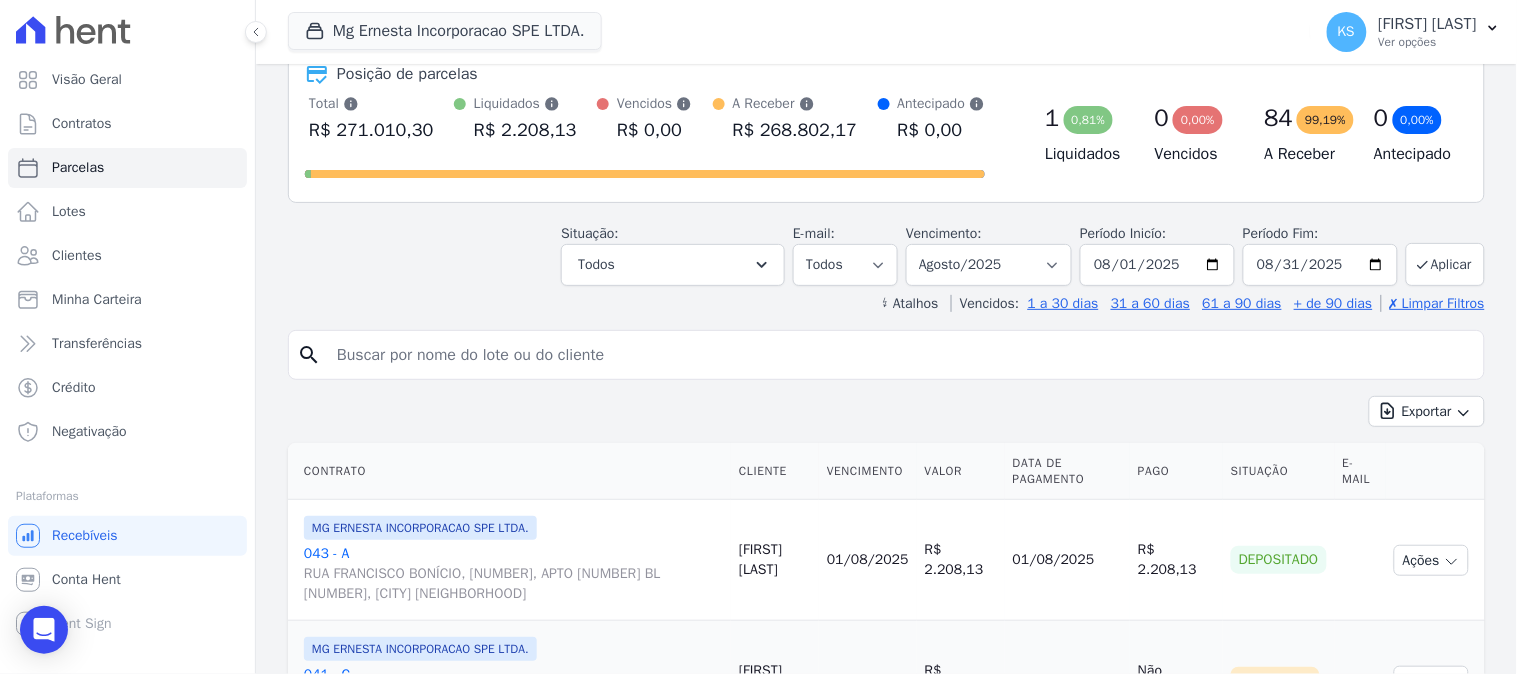 scroll, scrollTop: 333, scrollLeft: 0, axis: vertical 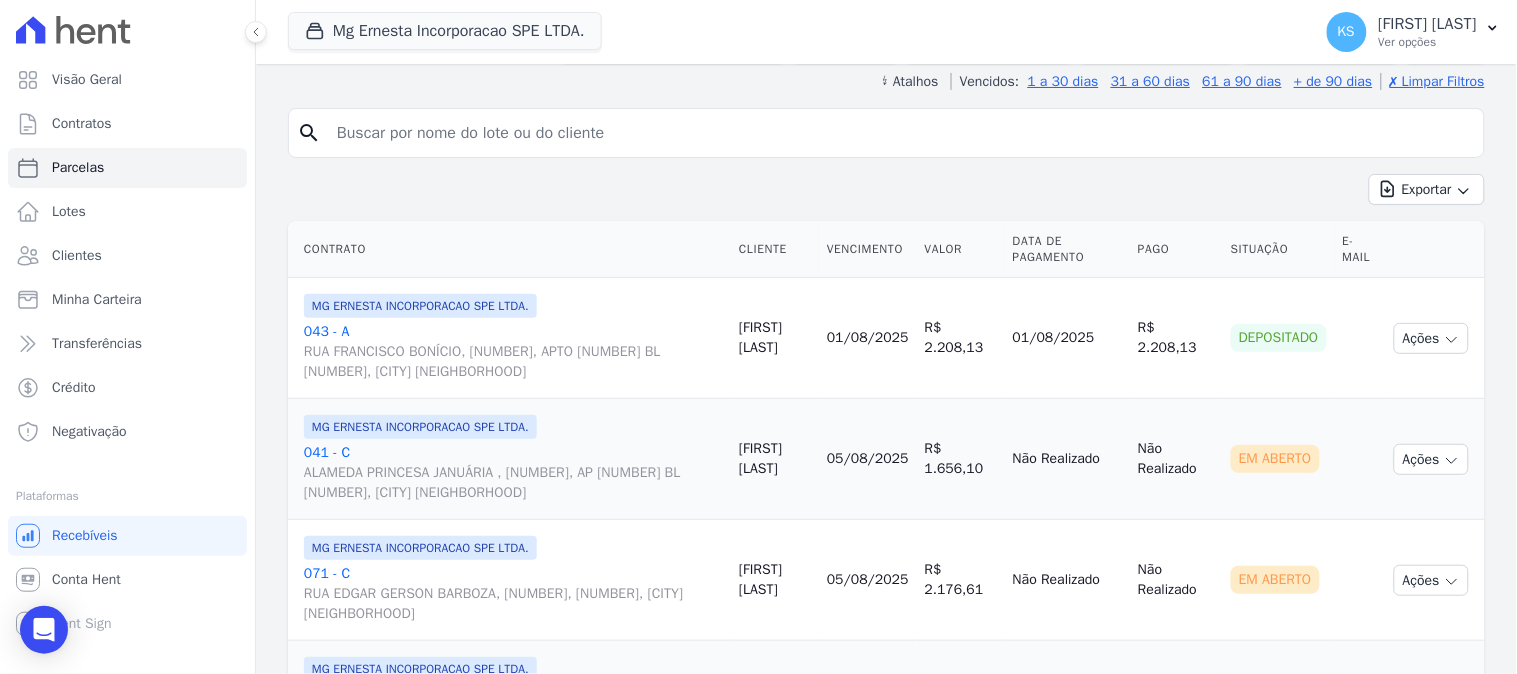 click on "search
Exportar
Exportar PDF
Exportar CSV
Contrato
Cliente
Vencimento
Valor
Data de Pagamento
Pago
Situação
E-mail" at bounding box center (886, 1691) 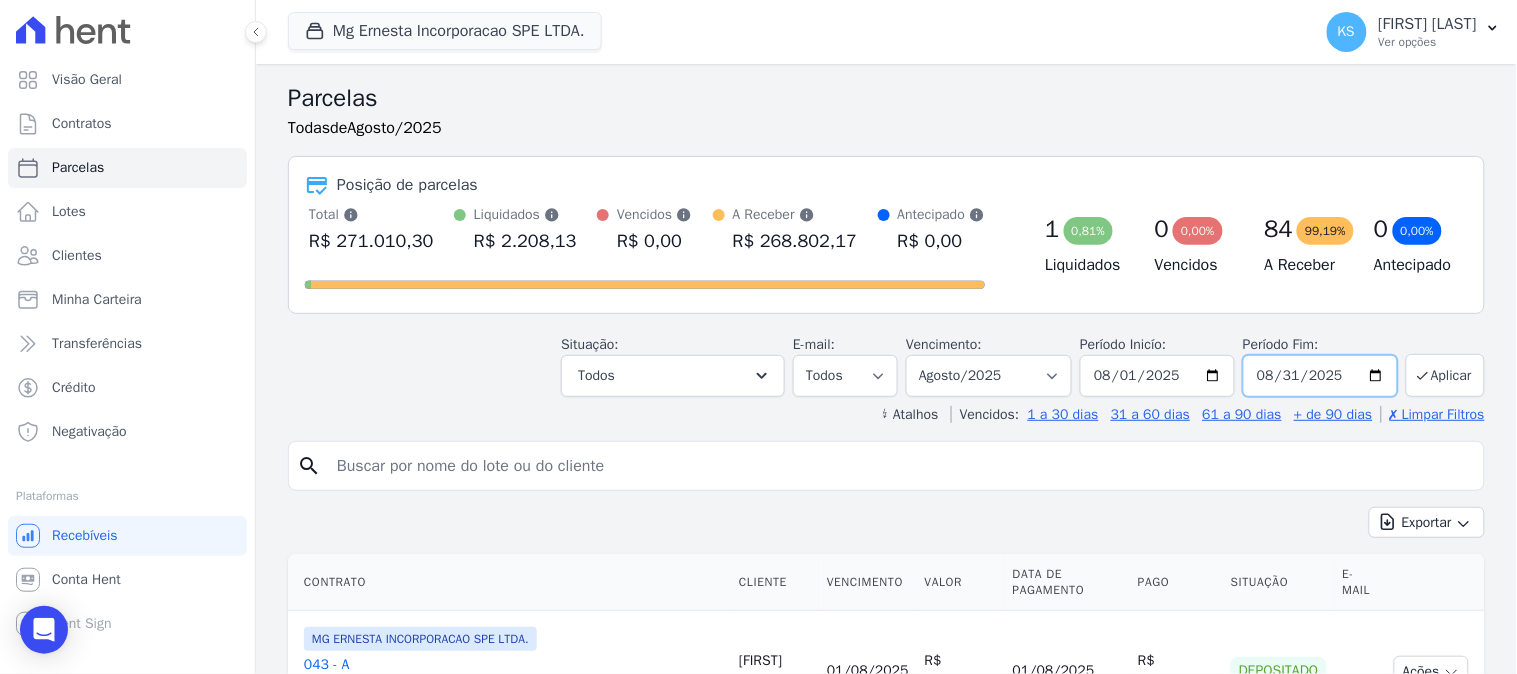 click on "2025-08-31" at bounding box center (1320, 376) 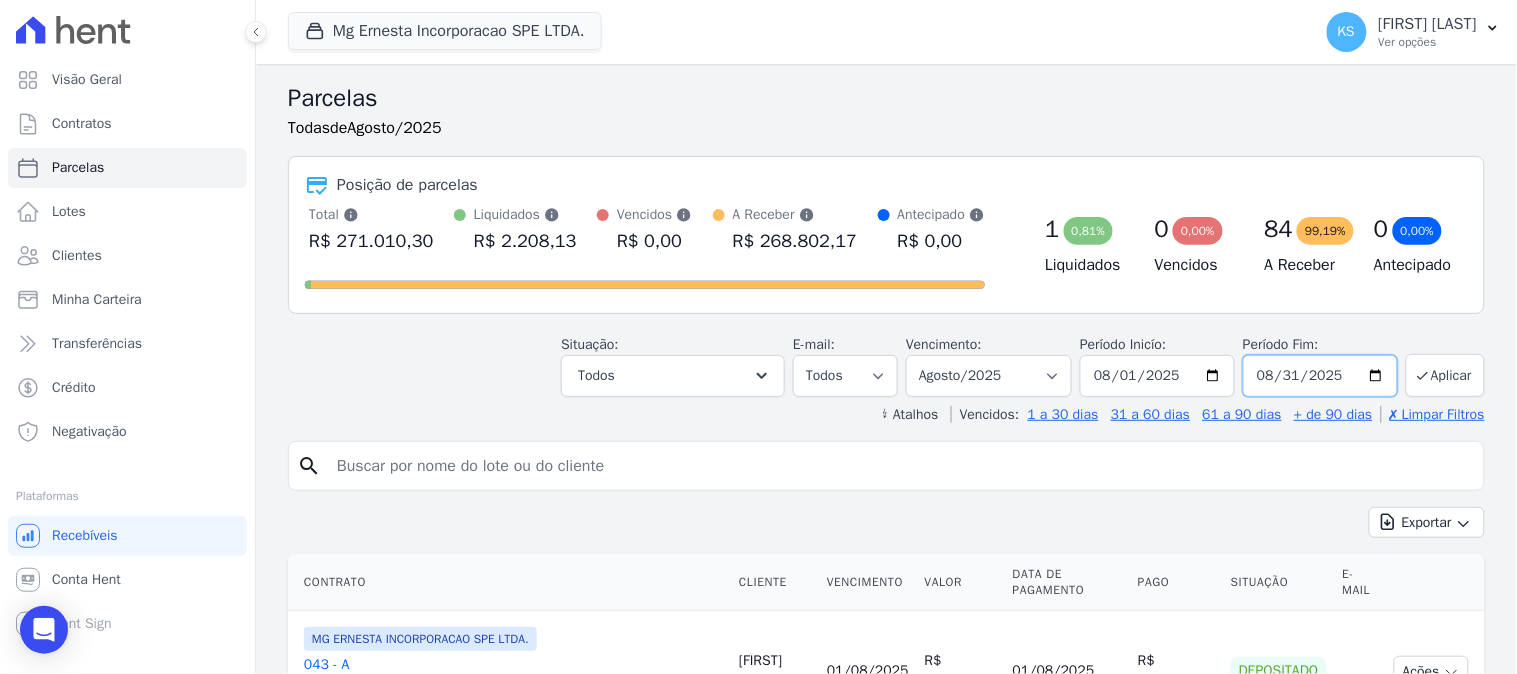 click on "2025-08-31" at bounding box center [1320, 376] 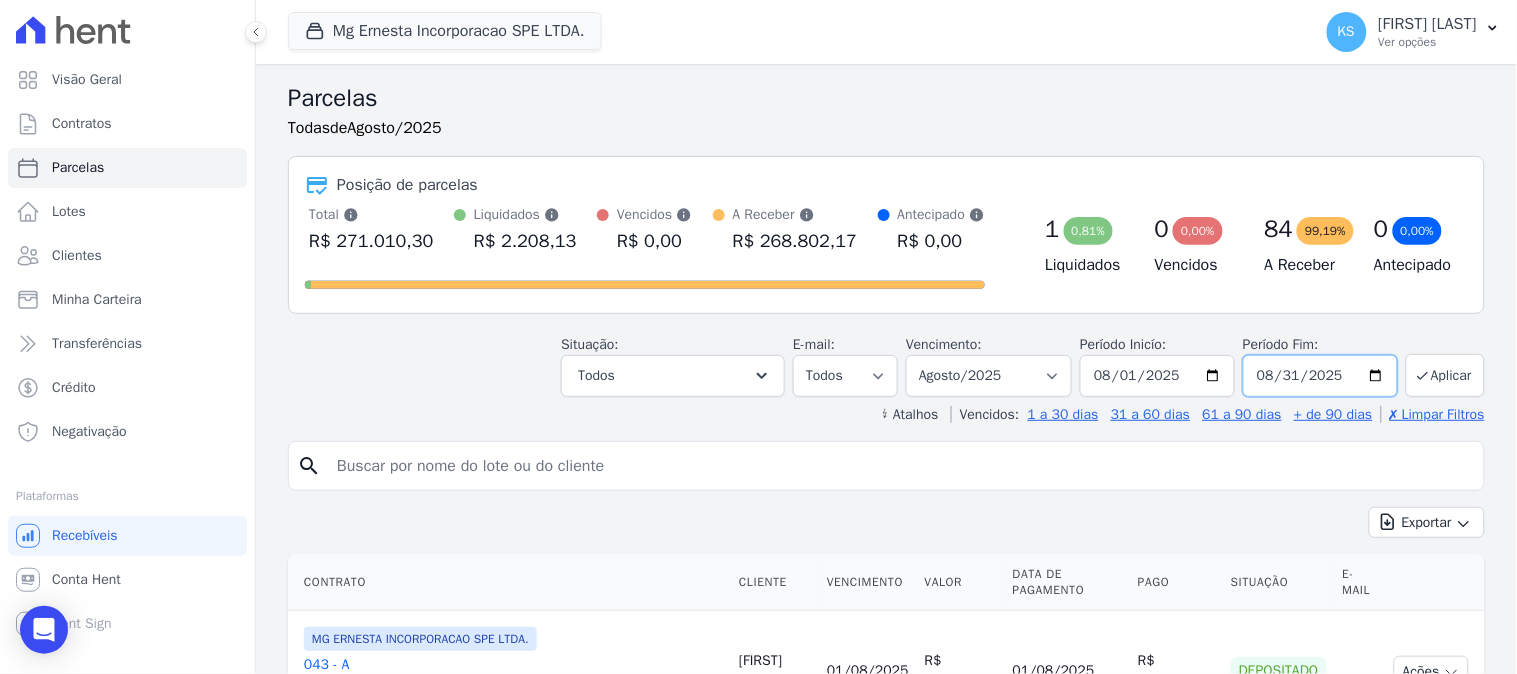 click on "2025-08-31" at bounding box center (1320, 376) 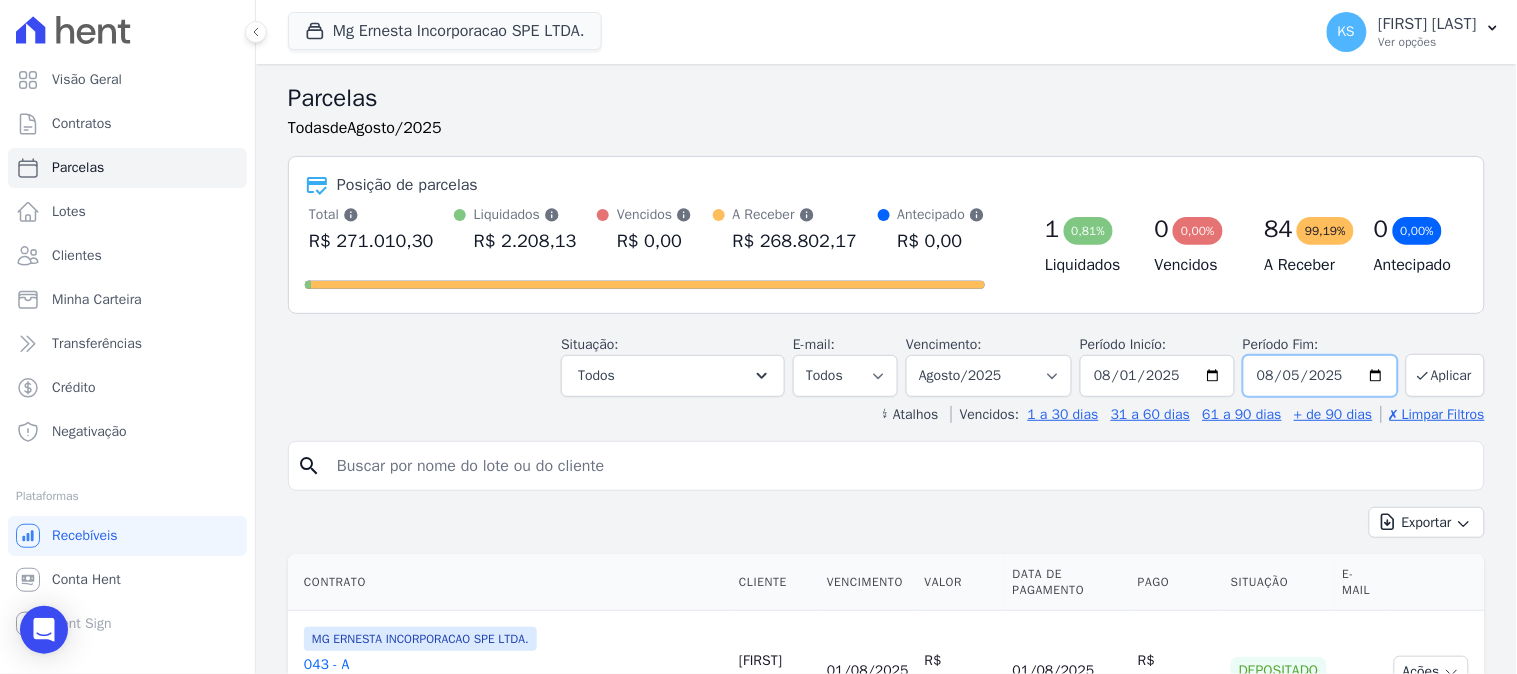 type on "2025-08-05" 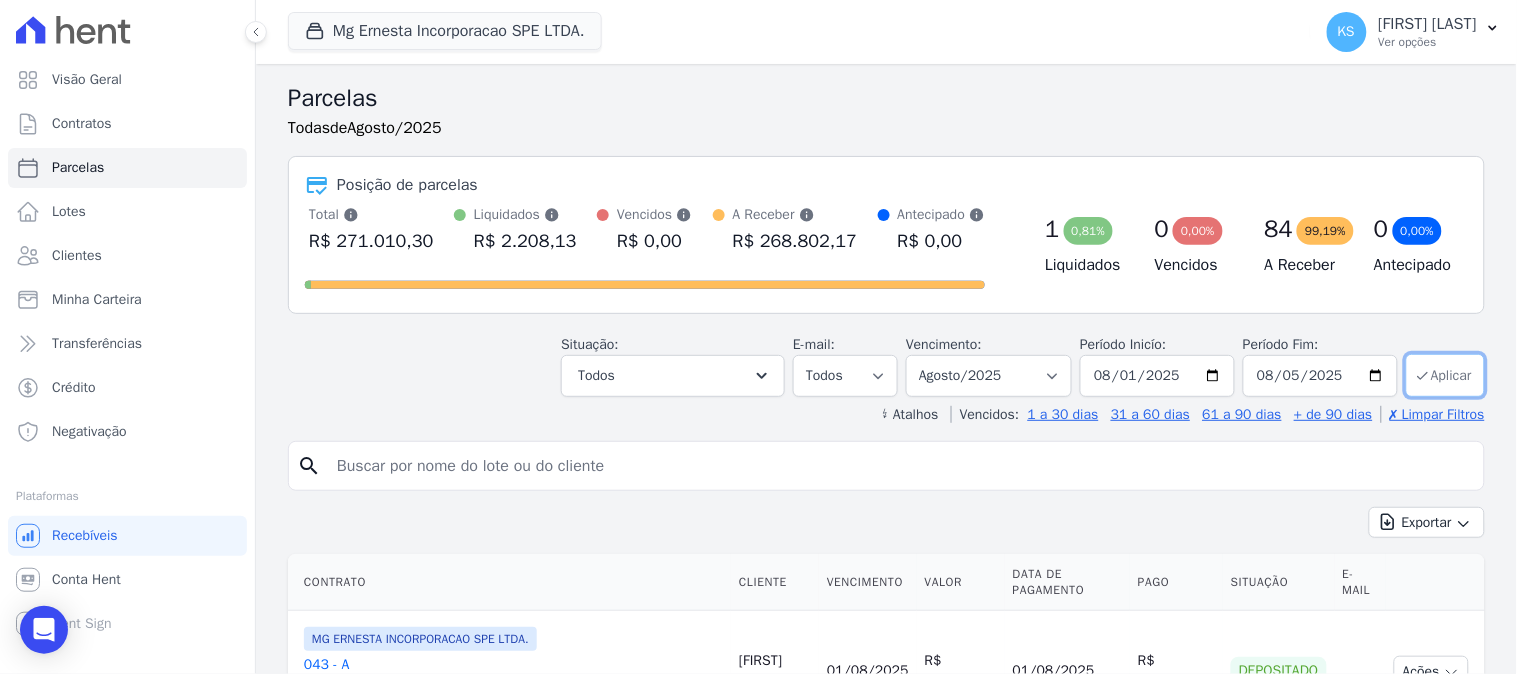 click on "Aplicar" at bounding box center (1445, 375) 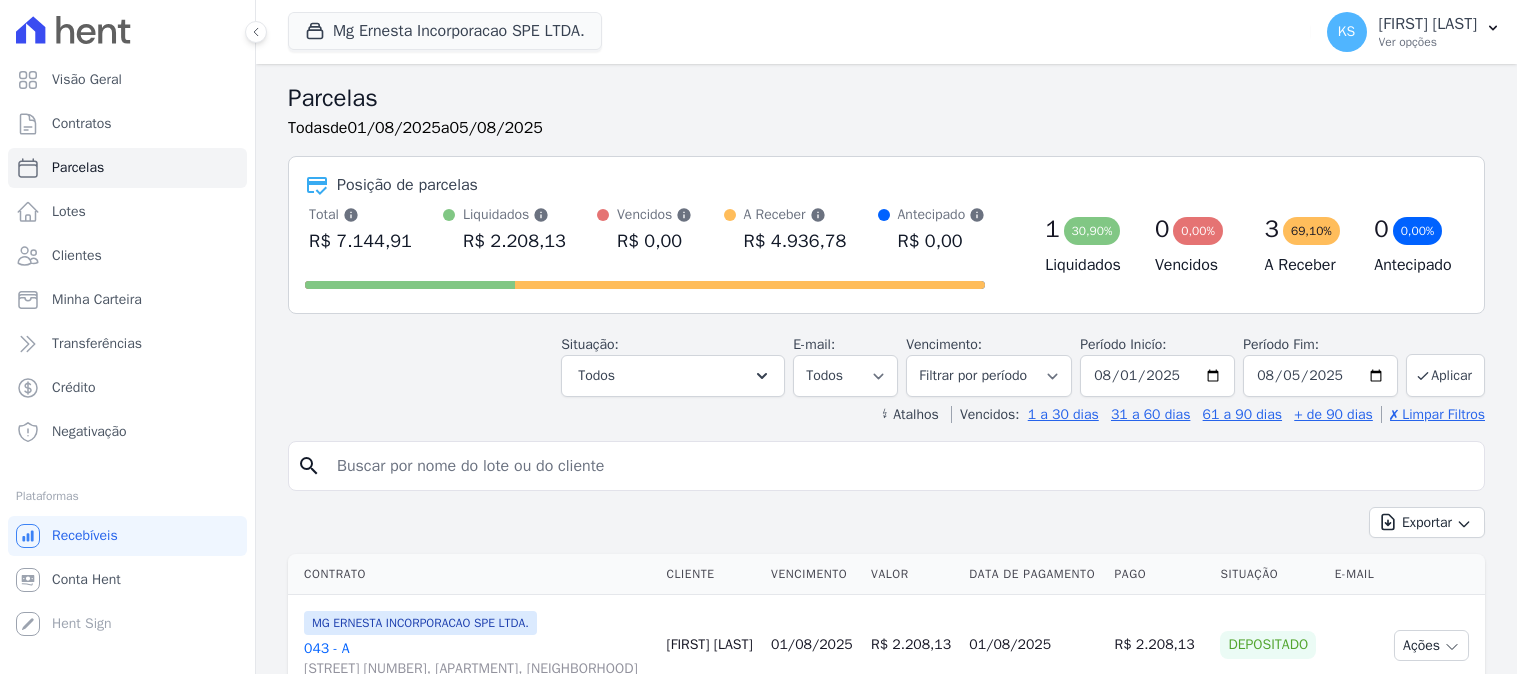 select 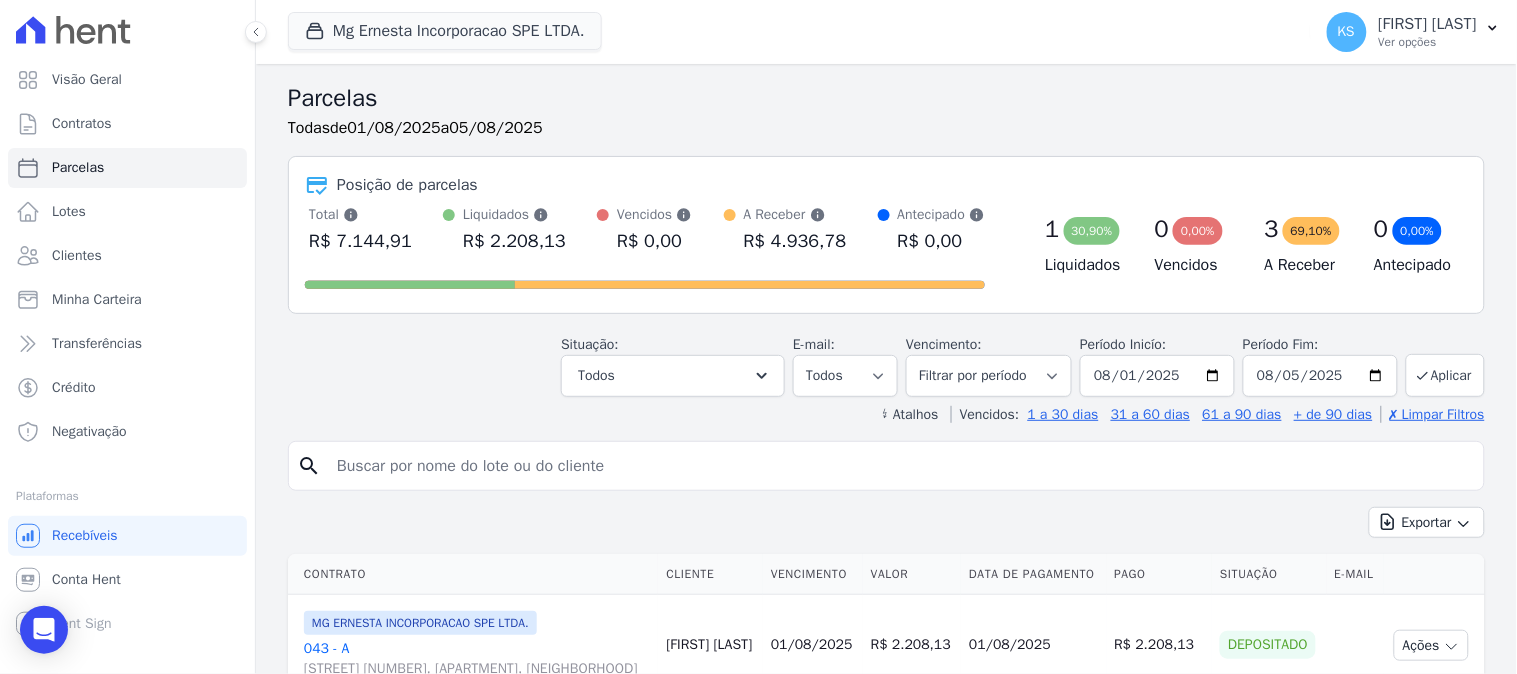 scroll, scrollTop: 444, scrollLeft: 0, axis: vertical 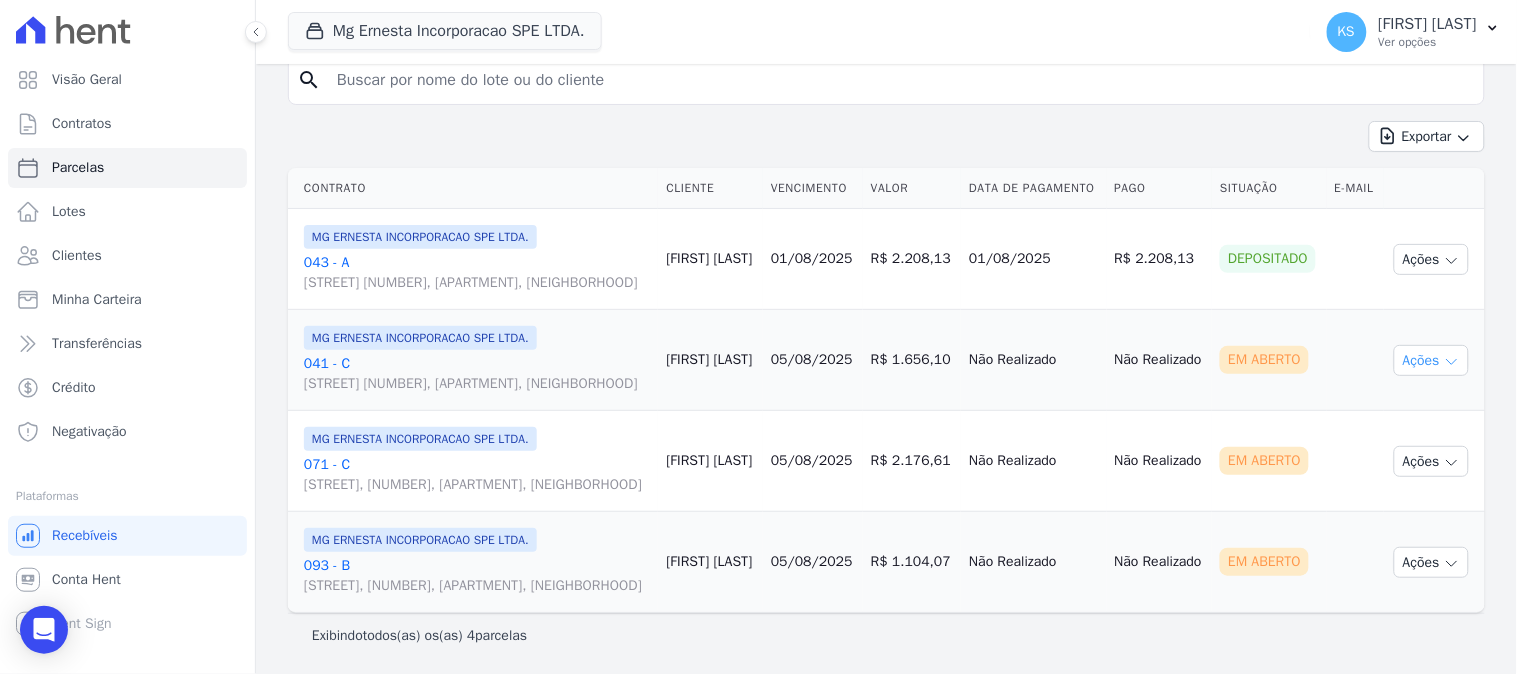 click on "Ações" at bounding box center (1431, 360) 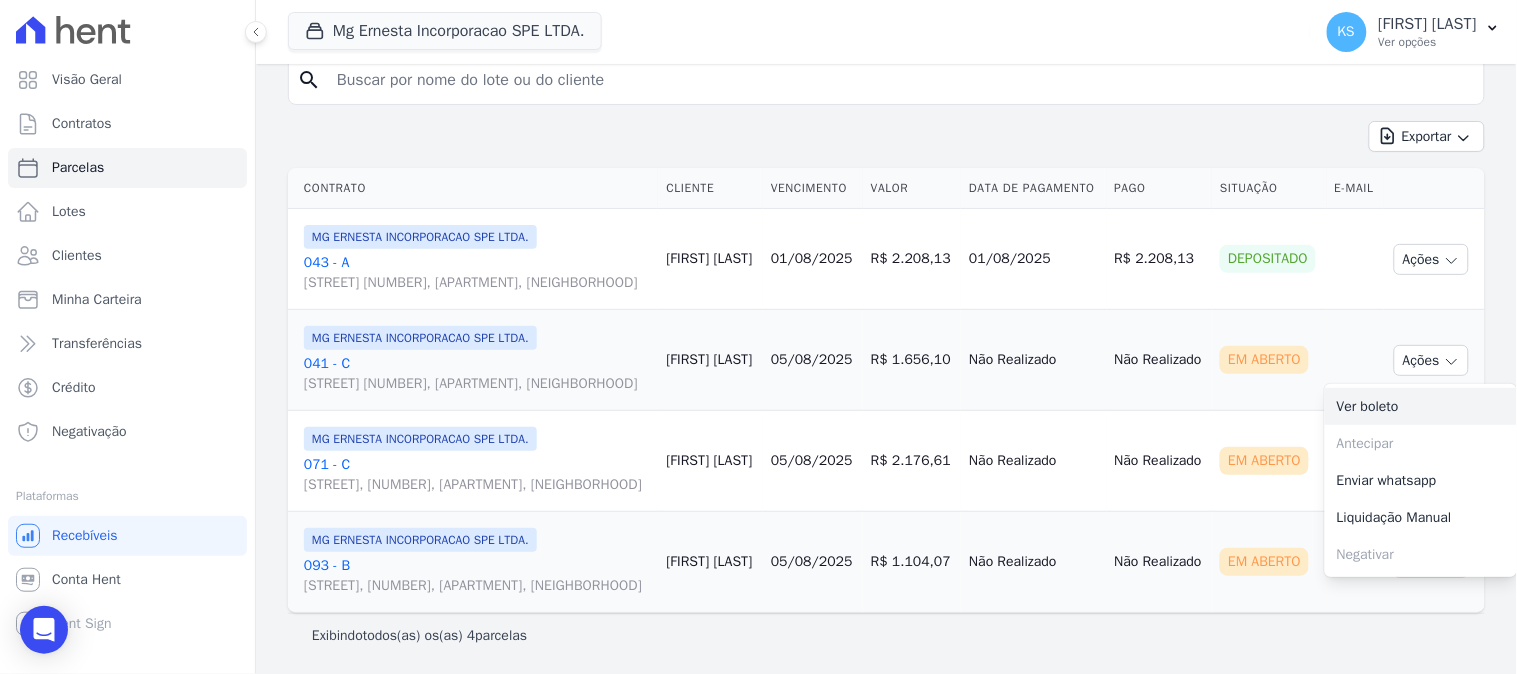 click on "Ver boleto" at bounding box center (1421, 406) 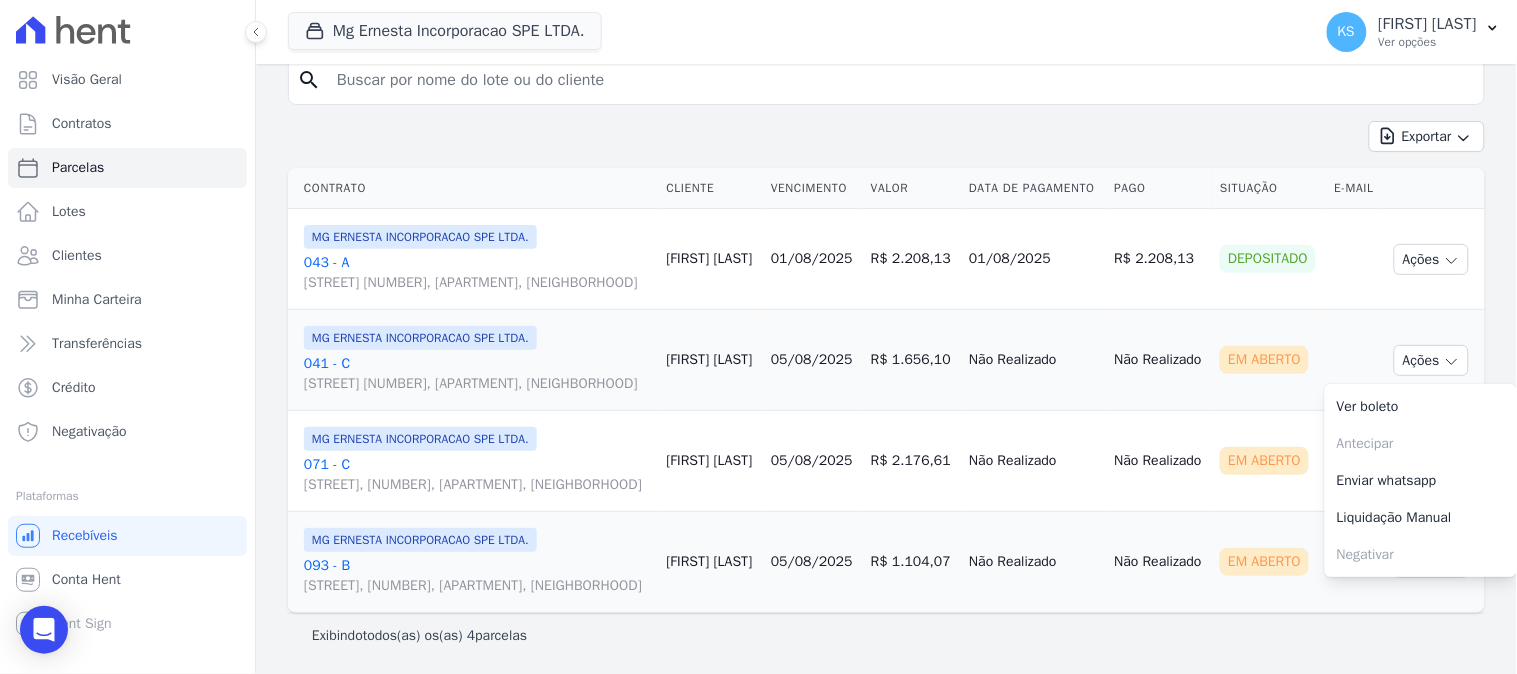scroll, scrollTop: 111, scrollLeft: 0, axis: vertical 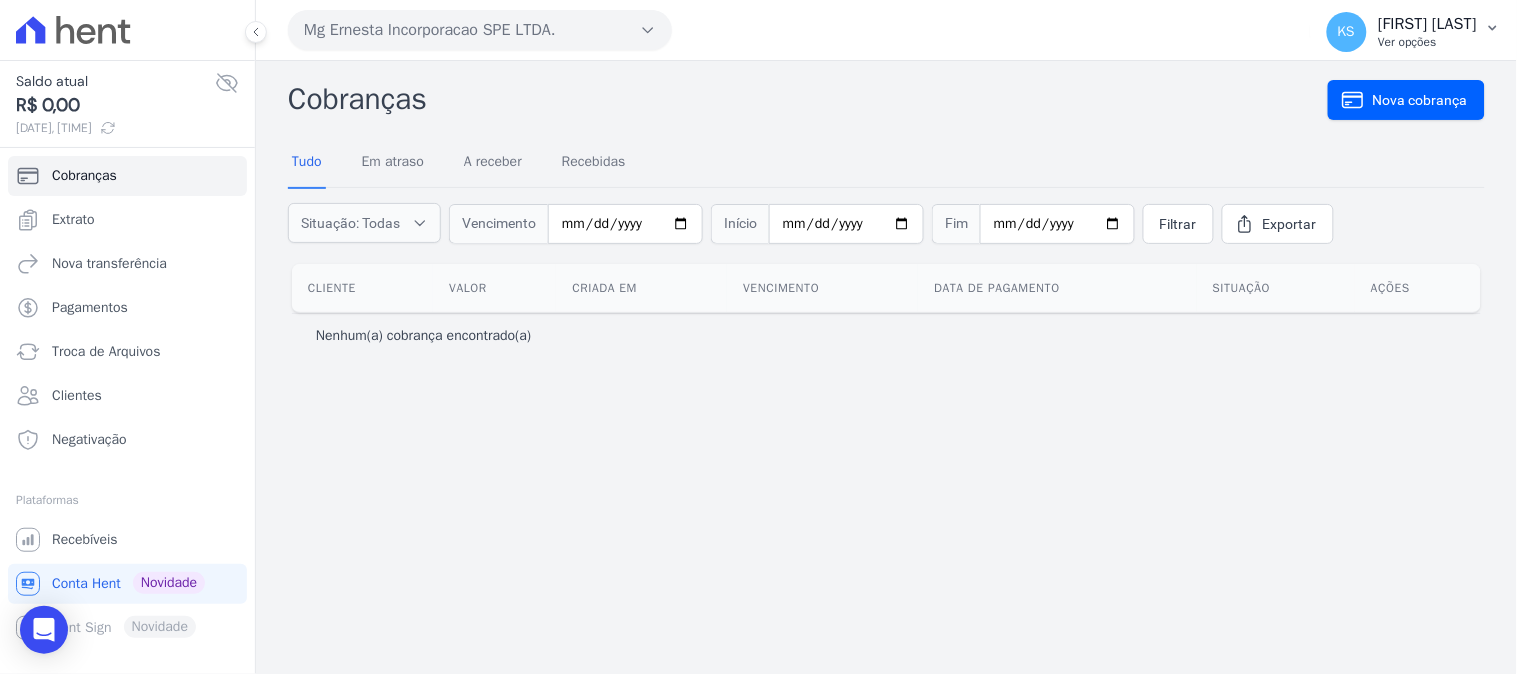click on "Ver opções" at bounding box center [1428, 42] 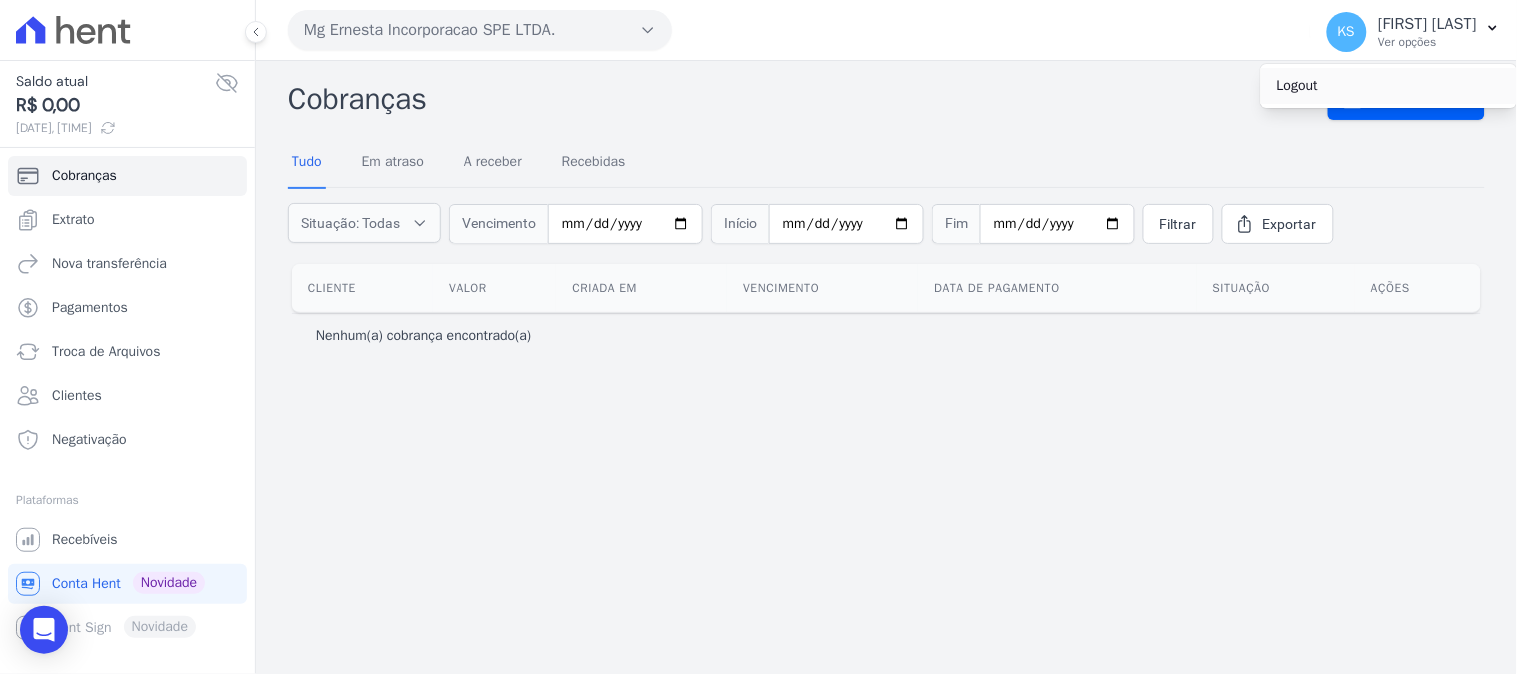 click on "Logout" at bounding box center [1389, 86] 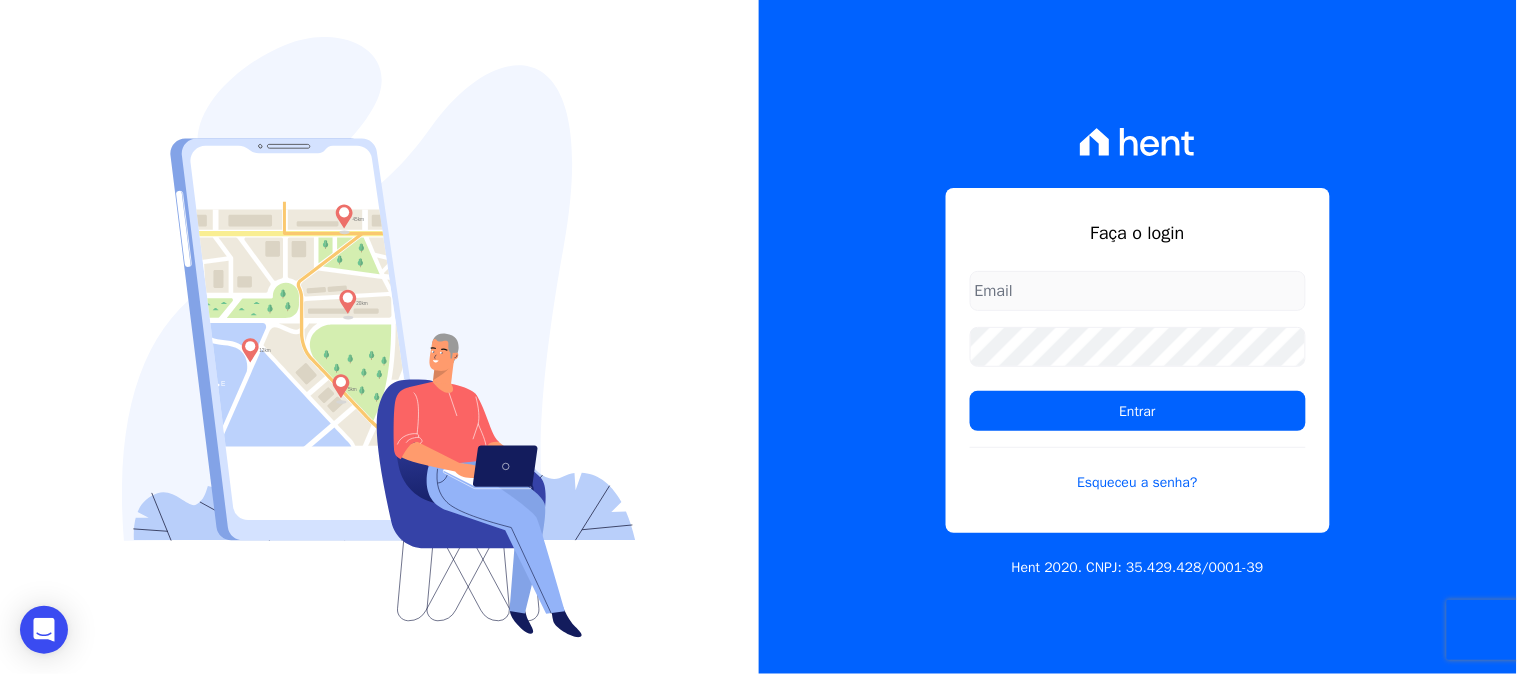 click at bounding box center (1138, 291) 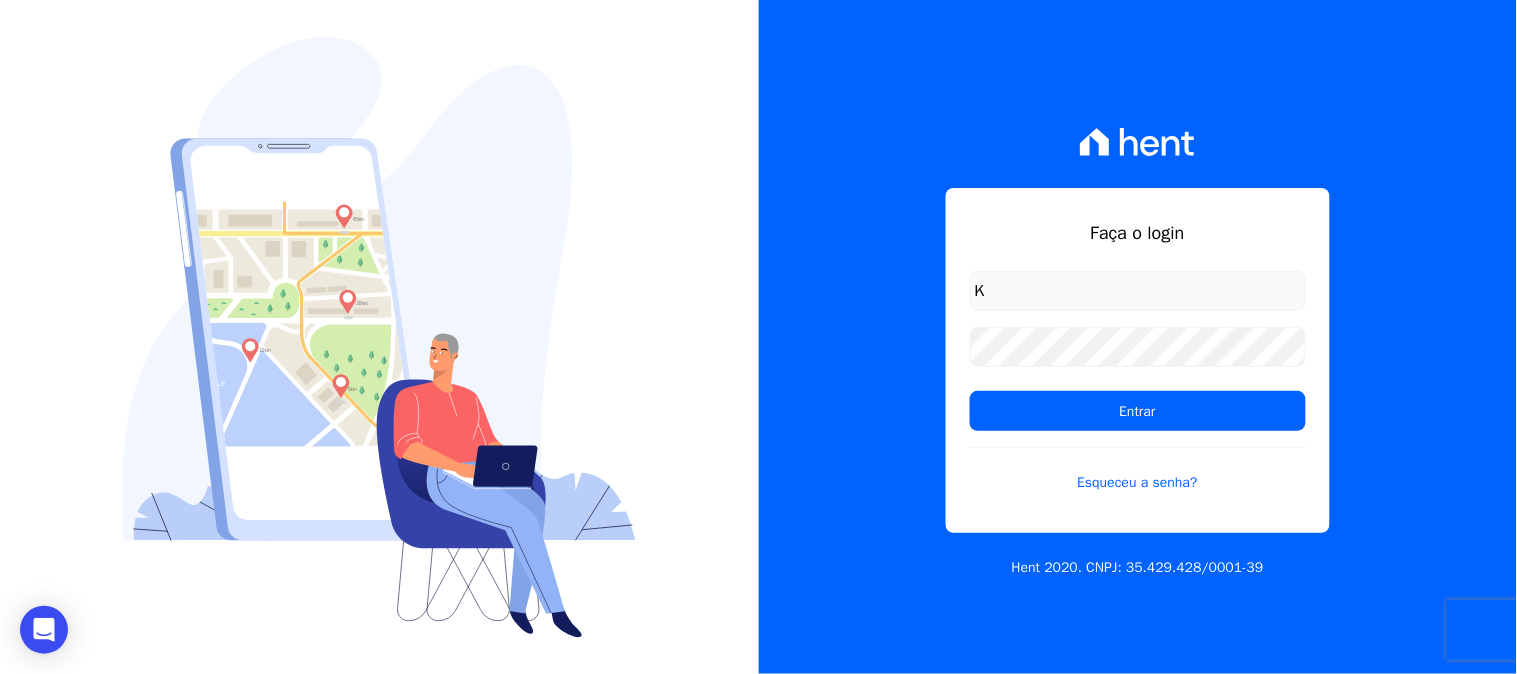 type on "[EMAIL]" 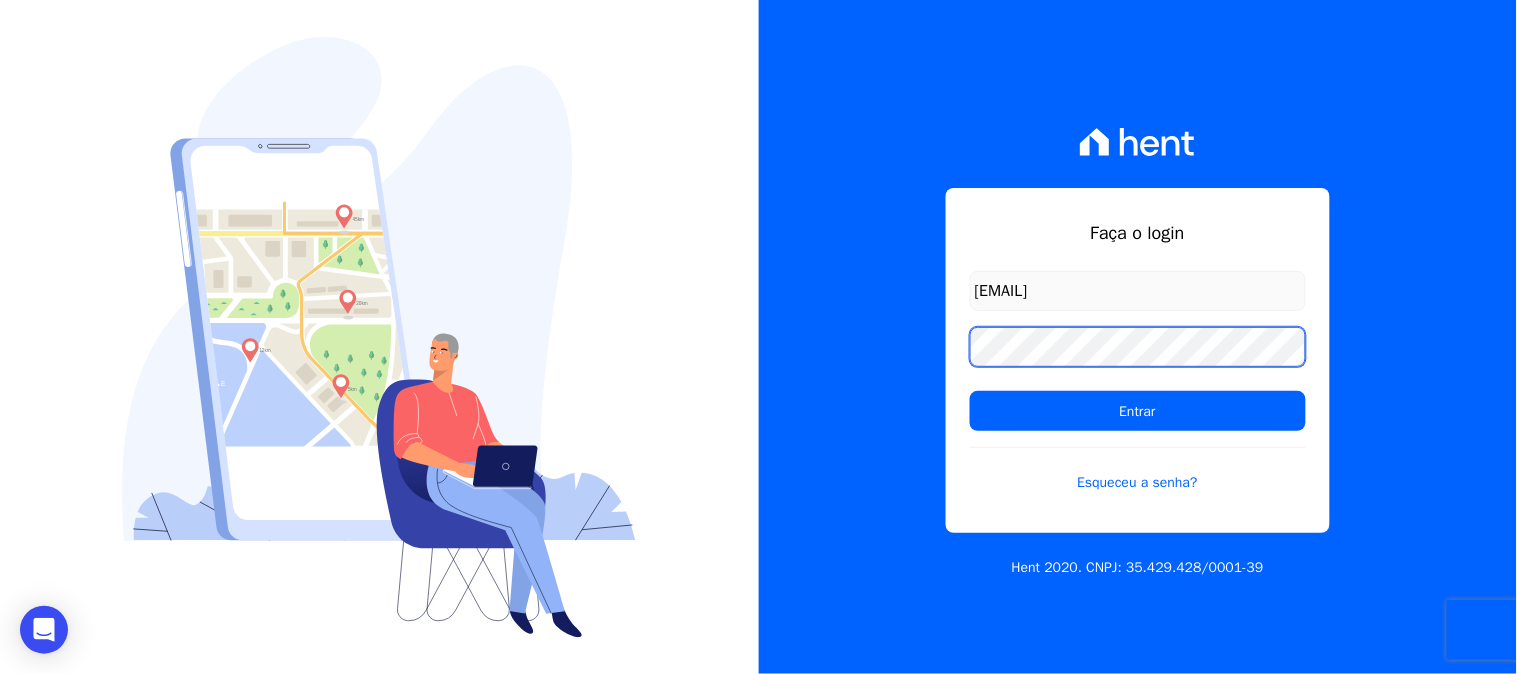click on "Faça o login
kelly.silva@construtoramgtec.com.br
Entrar
Esqueceu a senha?
Hent 2020. CNPJ: 35.429.428/0001-39" at bounding box center (1138, 337) 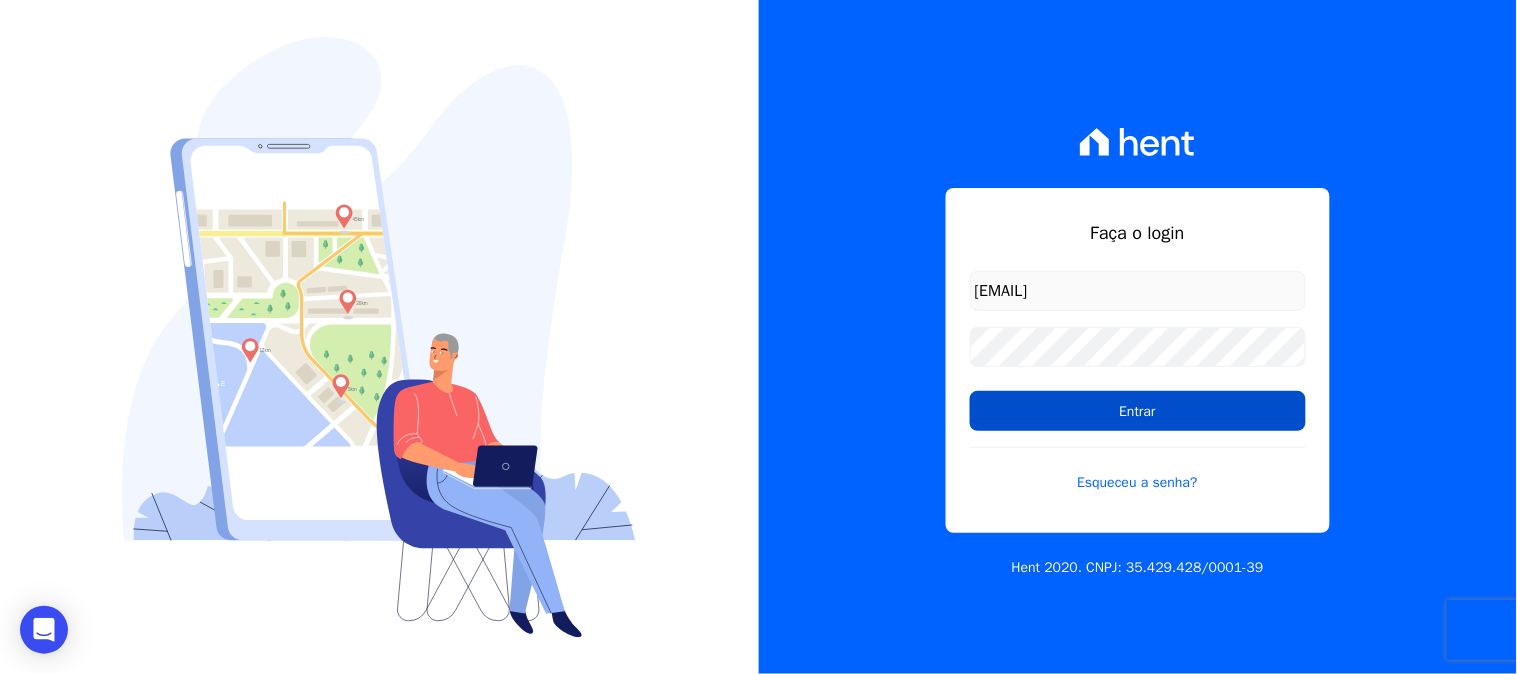 click on "Entrar" at bounding box center (1138, 411) 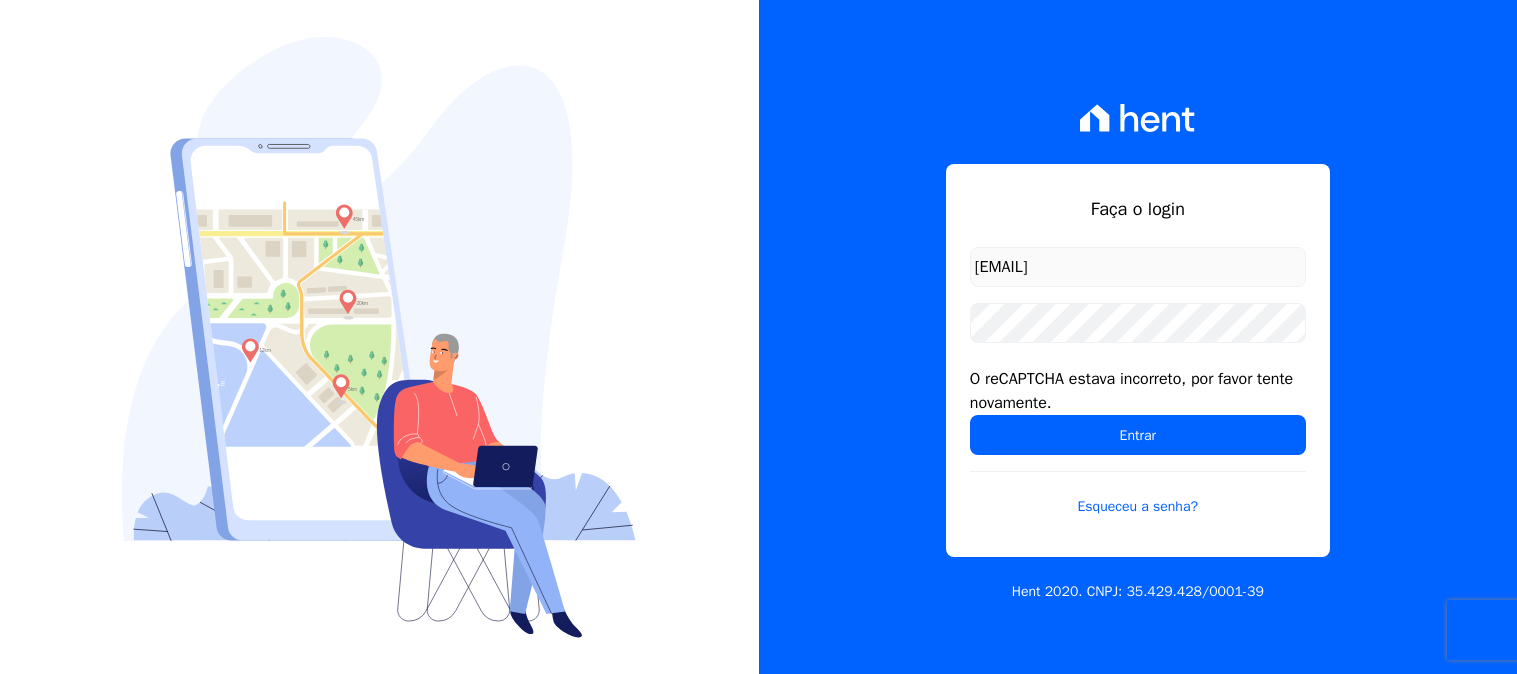 scroll, scrollTop: 0, scrollLeft: 0, axis: both 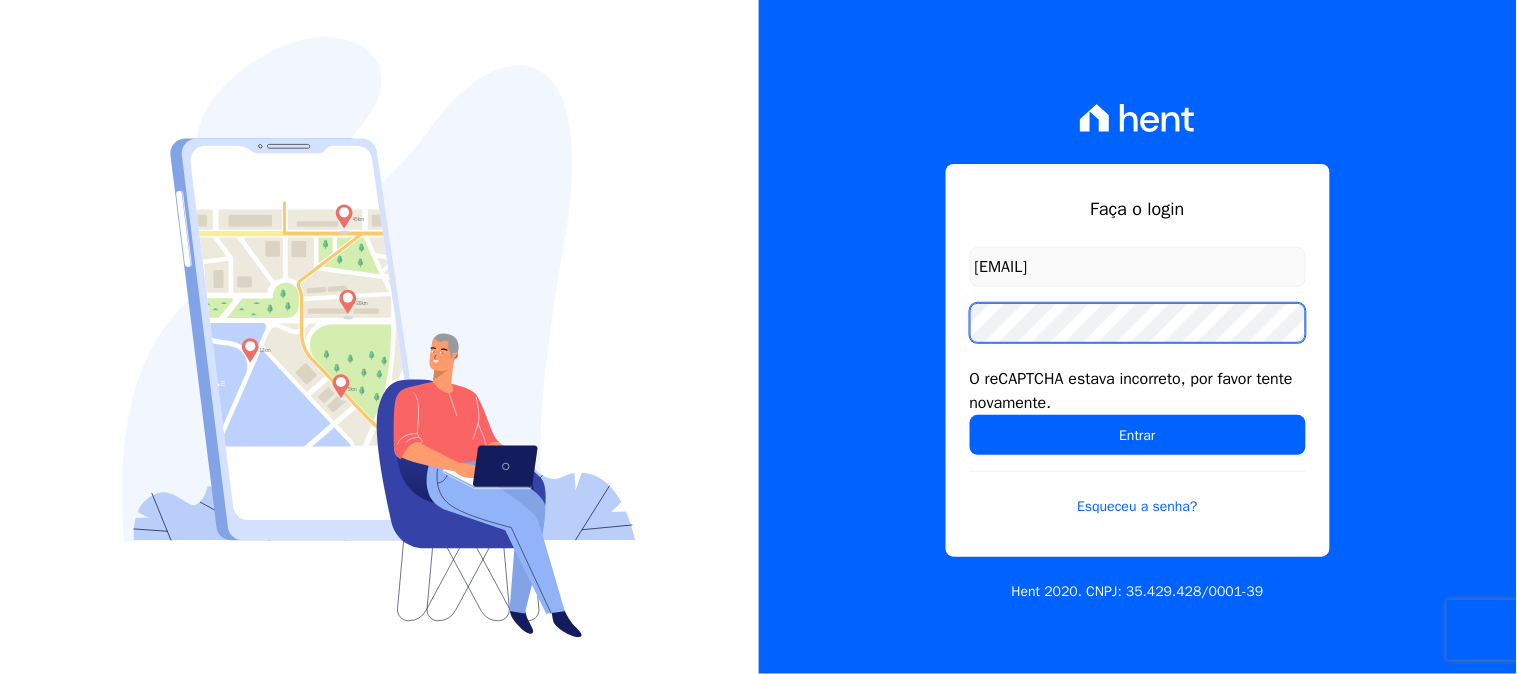 click on "Entrar" at bounding box center (1138, 435) 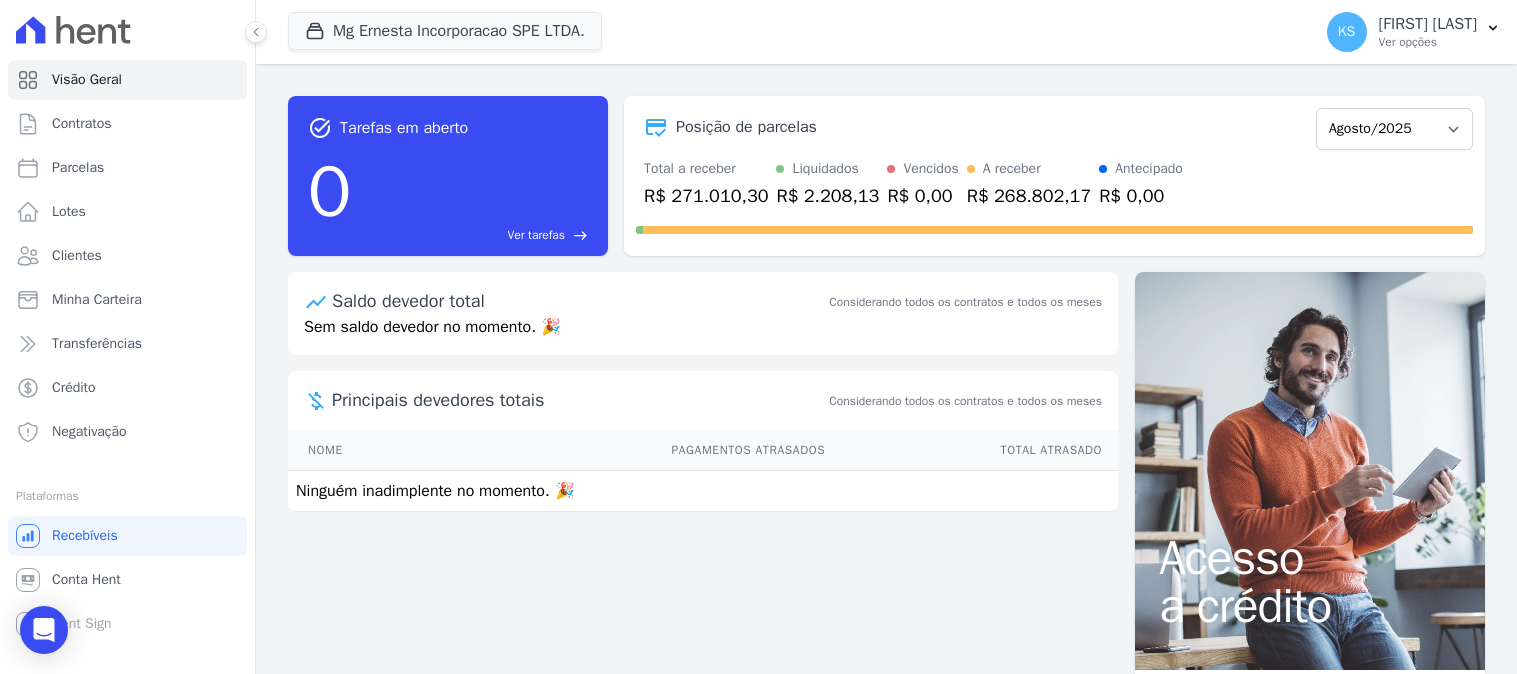 scroll, scrollTop: 0, scrollLeft: 0, axis: both 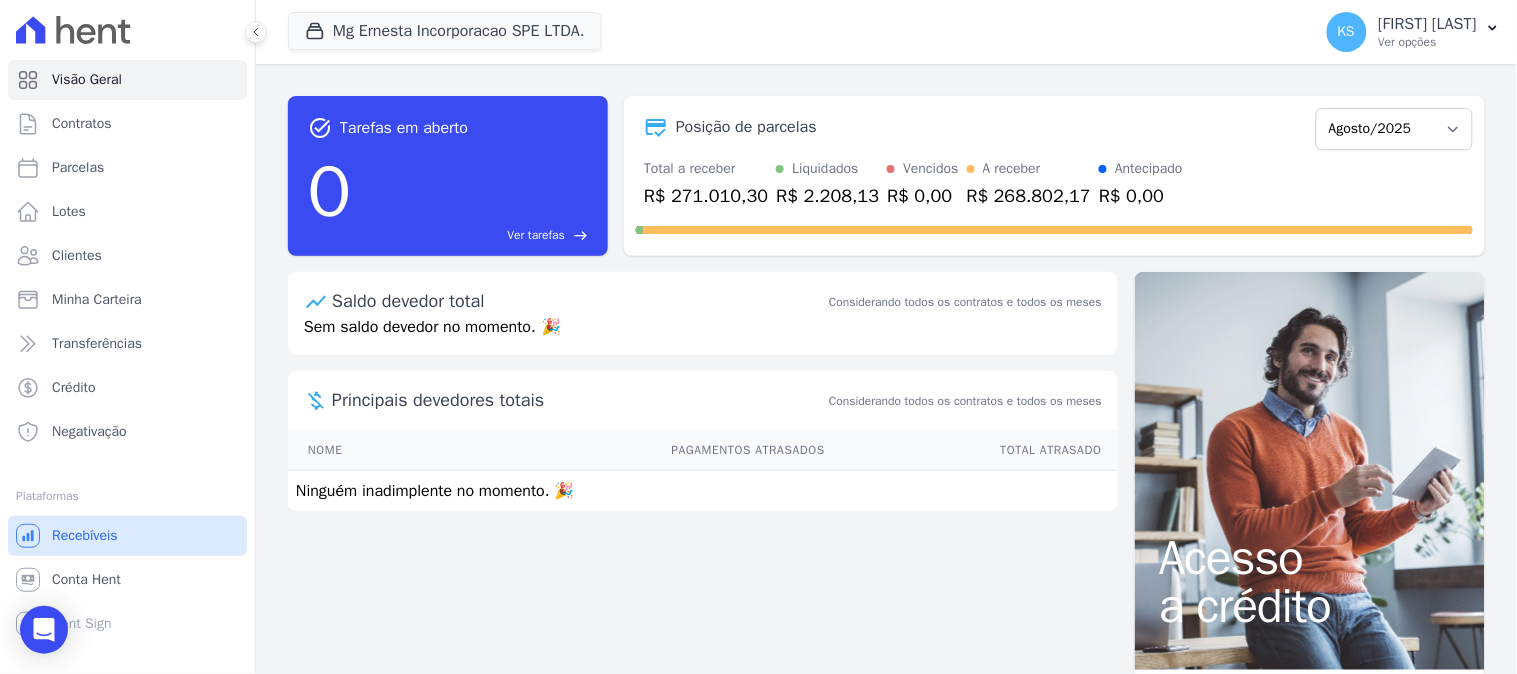 click on "Recebíveis" at bounding box center (85, 536) 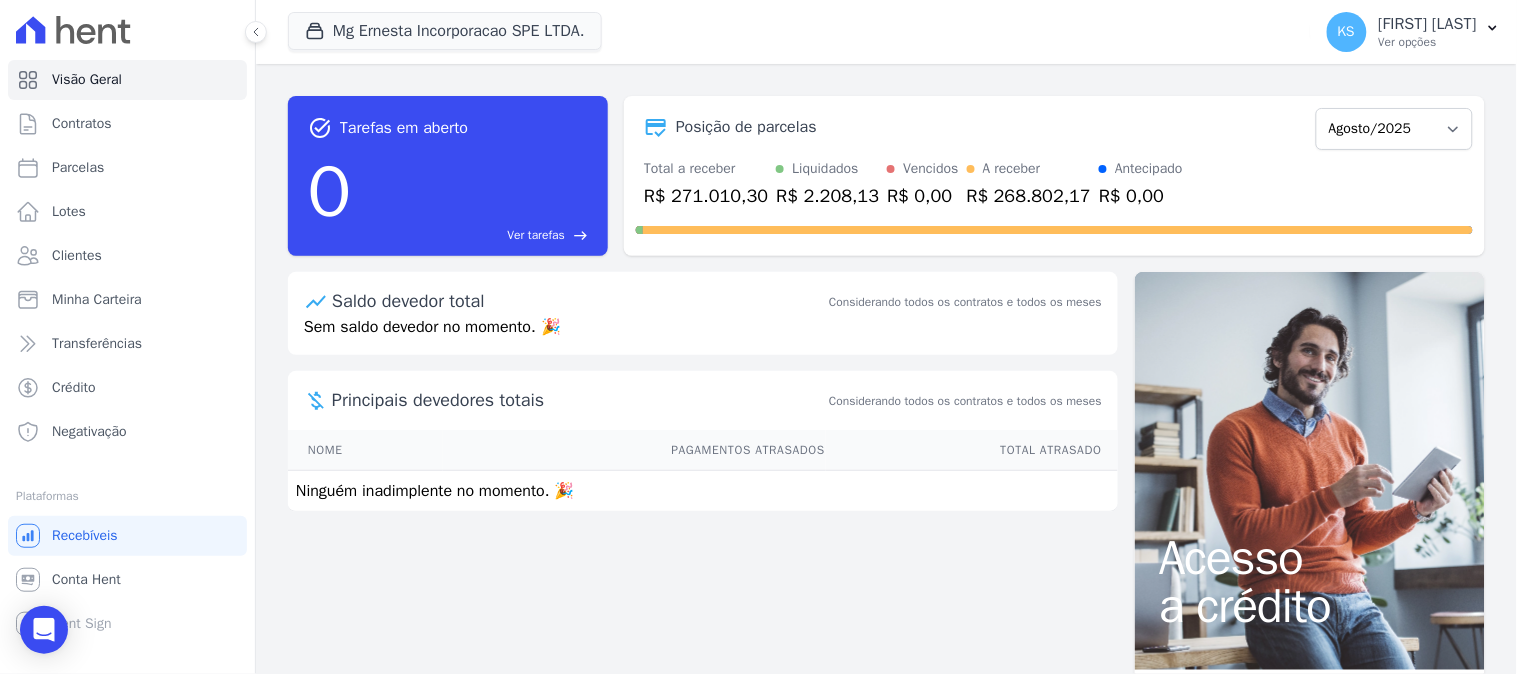 scroll, scrollTop: 156, scrollLeft: 0, axis: vertical 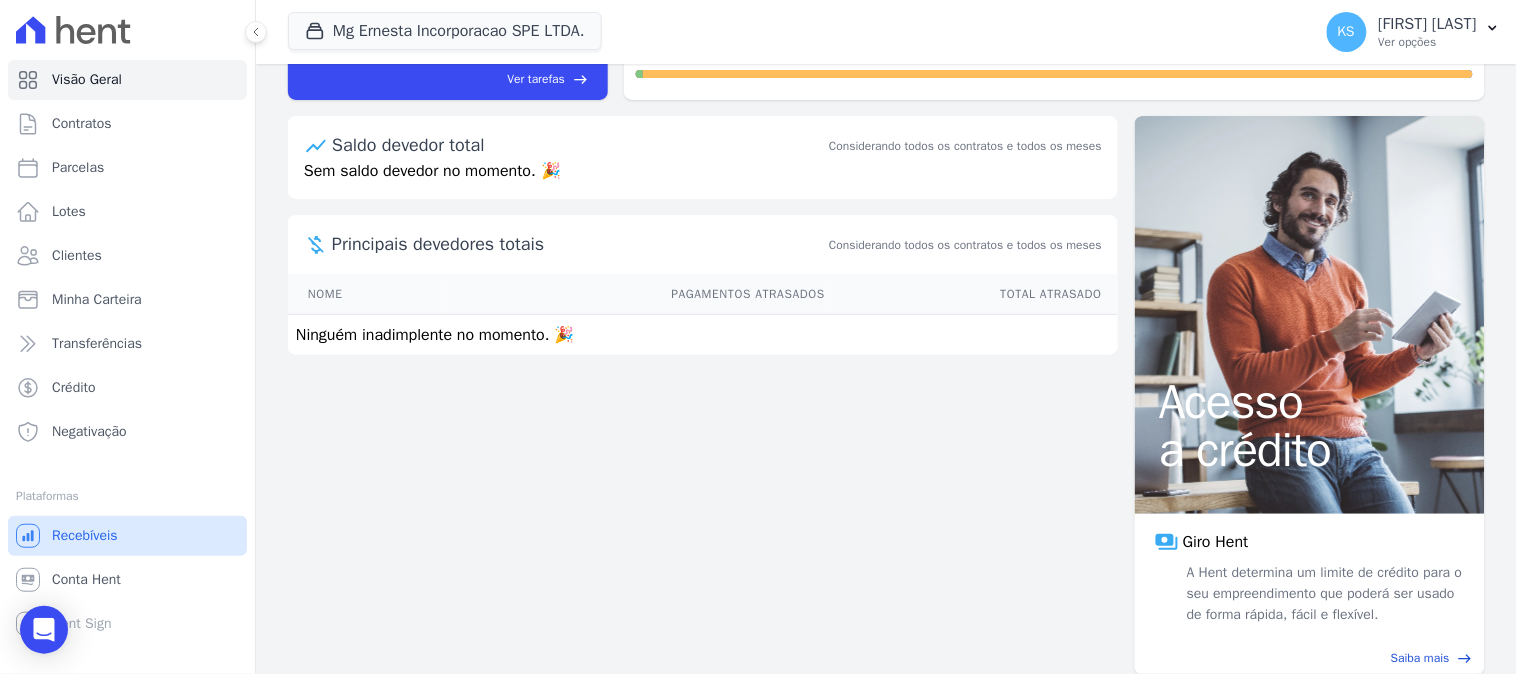 click on "Recebíveis" at bounding box center (85, 536) 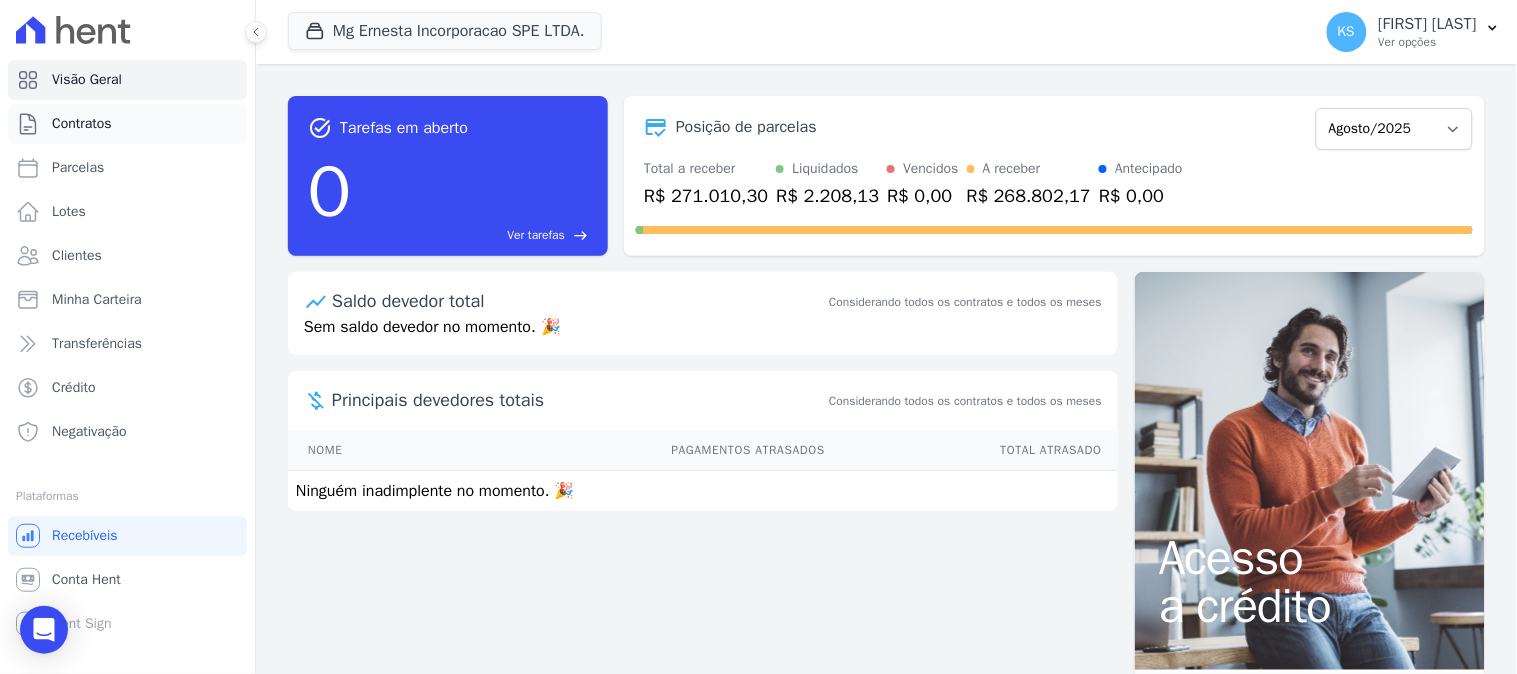 click on "Contratos" at bounding box center [82, 124] 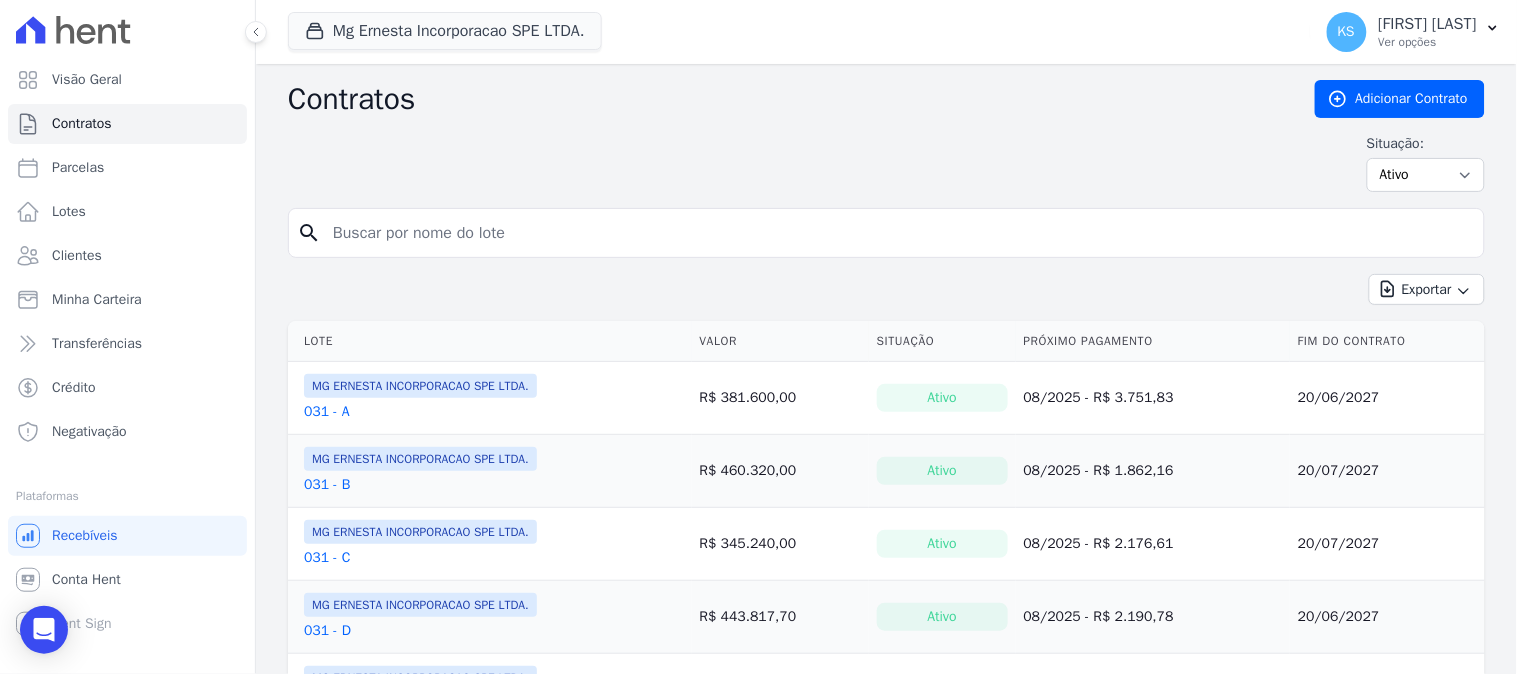 click at bounding box center (898, 233) 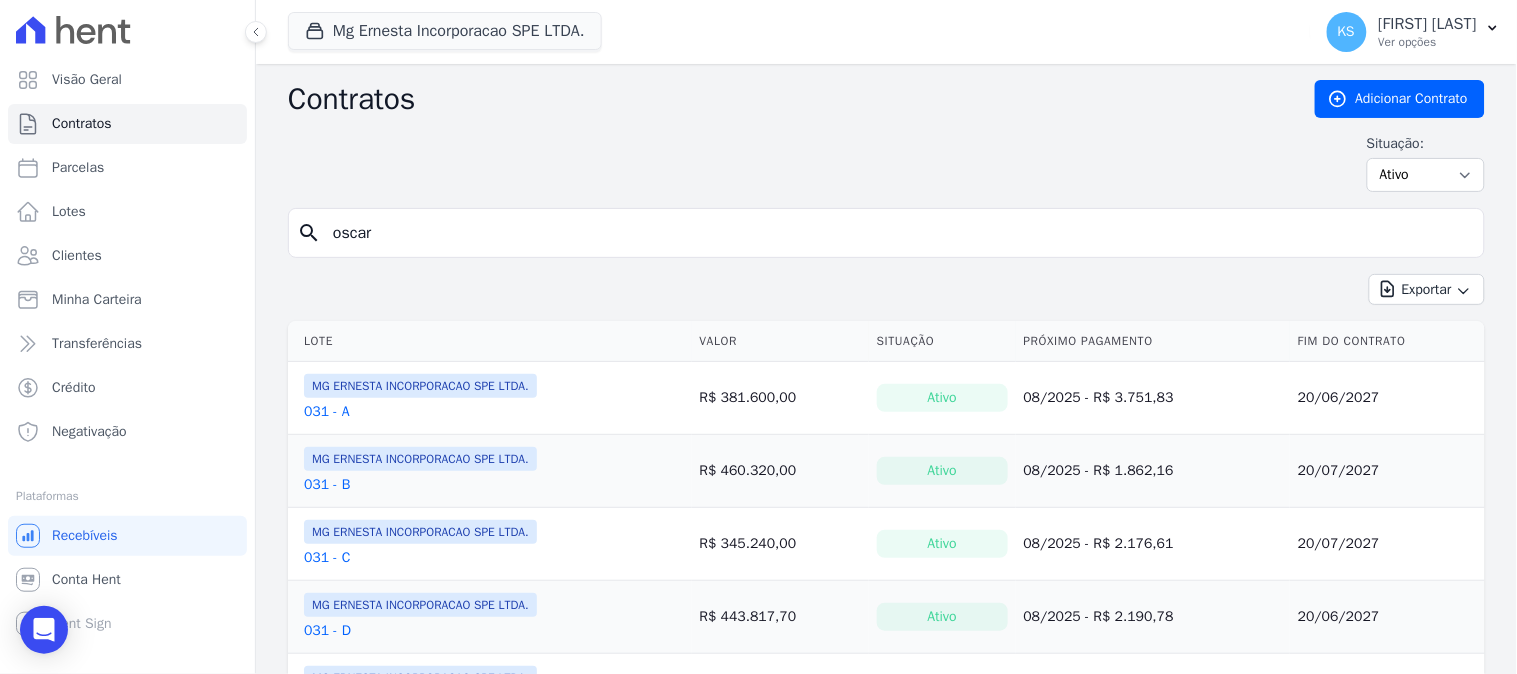 type on "oscar" 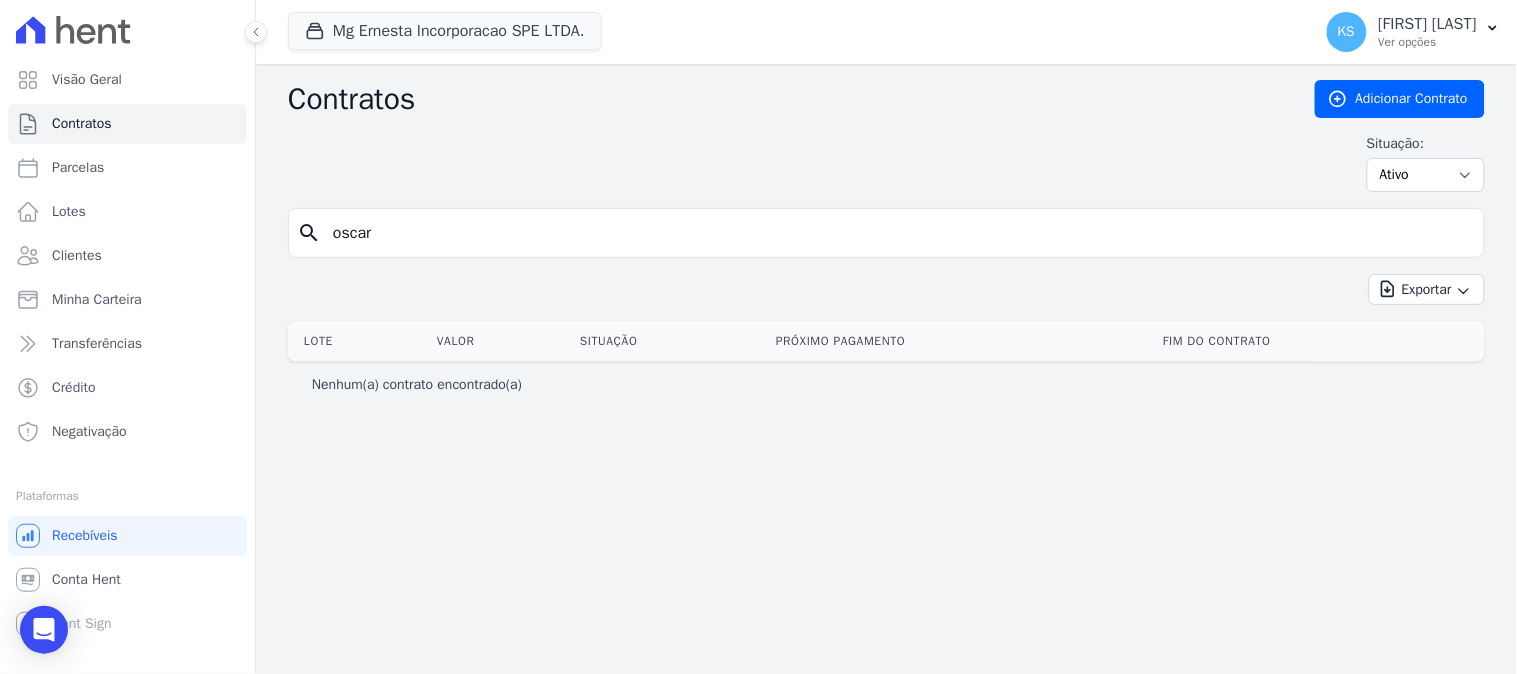 click on "oscar" at bounding box center (898, 233) 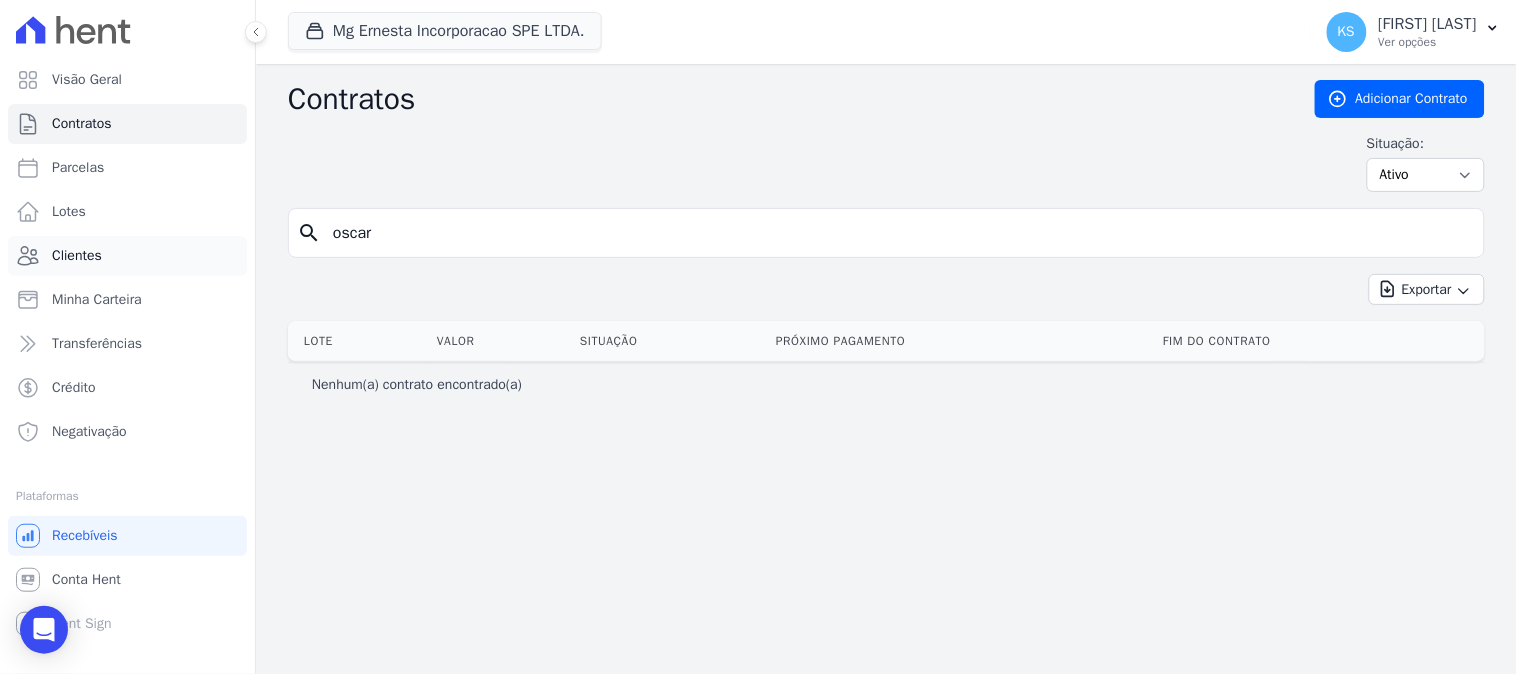 drag, startPoint x: 416, startPoint y: 234, endPoint x: 180, endPoint y: 240, distance: 236.07626 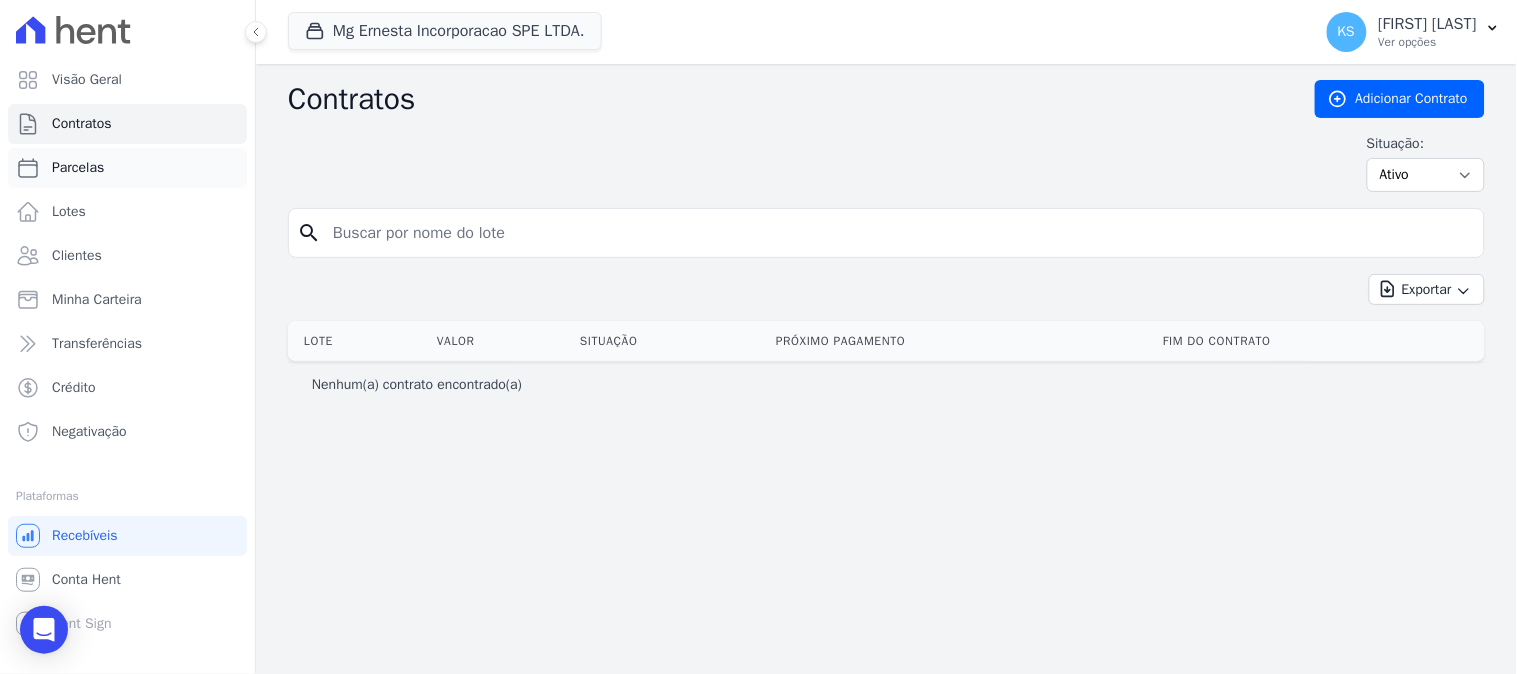 type 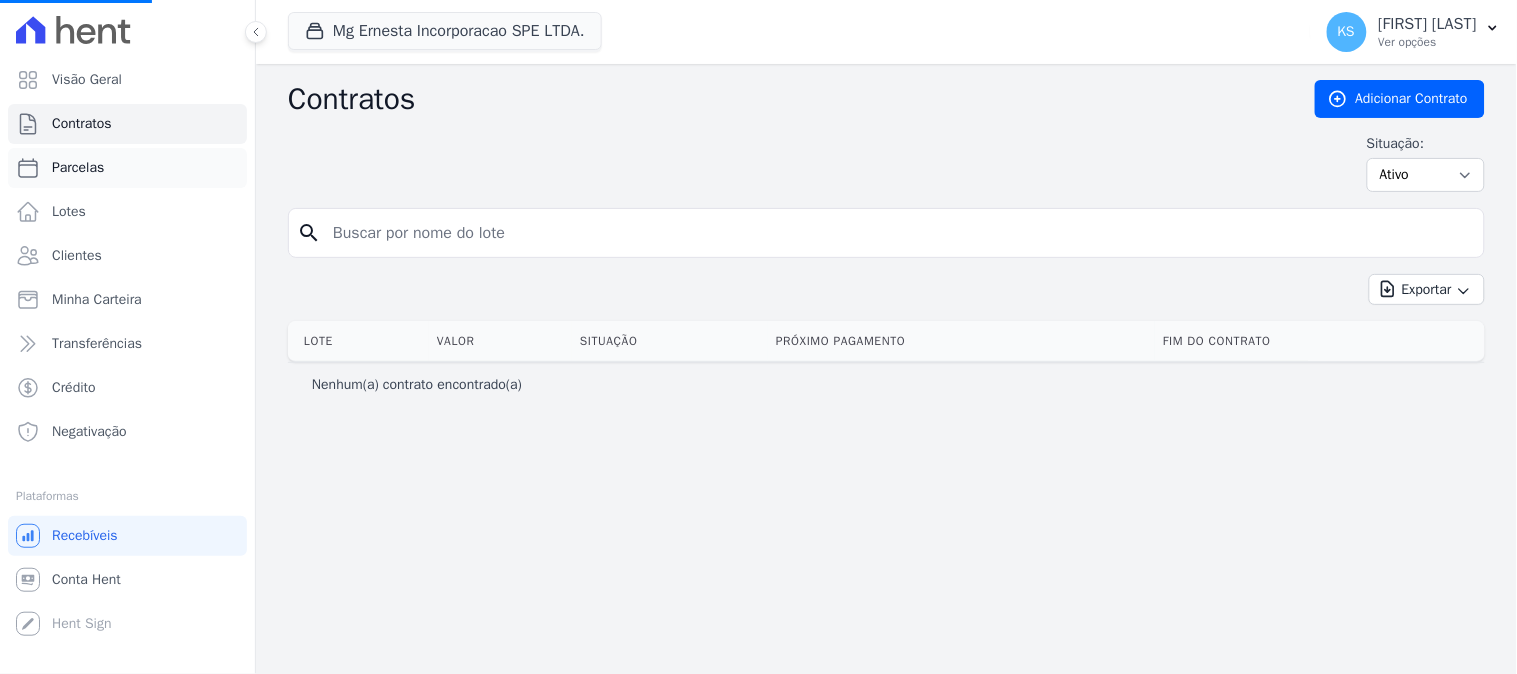 select 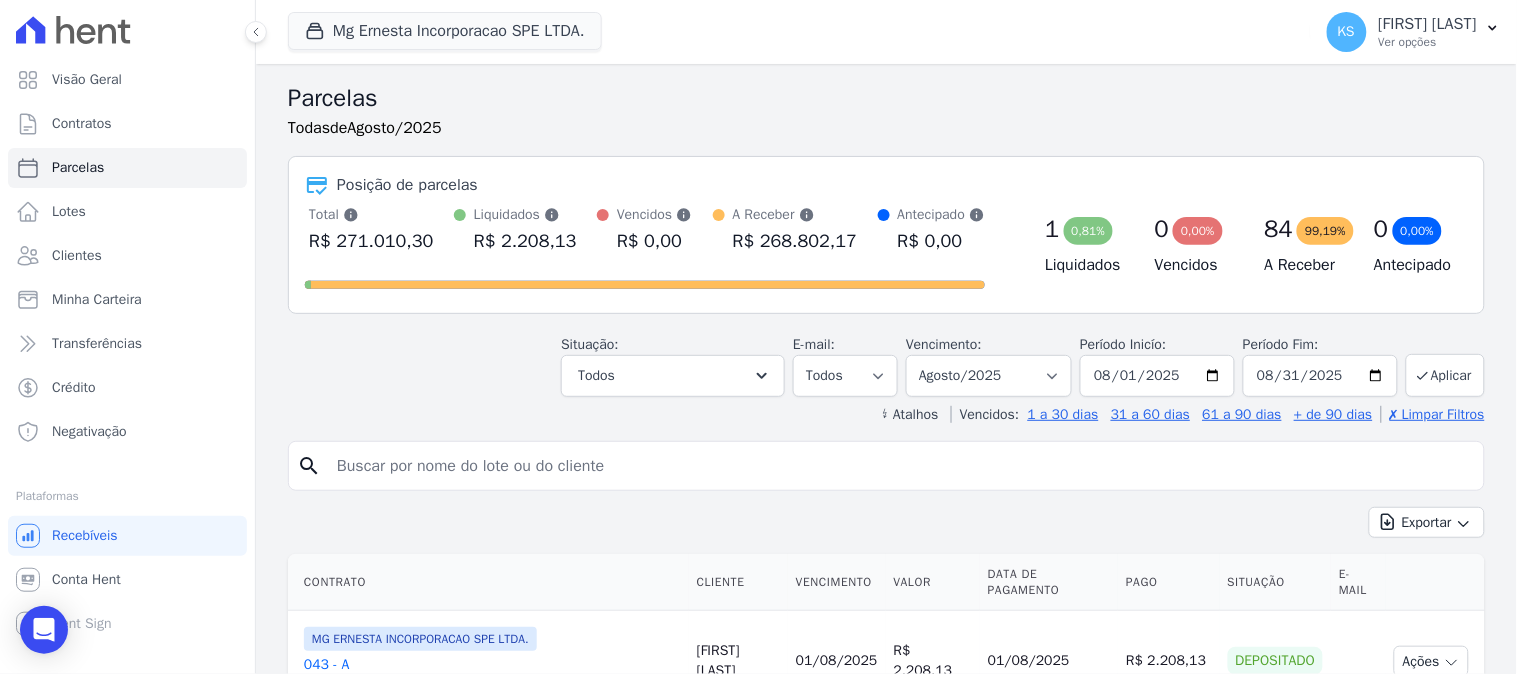 scroll, scrollTop: 333, scrollLeft: 0, axis: vertical 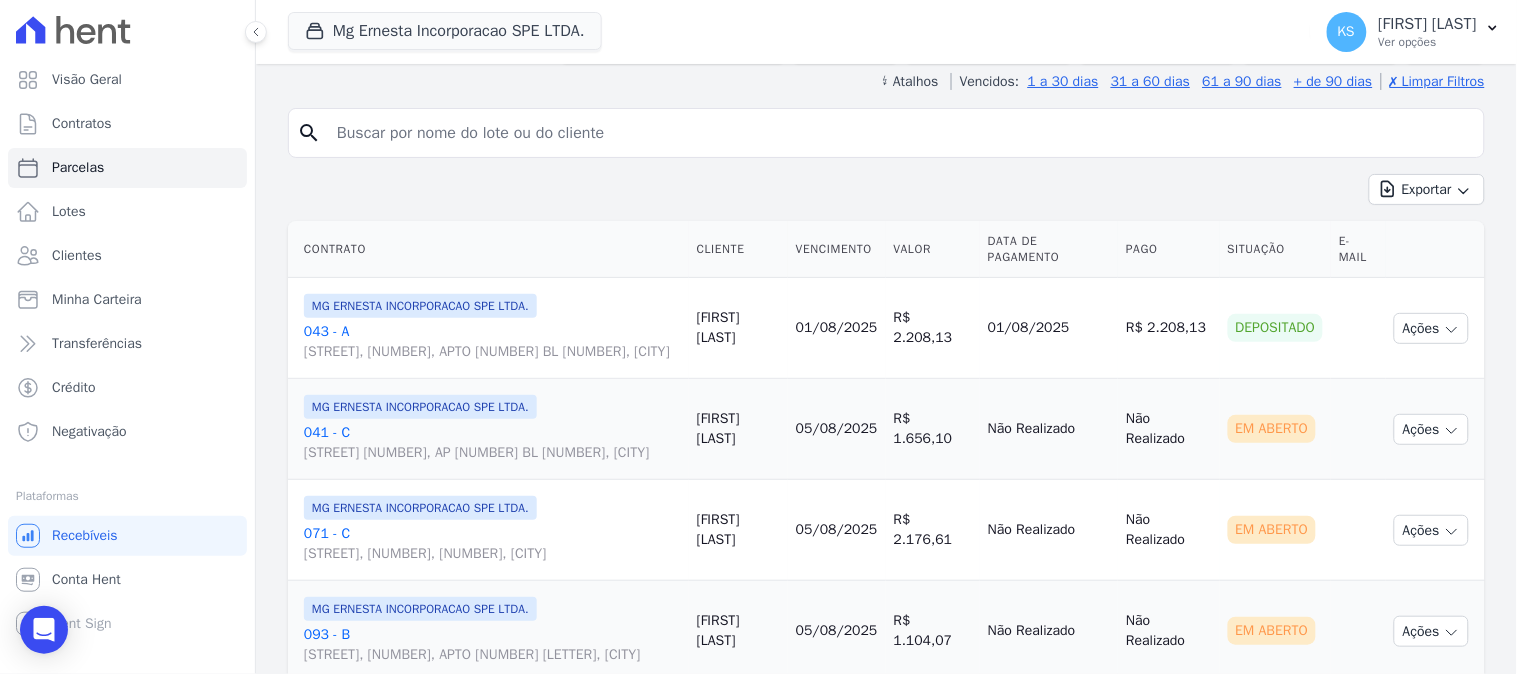 click at bounding box center [900, 133] 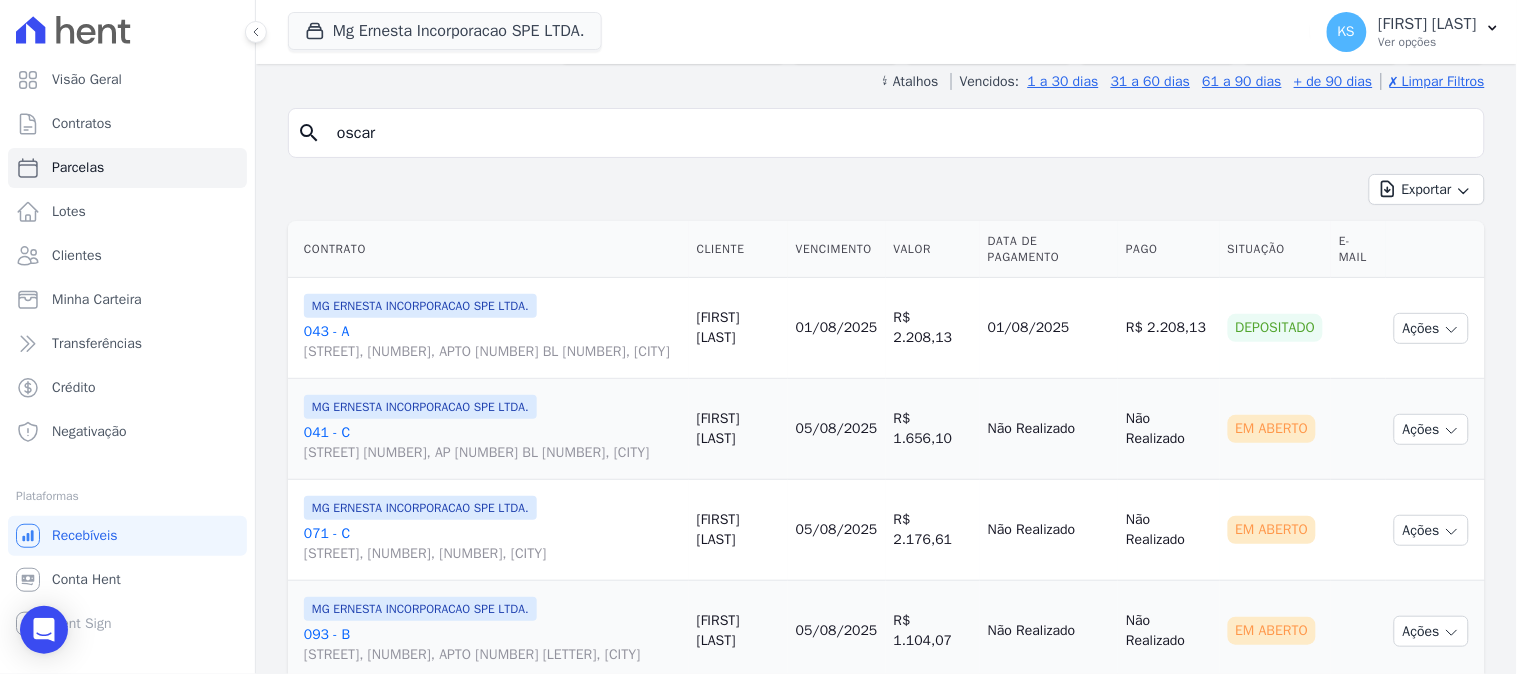 type on "oscar" 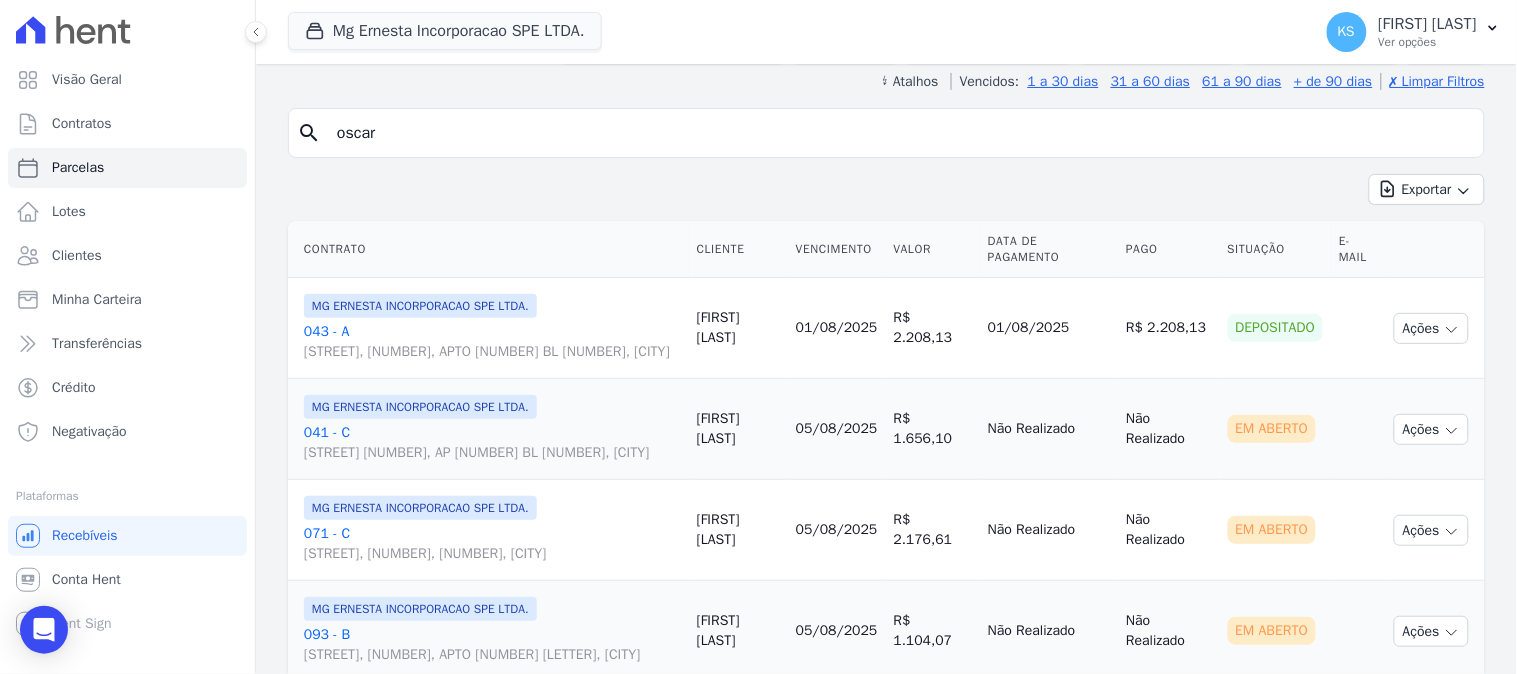 select 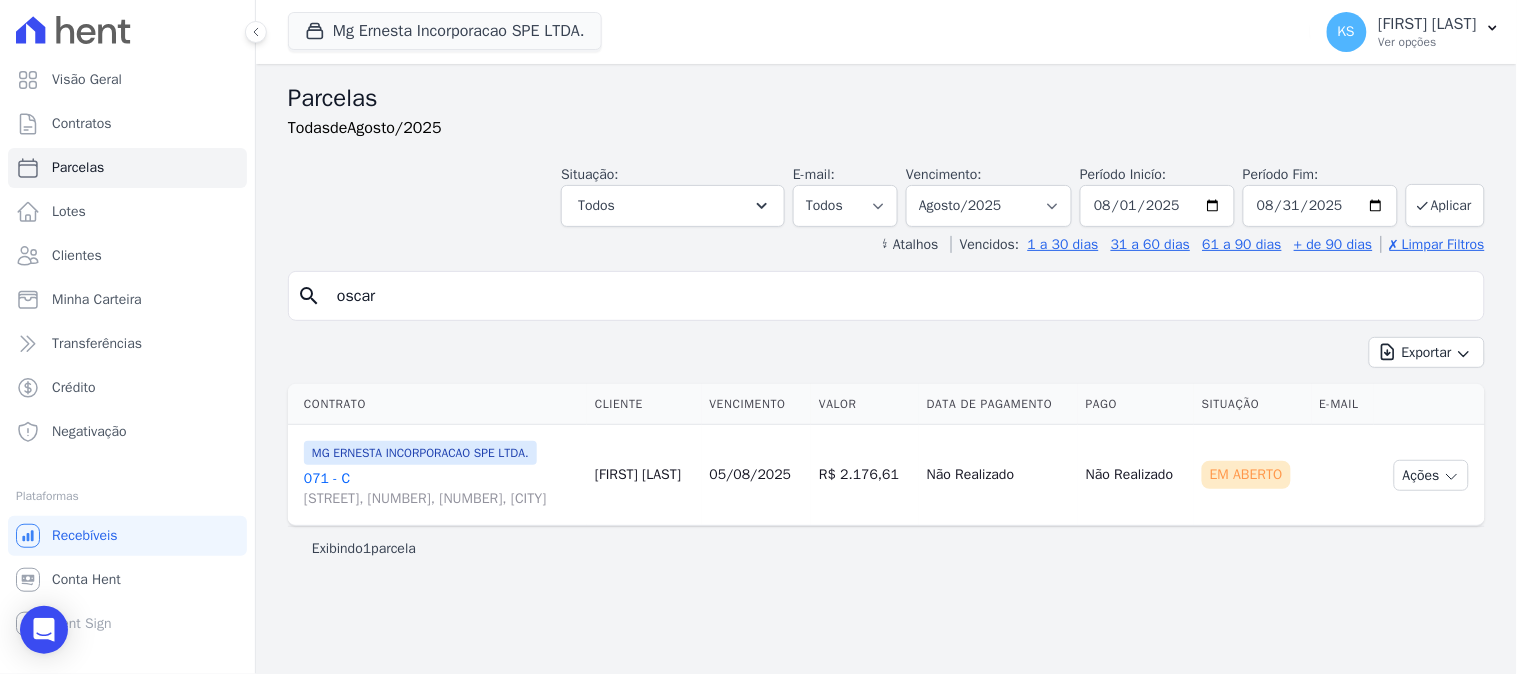 click on "[NUMBER] - C
[STREET], [NUMBER], [NUMBER], [CITY]" at bounding box center (441, 489) 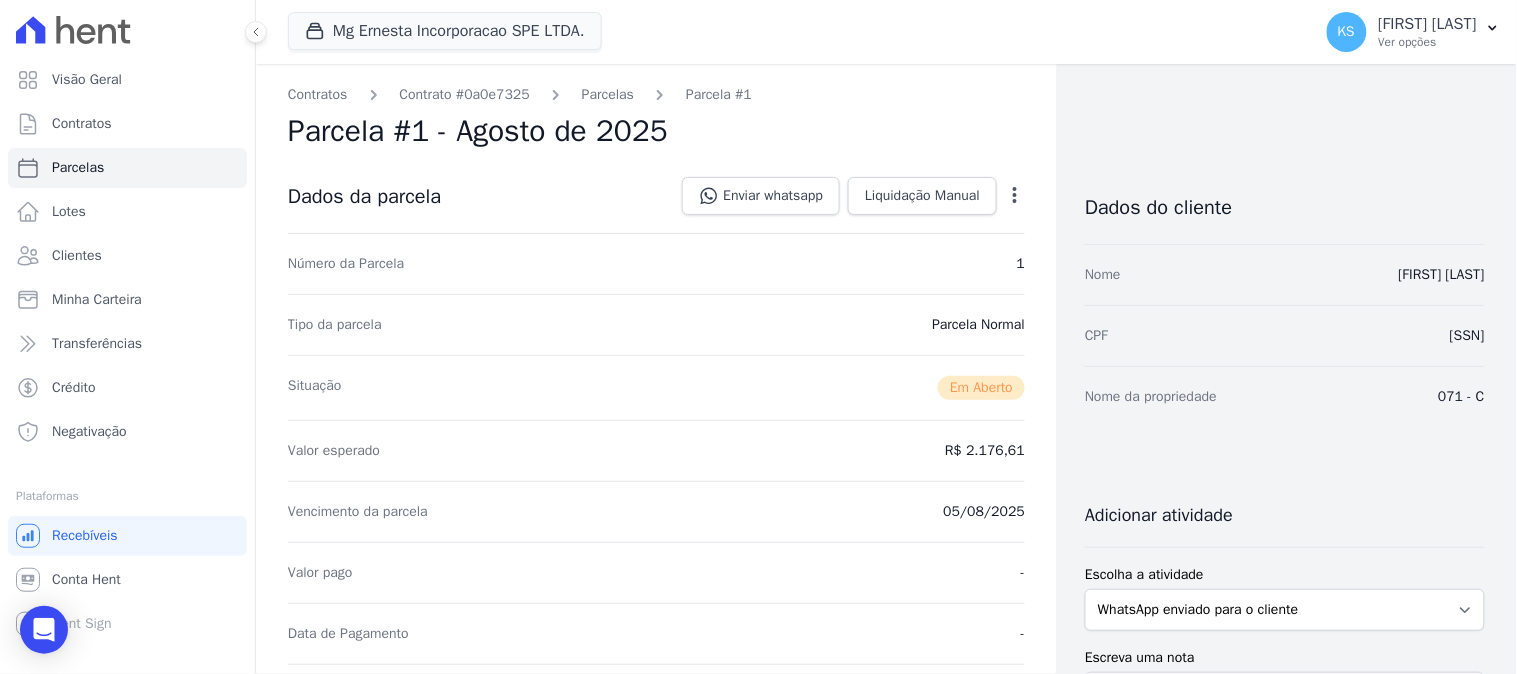 select 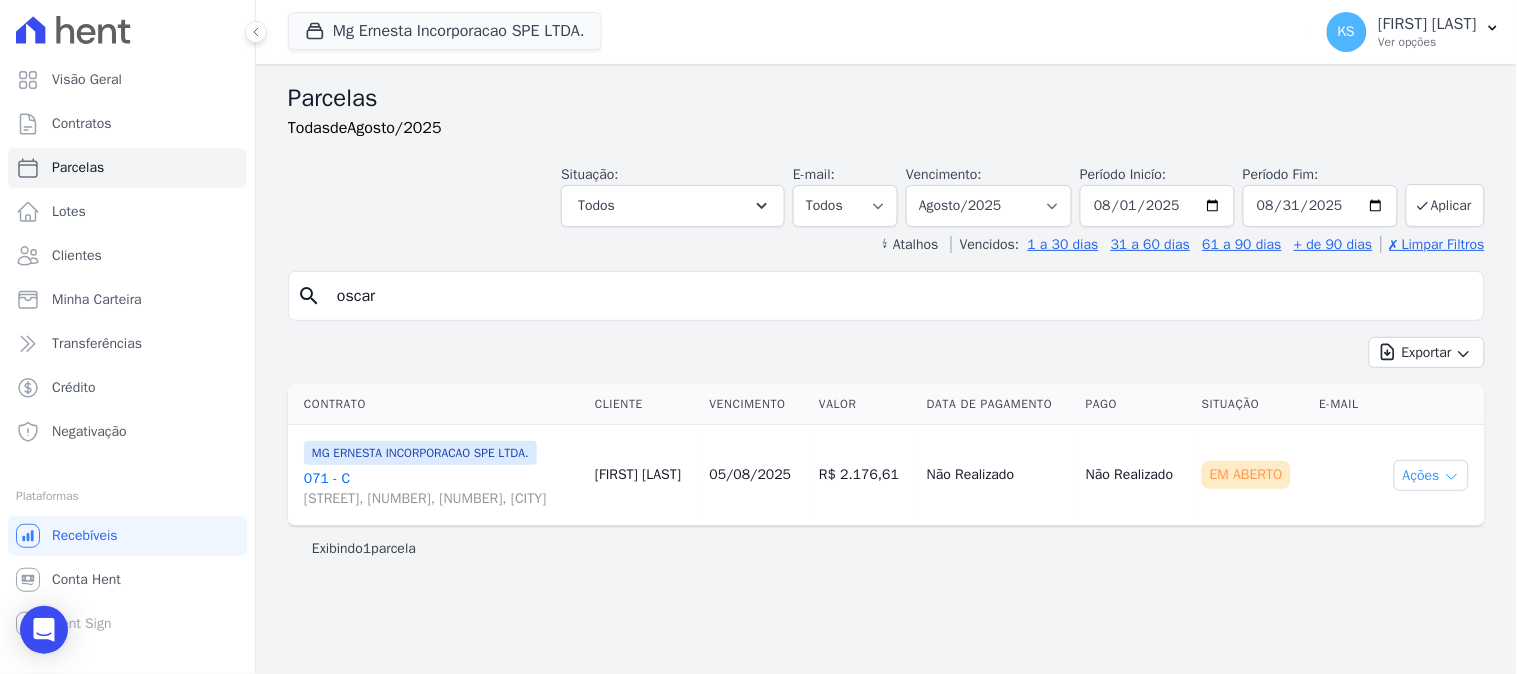 click 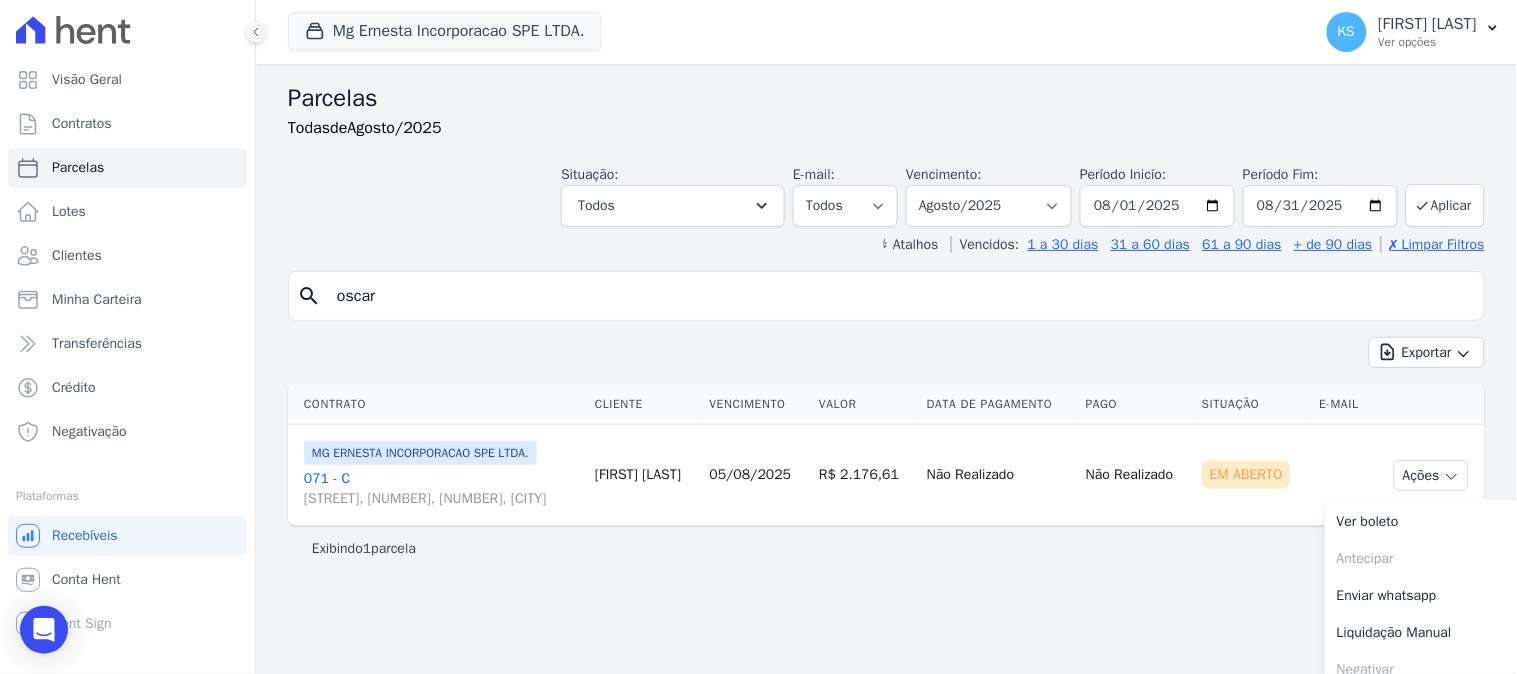 scroll, scrollTop: 17, scrollLeft: 0, axis: vertical 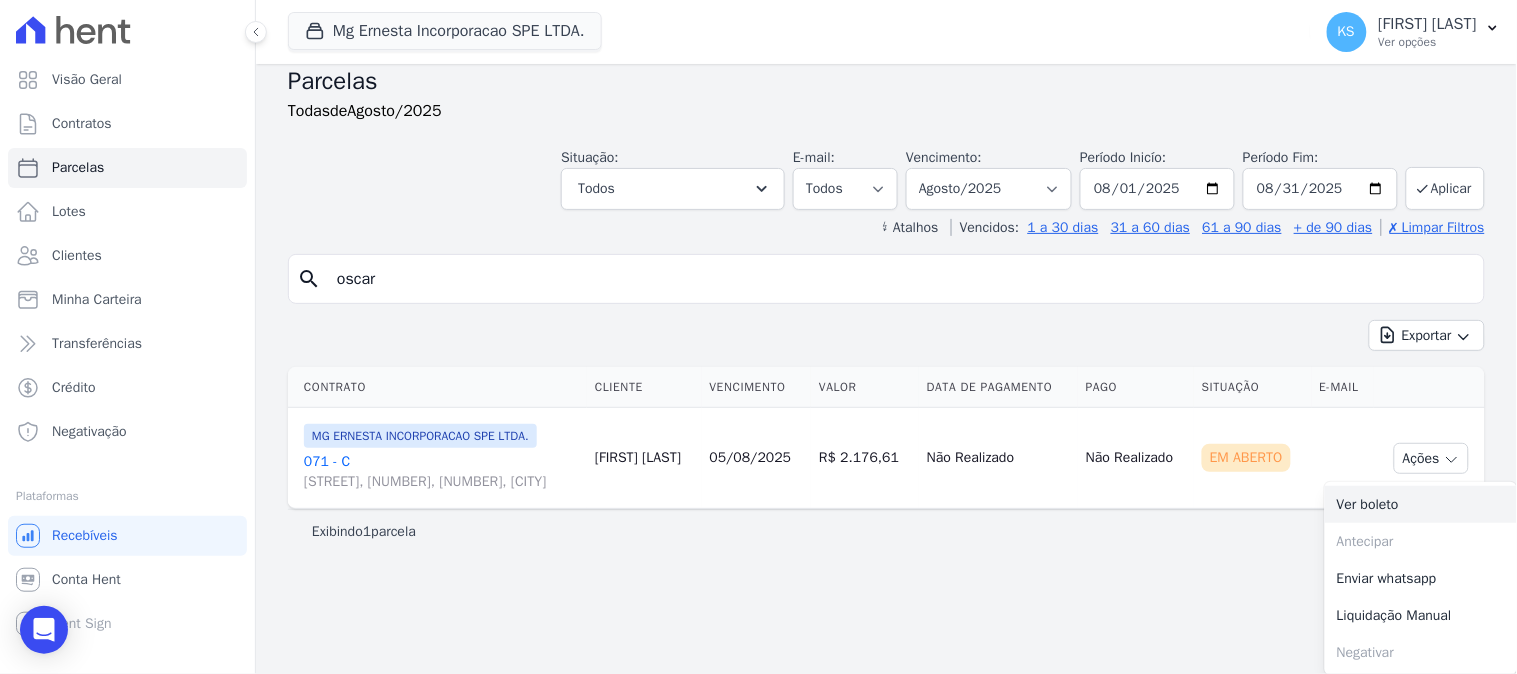 click on "Ver boleto" at bounding box center [1421, 504] 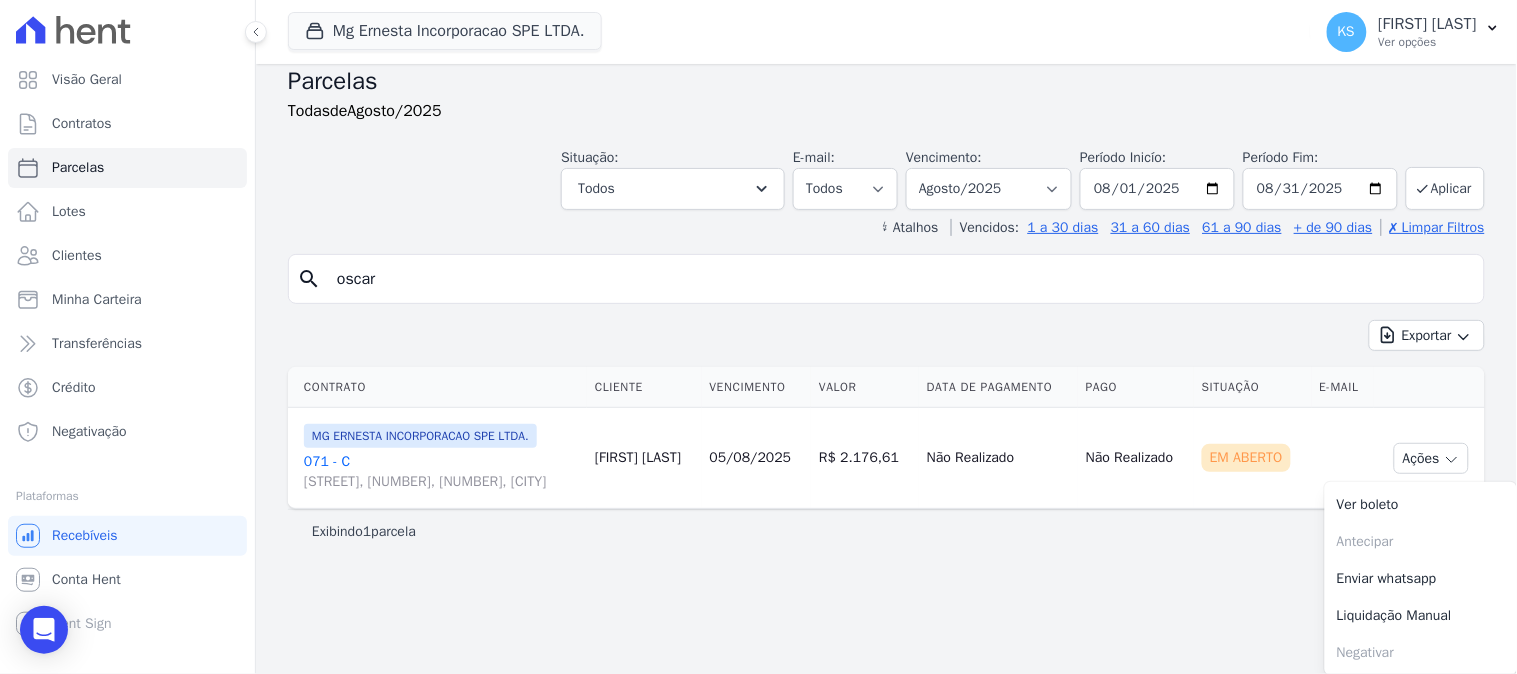 scroll, scrollTop: 0, scrollLeft: 0, axis: both 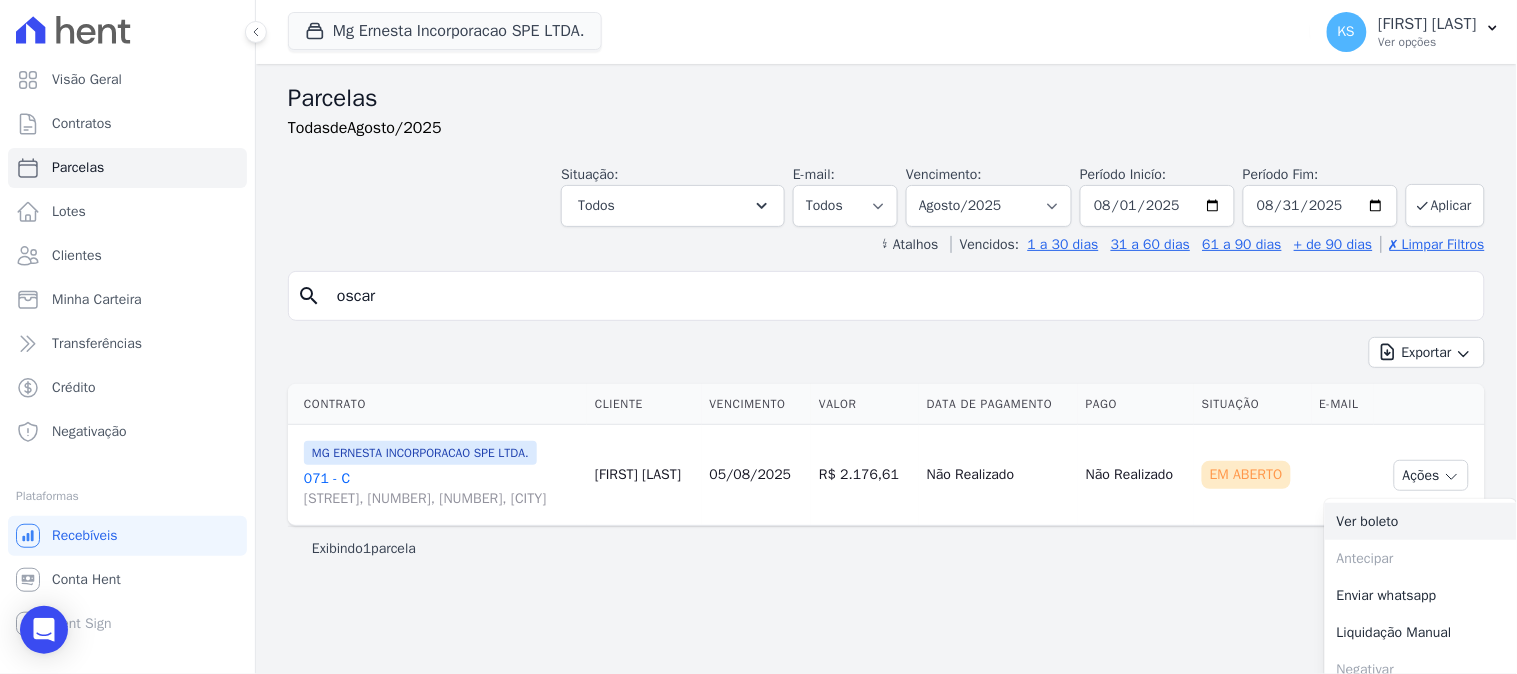 click on "Ver boleto" at bounding box center [1421, 521] 